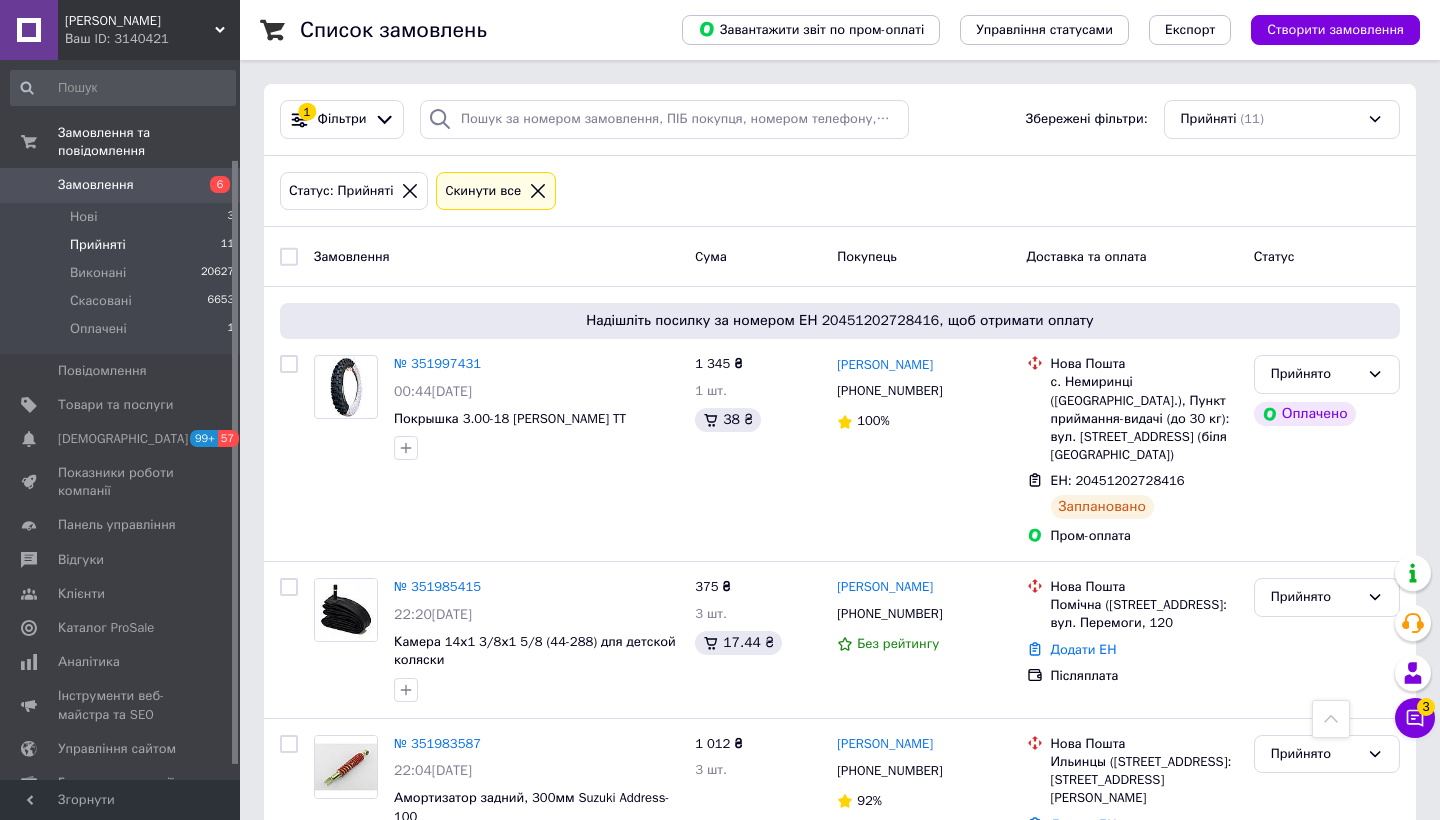 scroll, scrollTop: 1657, scrollLeft: 0, axis: vertical 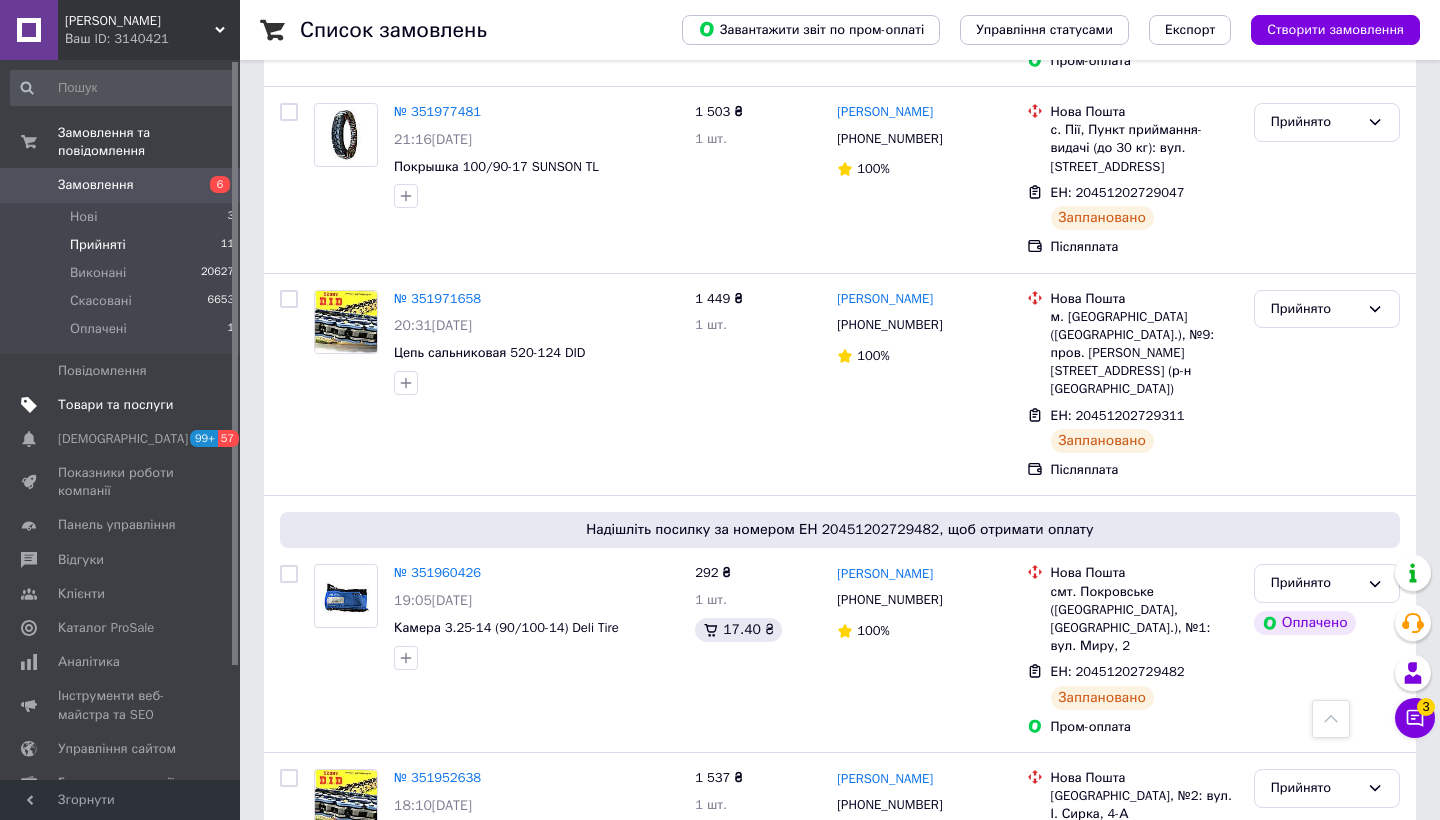 click on "Товари та послуги" at bounding box center (115, 405) 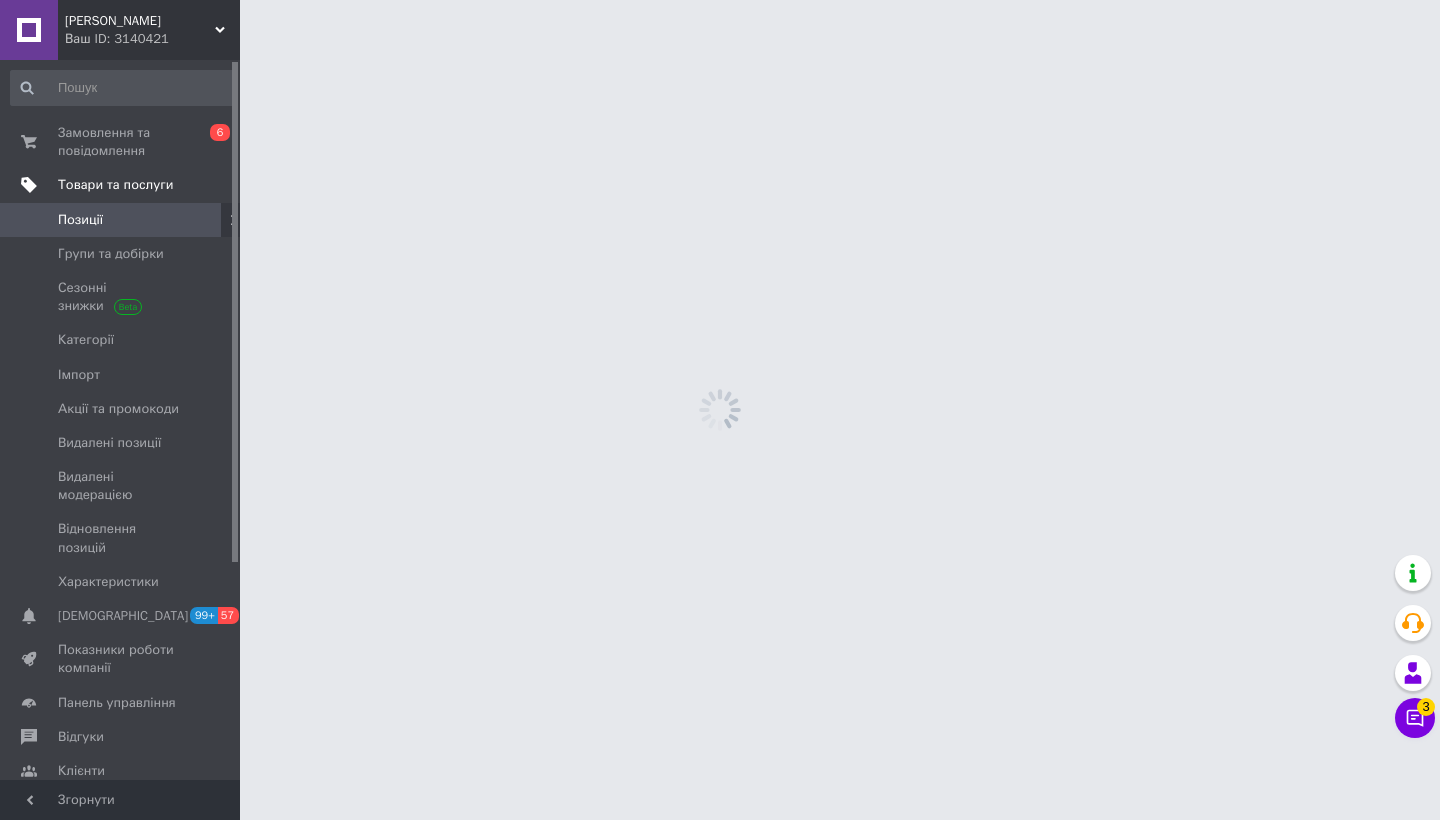 scroll, scrollTop: 0, scrollLeft: 0, axis: both 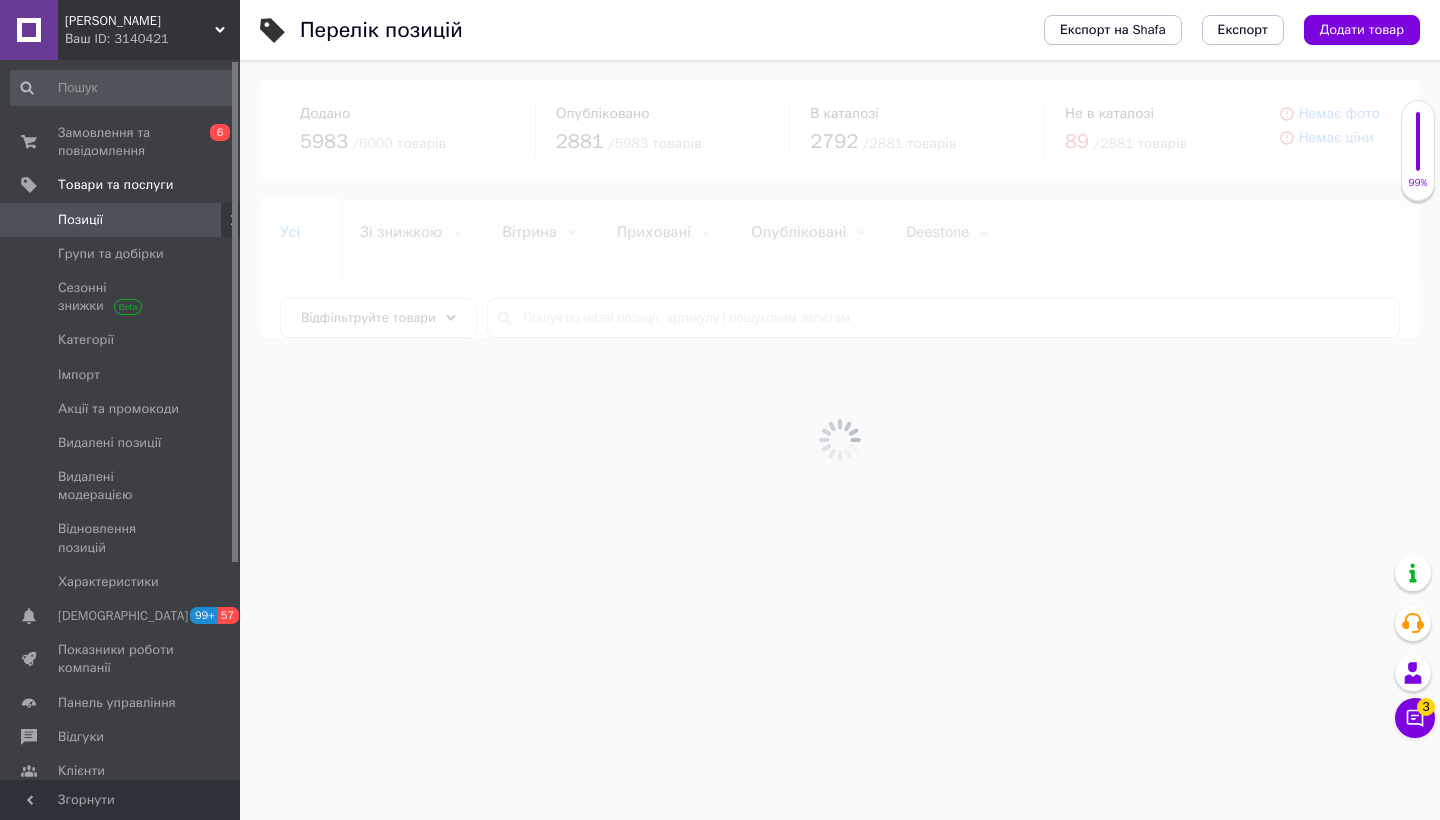 click at bounding box center (840, 440) 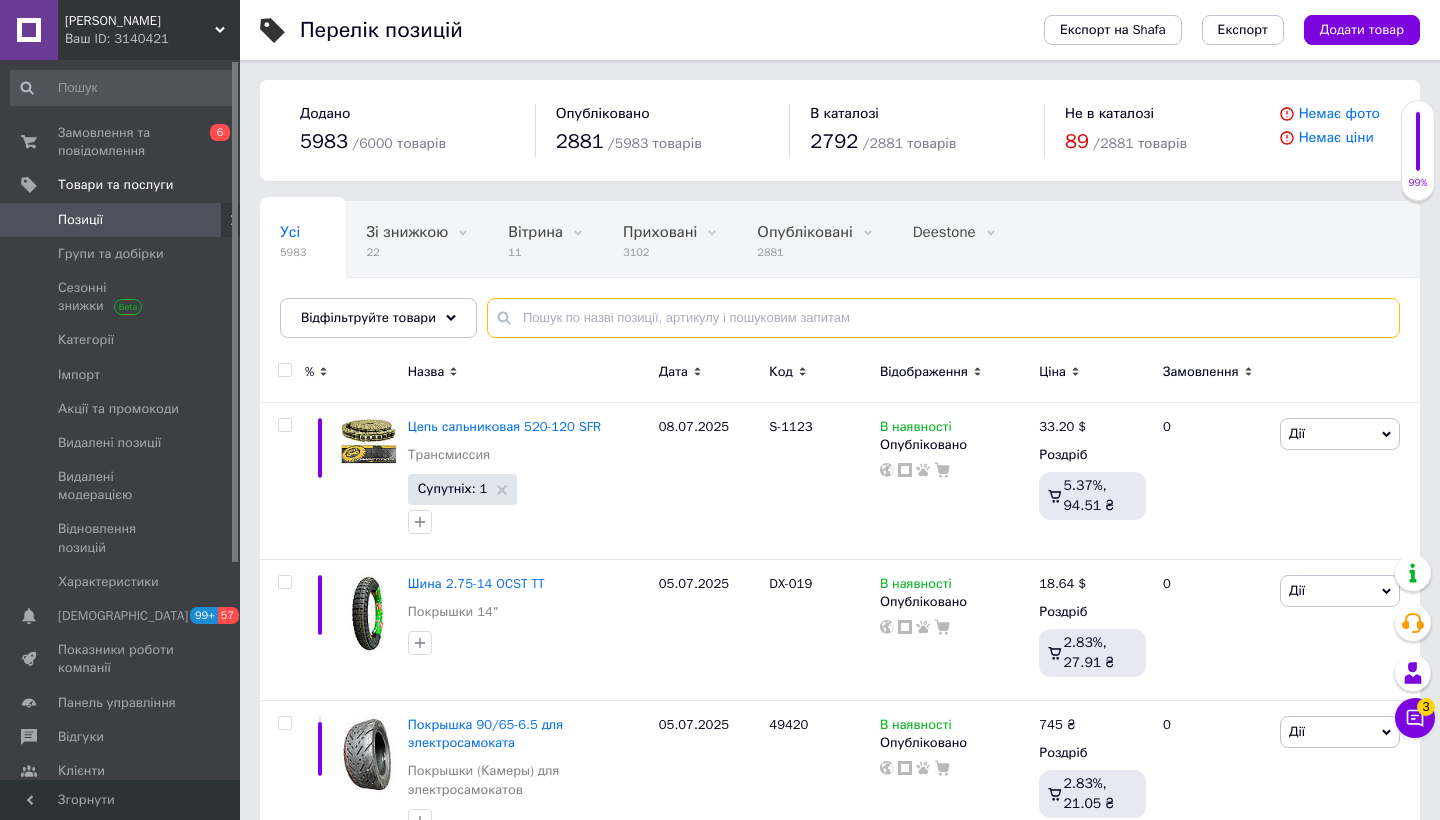 click at bounding box center [943, 318] 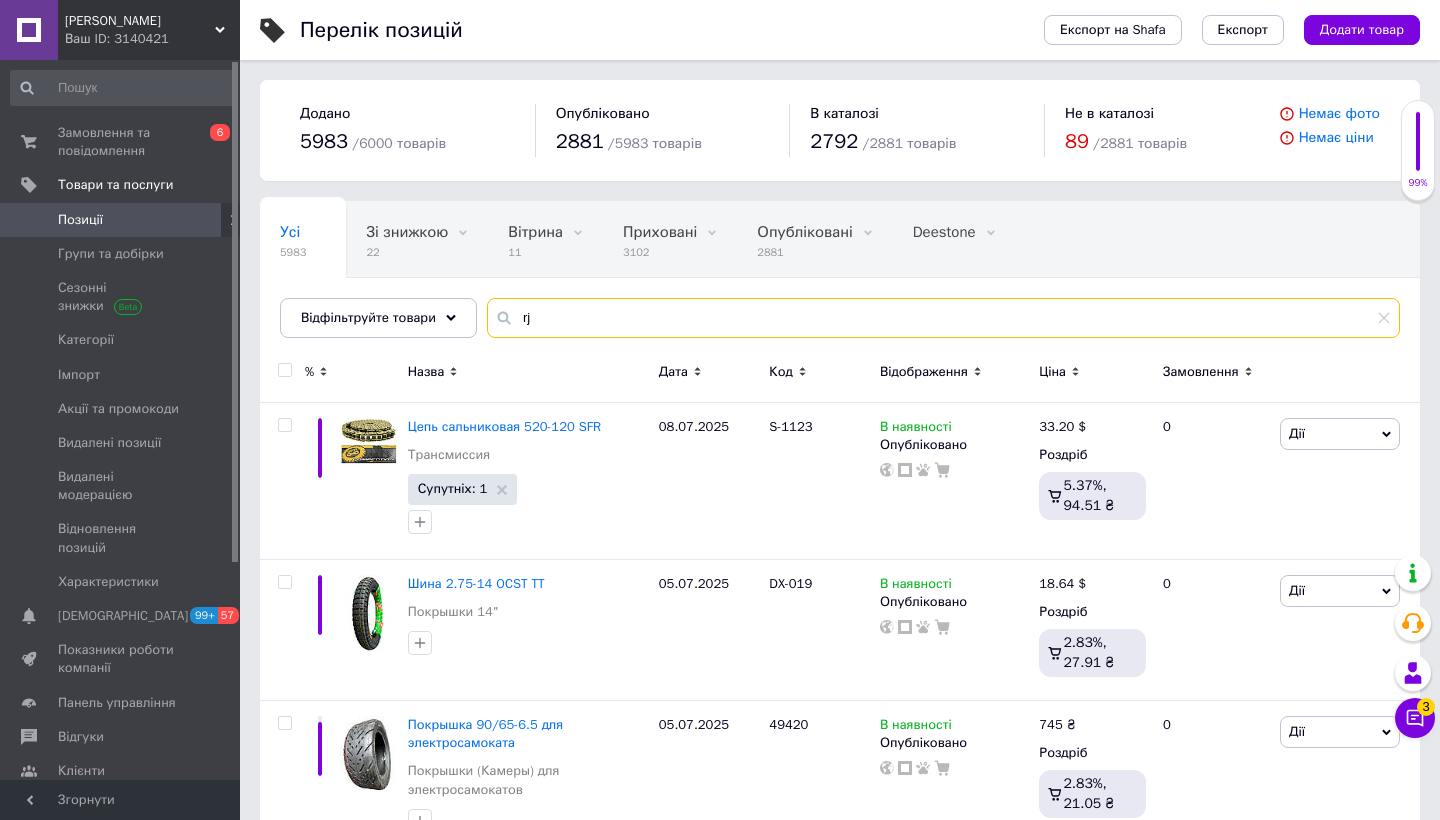 type on "r" 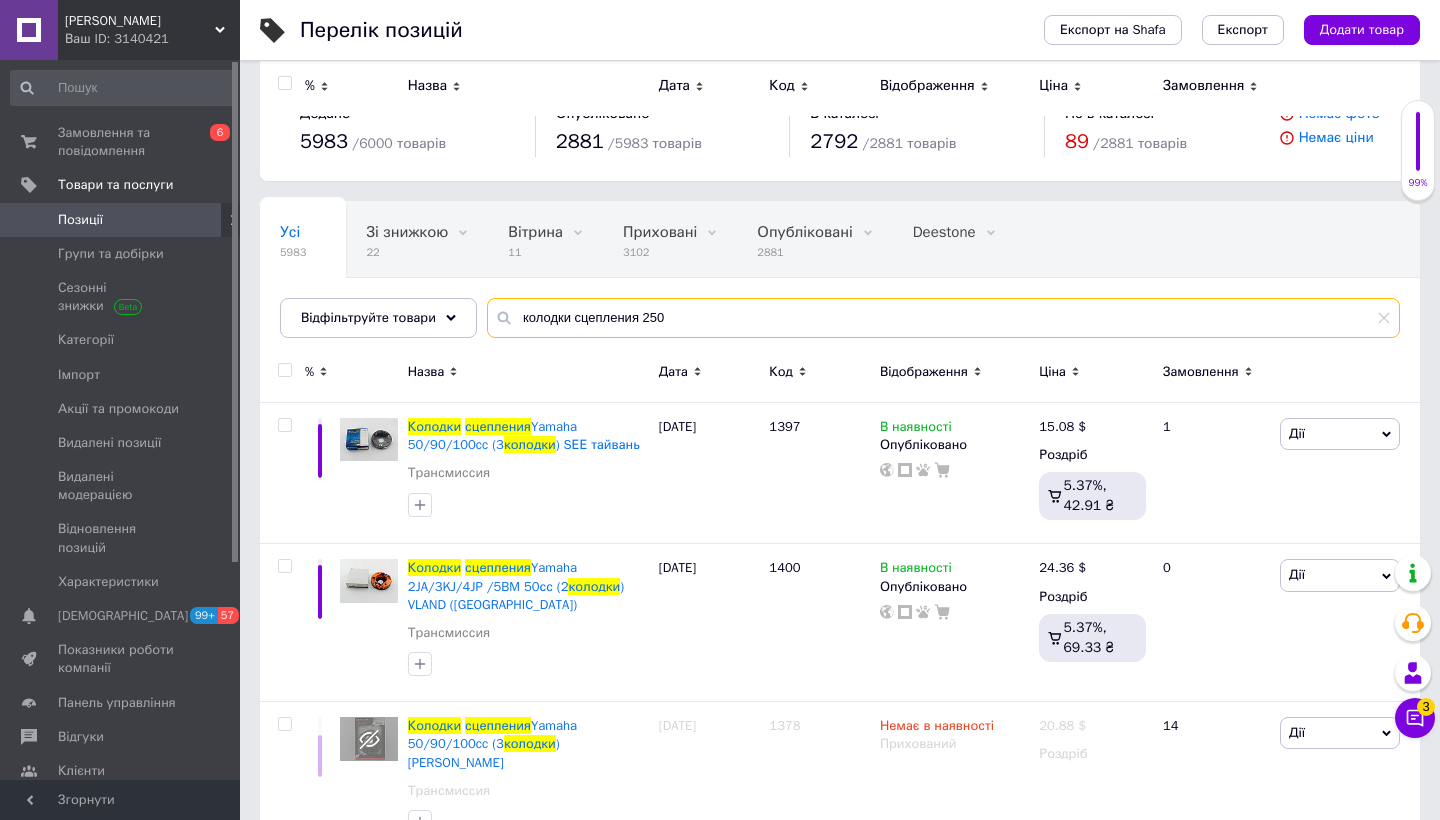 scroll, scrollTop: 0, scrollLeft: 0, axis: both 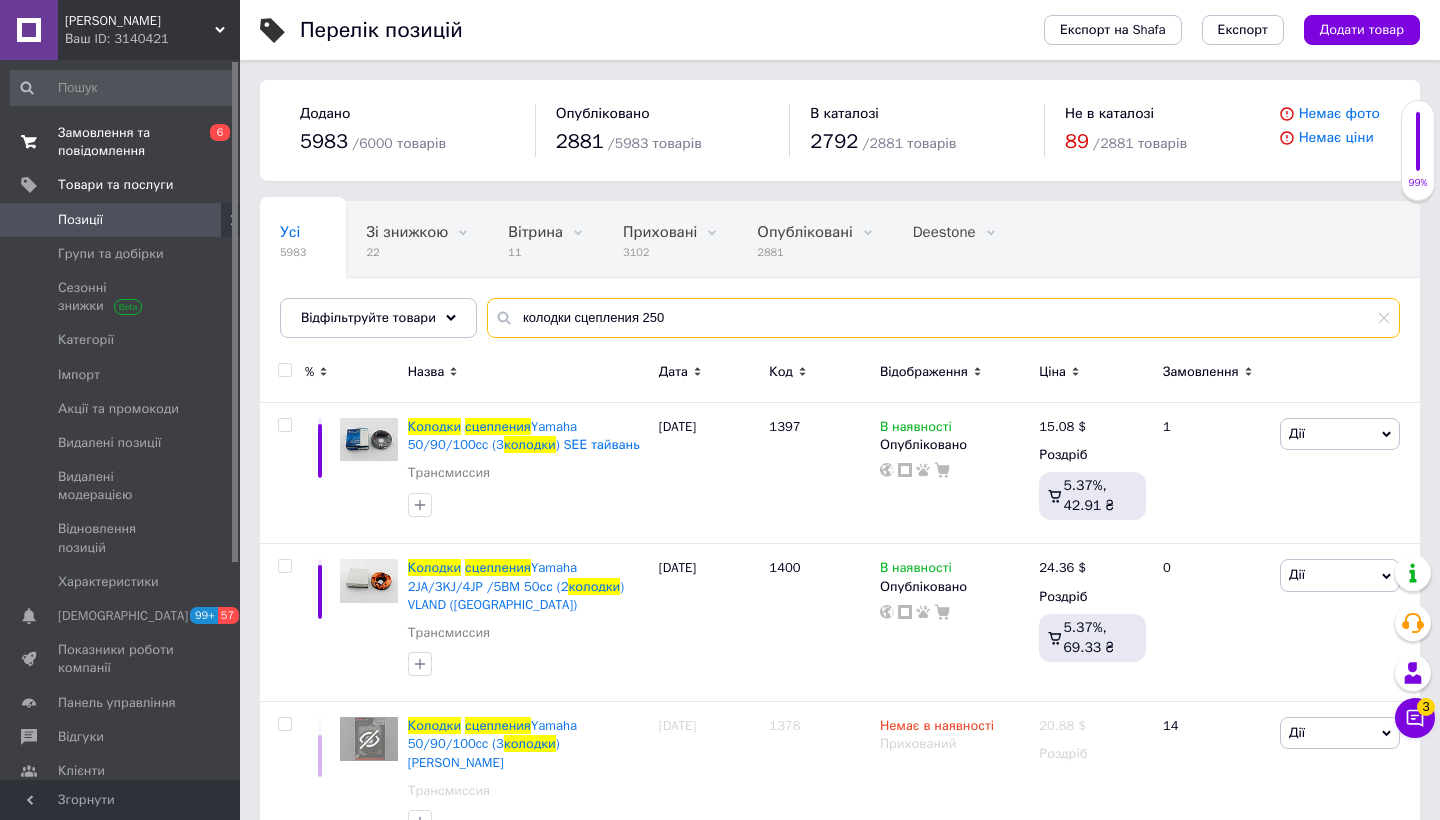 type on "колодки сцепления 250" 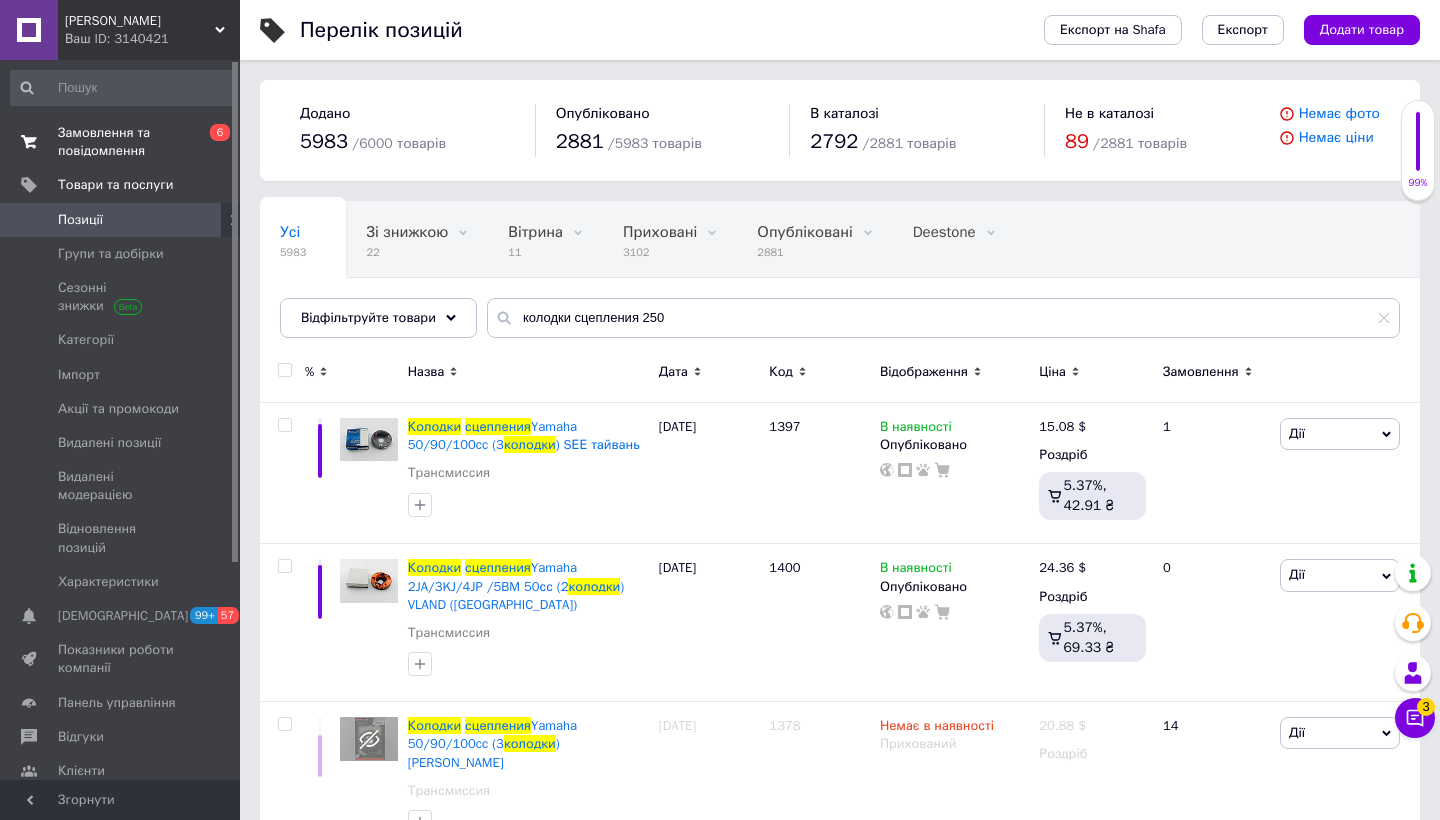 click on "Замовлення та повідомлення" at bounding box center (121, 142) 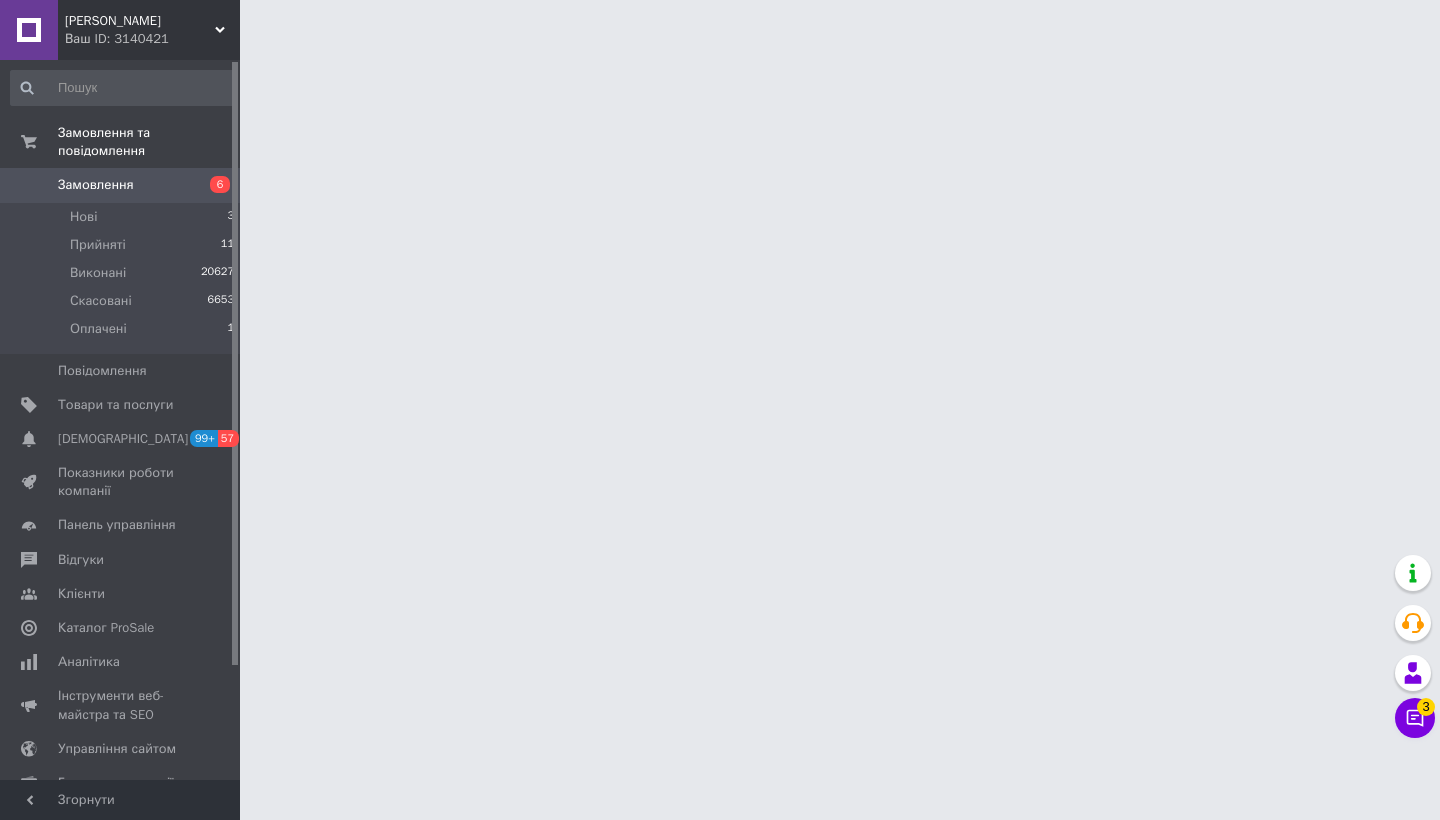 click on "МОТО СІЧ Ваш ID: 3140421 Сайт МОТО СІЧ Кабінет покупця Перевірити стан системи Сторінка на порталі Довідка Вийти Замовлення та повідомлення Замовлення 6 Нові 3 Прийняті 11 Виконані 20627 Скасовані 6653 Оплачені 1 Повідомлення 0 Товари та послуги Сповіщення 99+ 57 Показники роботи компанії Панель управління Відгуки Клієнти Каталог ProSale Аналітика Інструменти веб-майстра та SEO Управління сайтом Гаманець компанії [PERSON_NAME] Тарифи та рахунки Prom мікс 6 000 Згорнути" at bounding box center (720, 25) 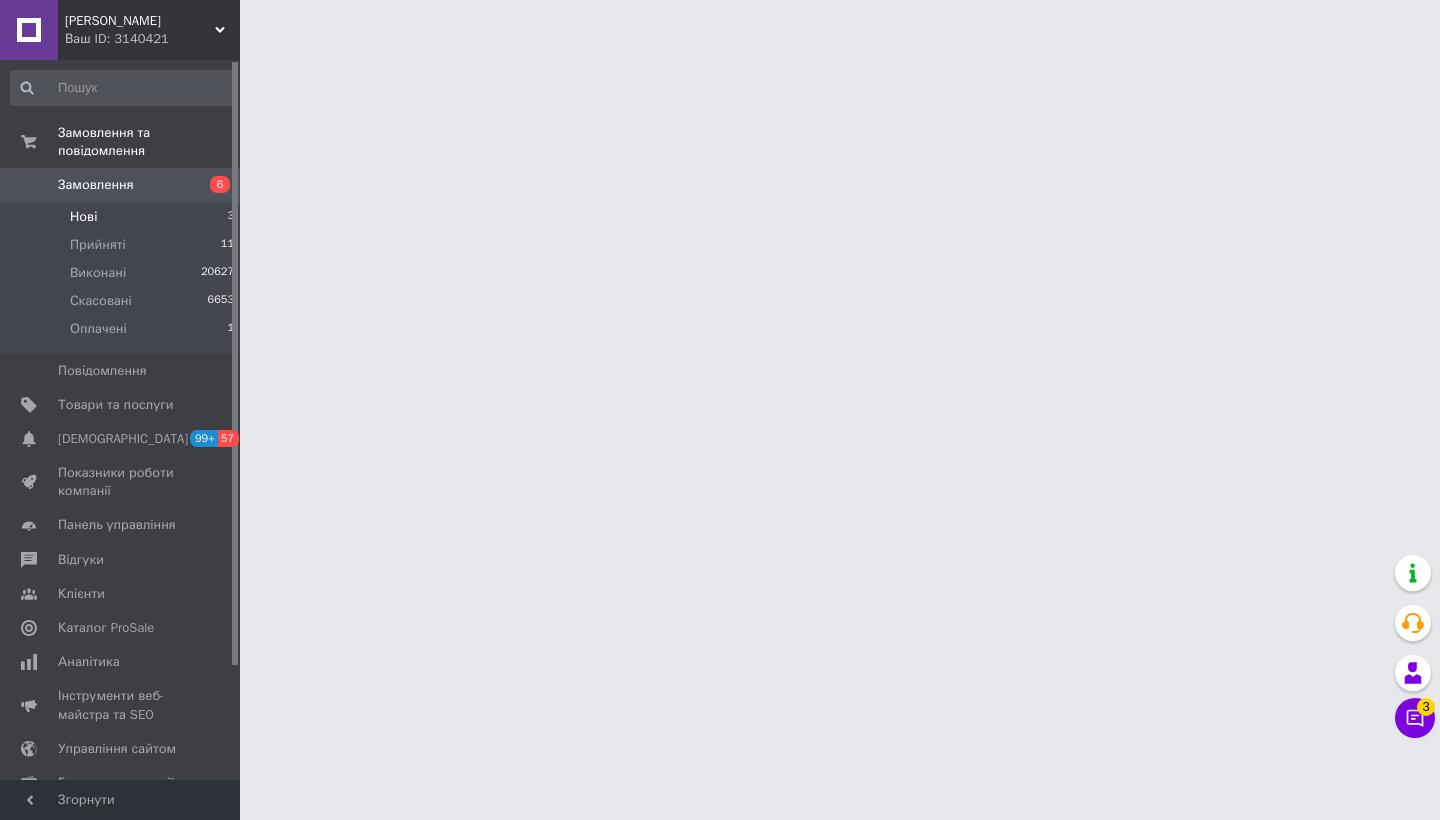 click on "Нові 3" at bounding box center (123, 217) 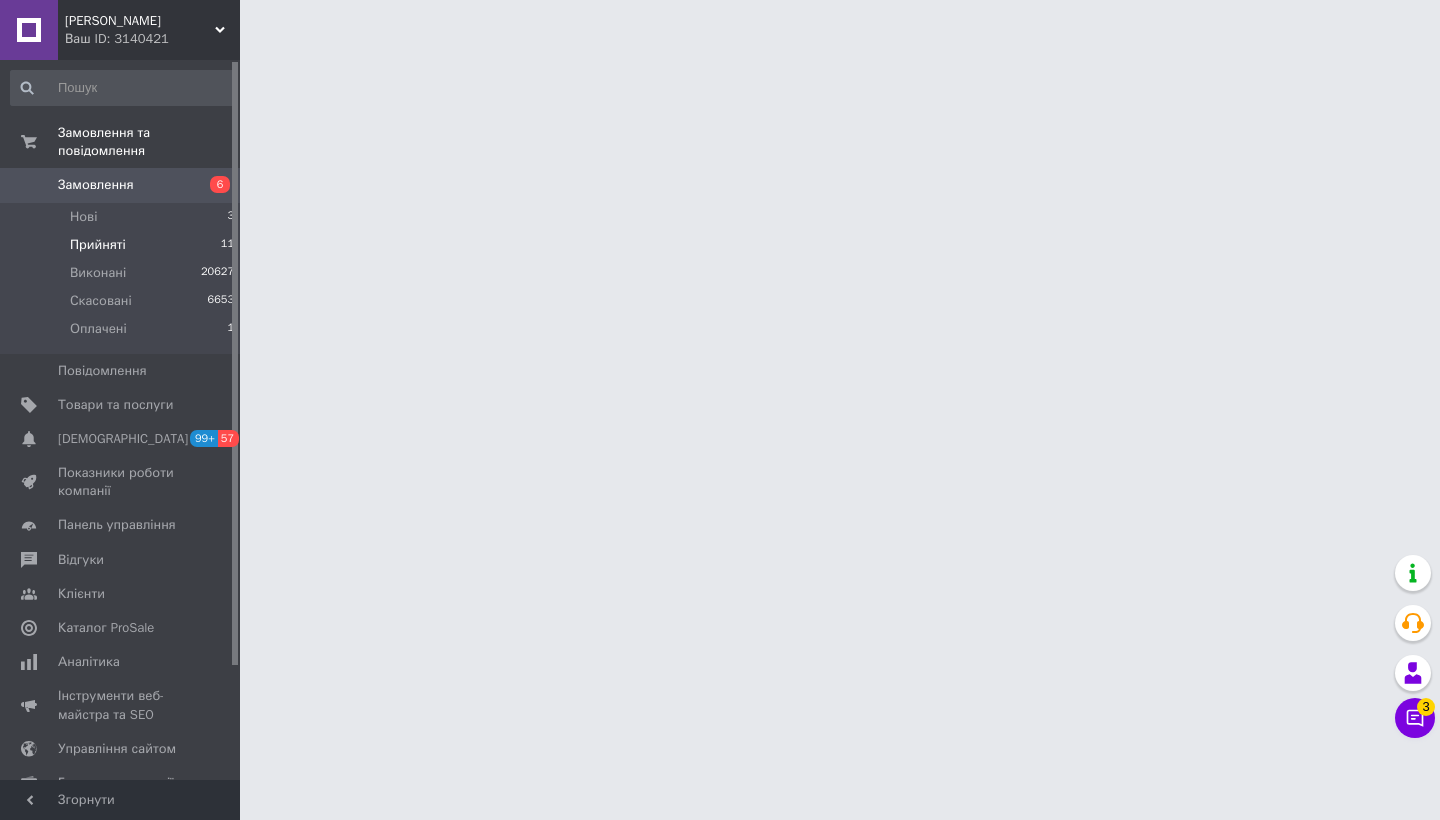 click on "Прийняті 11" at bounding box center (123, 245) 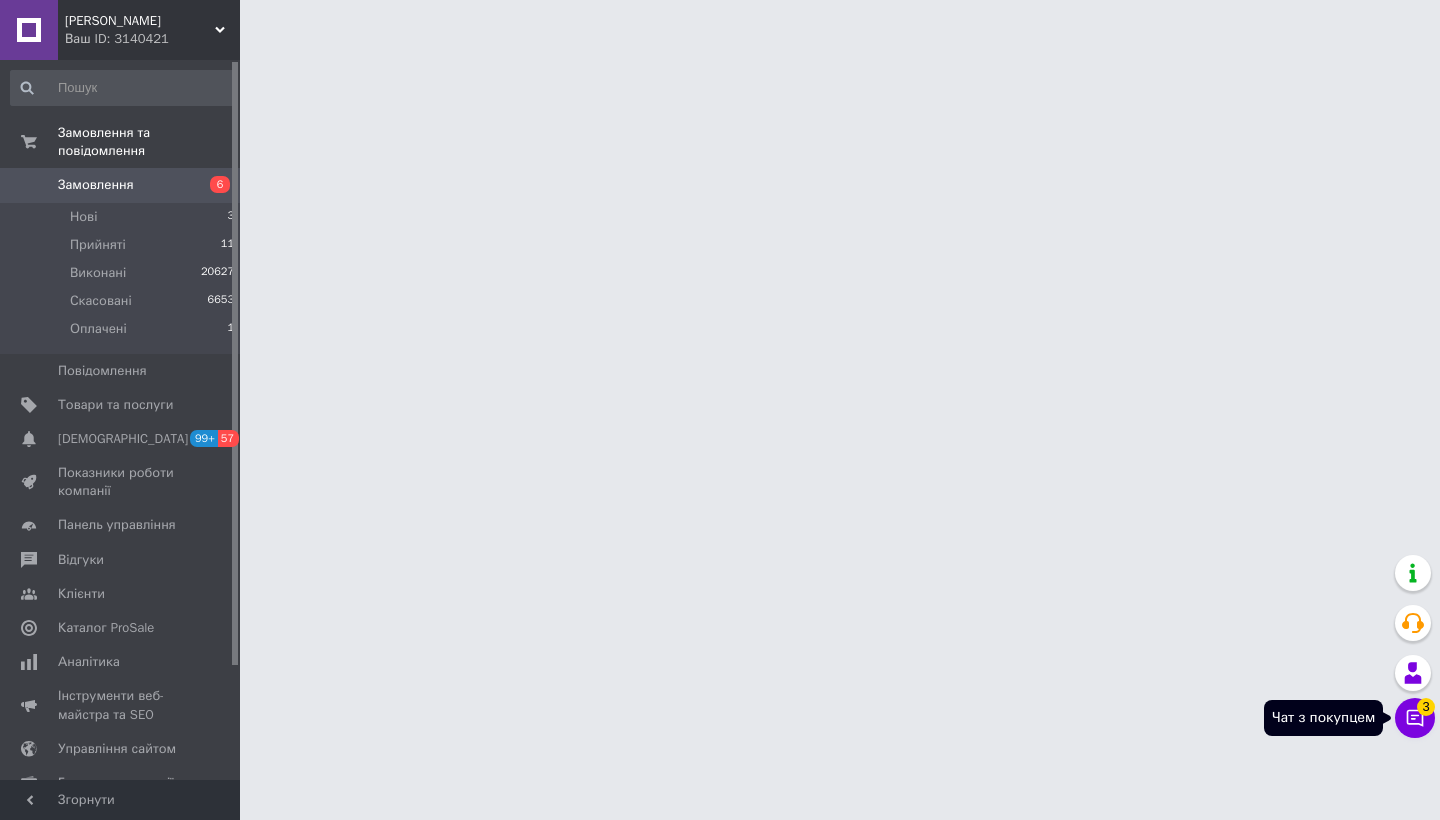 click on "Чат з покупцем 3" at bounding box center (1415, 718) 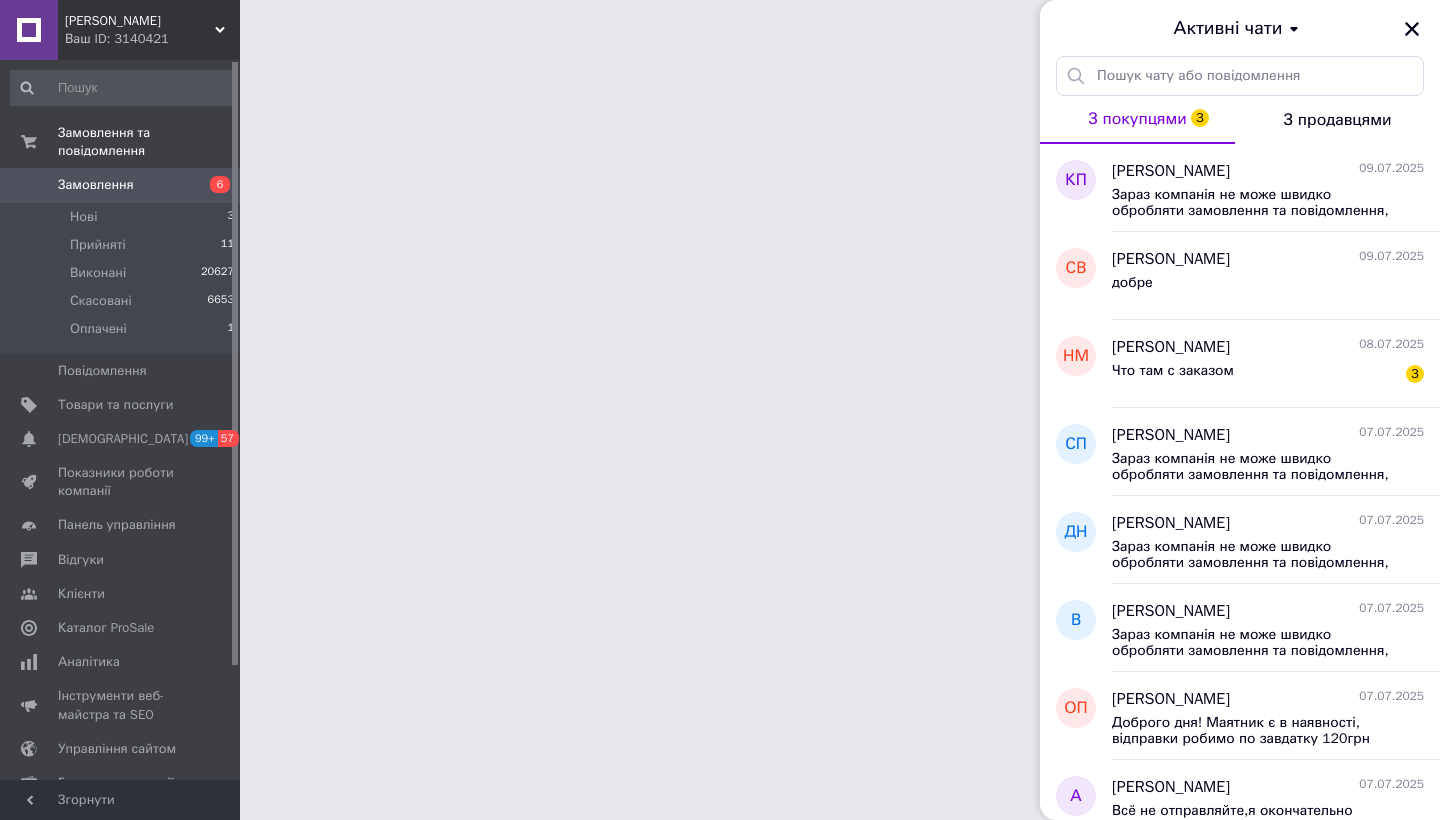 click on "Активні чати" at bounding box center [1240, 28] 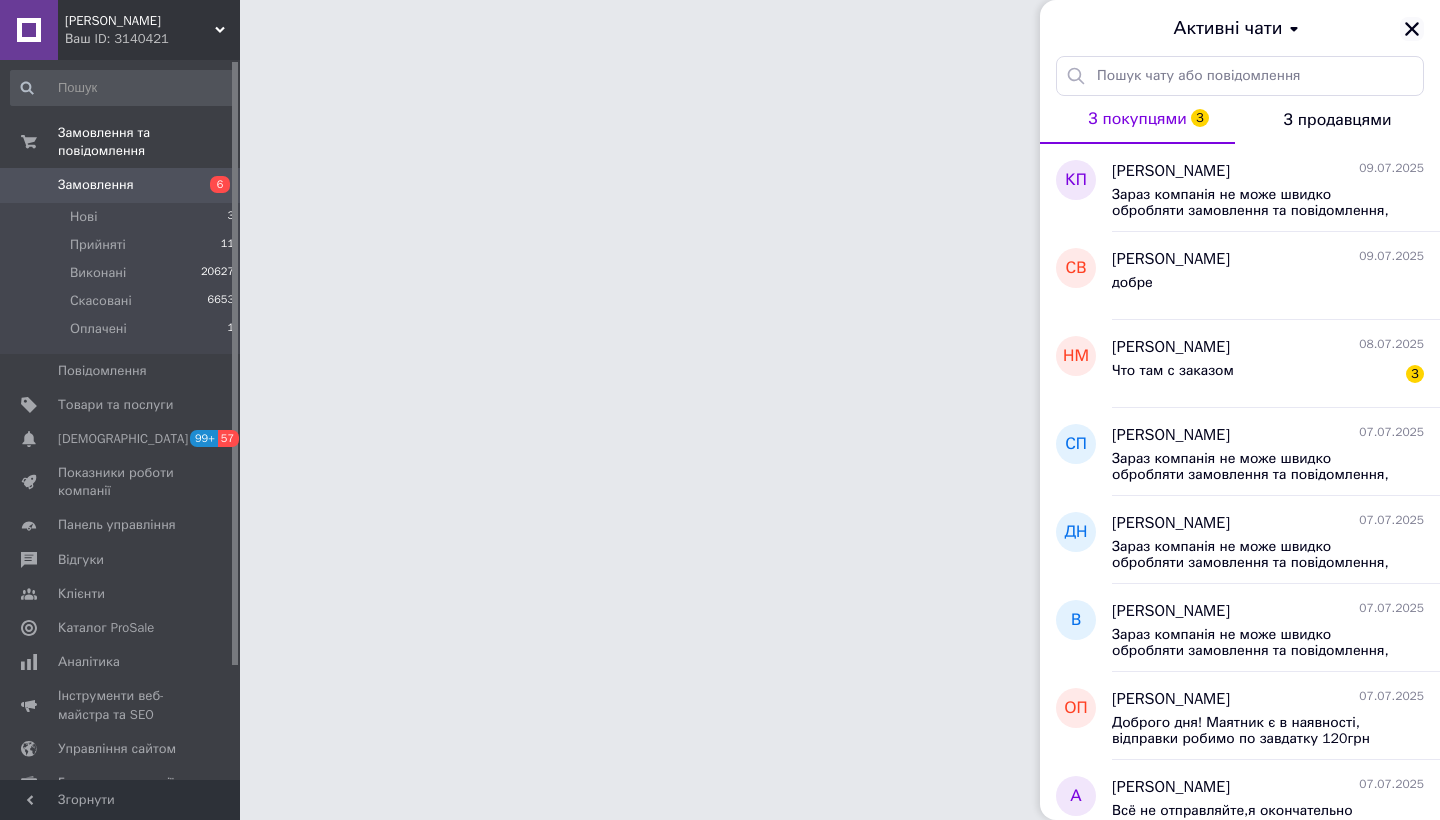 click 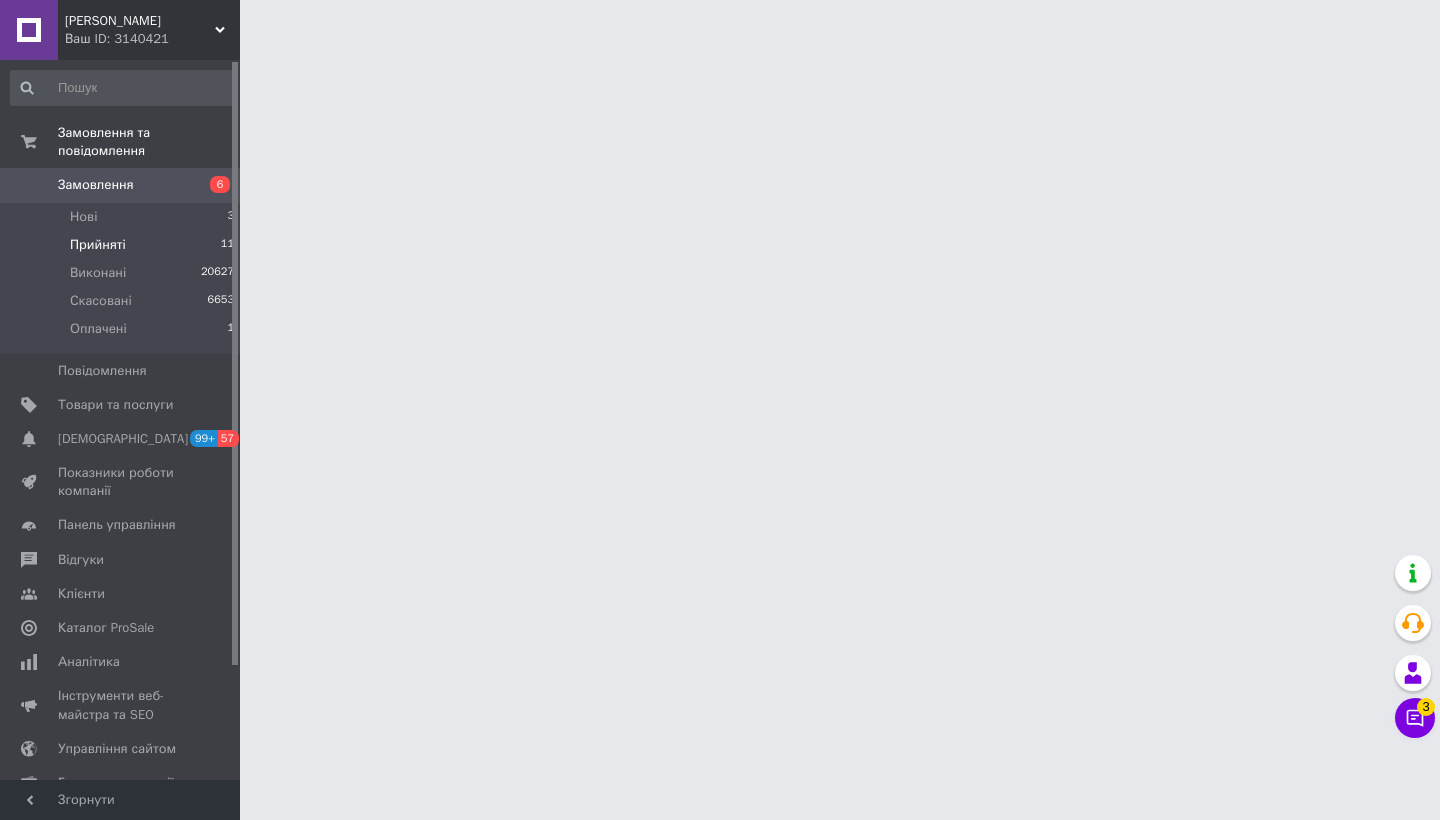 click on "Прийняті" at bounding box center (98, 245) 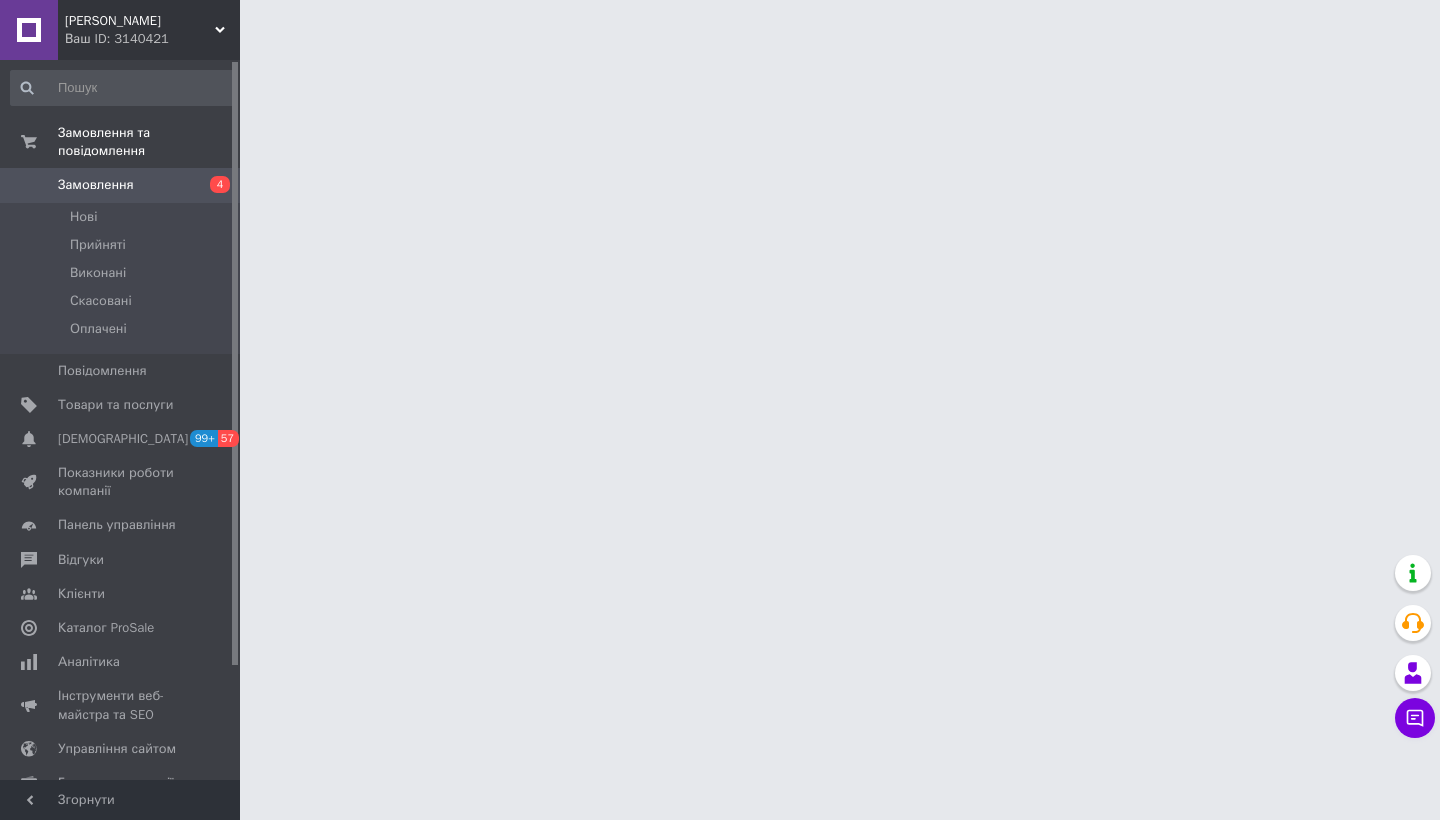 scroll, scrollTop: 0, scrollLeft: 0, axis: both 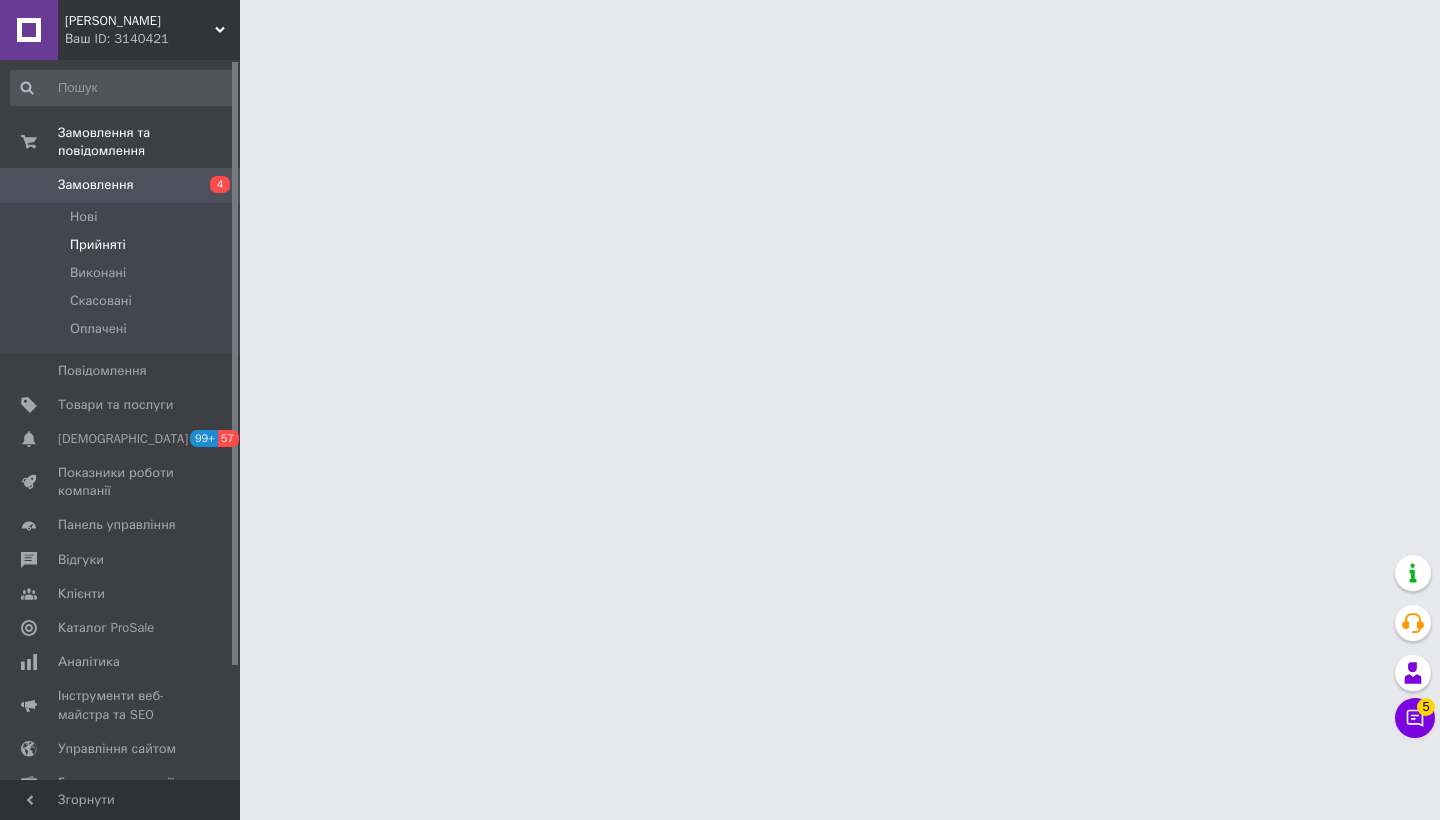 click on "Прийняті" at bounding box center (98, 245) 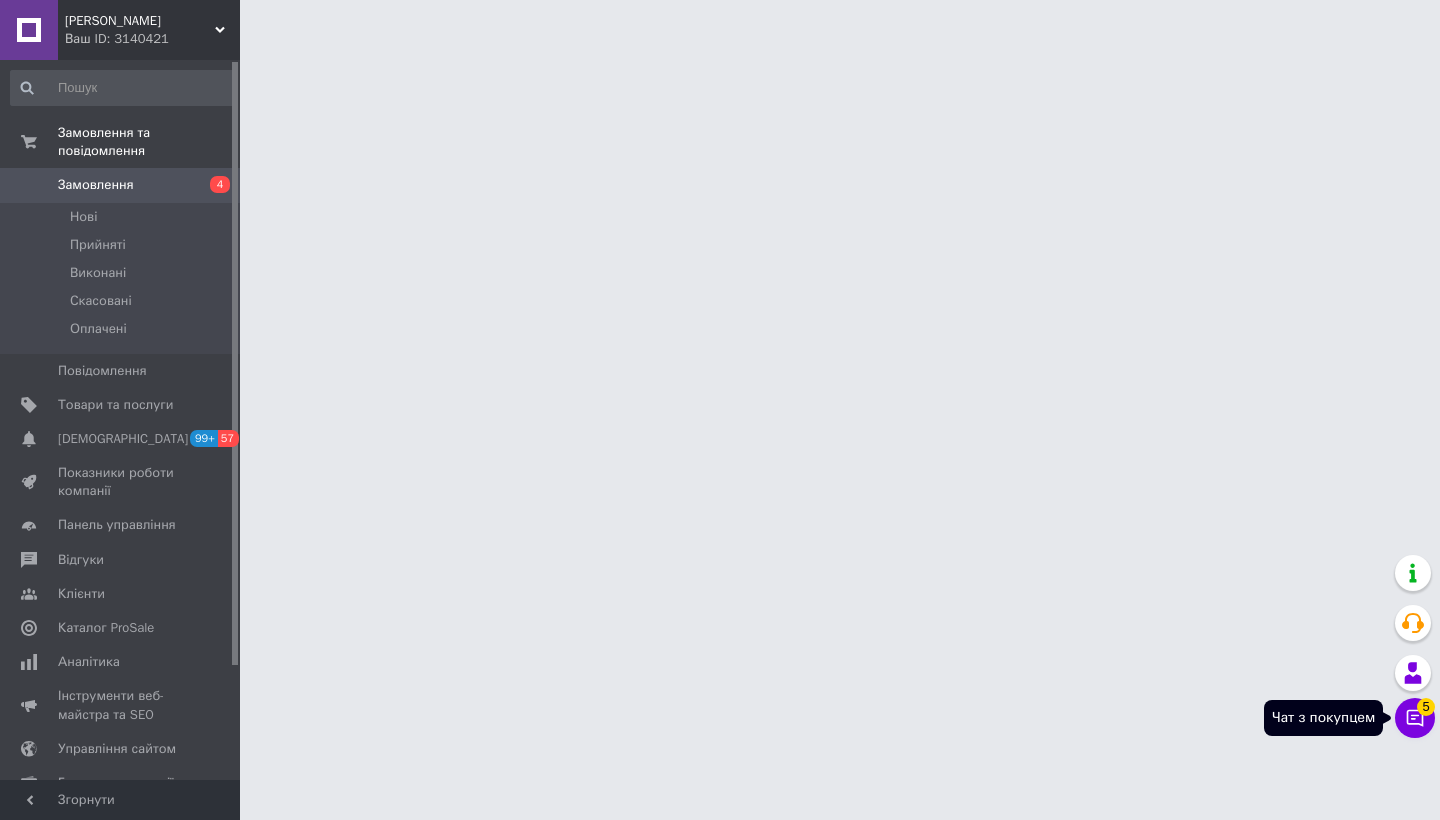 click 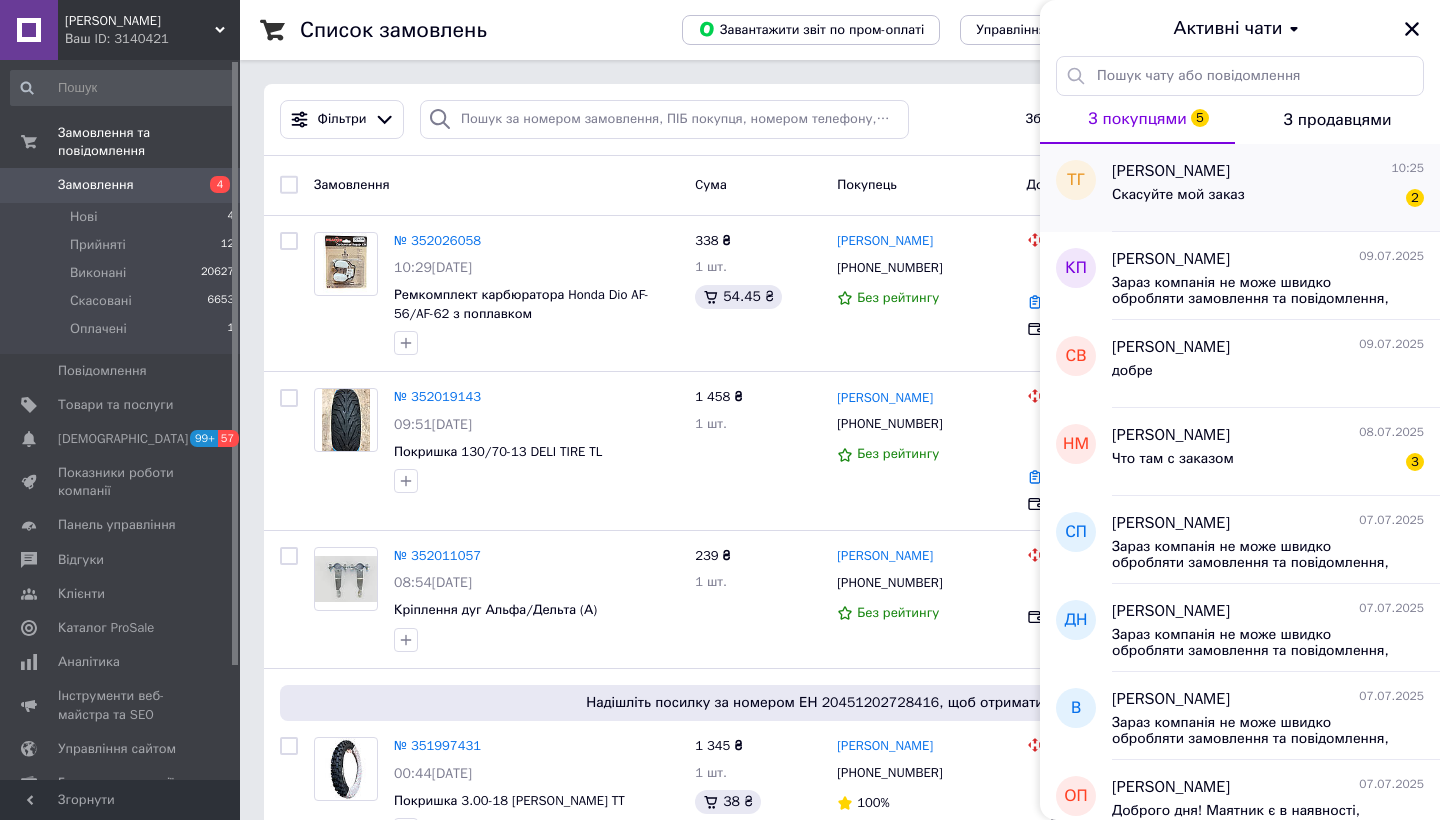 click on "Скасуйте мой заказ" at bounding box center (1178, 201) 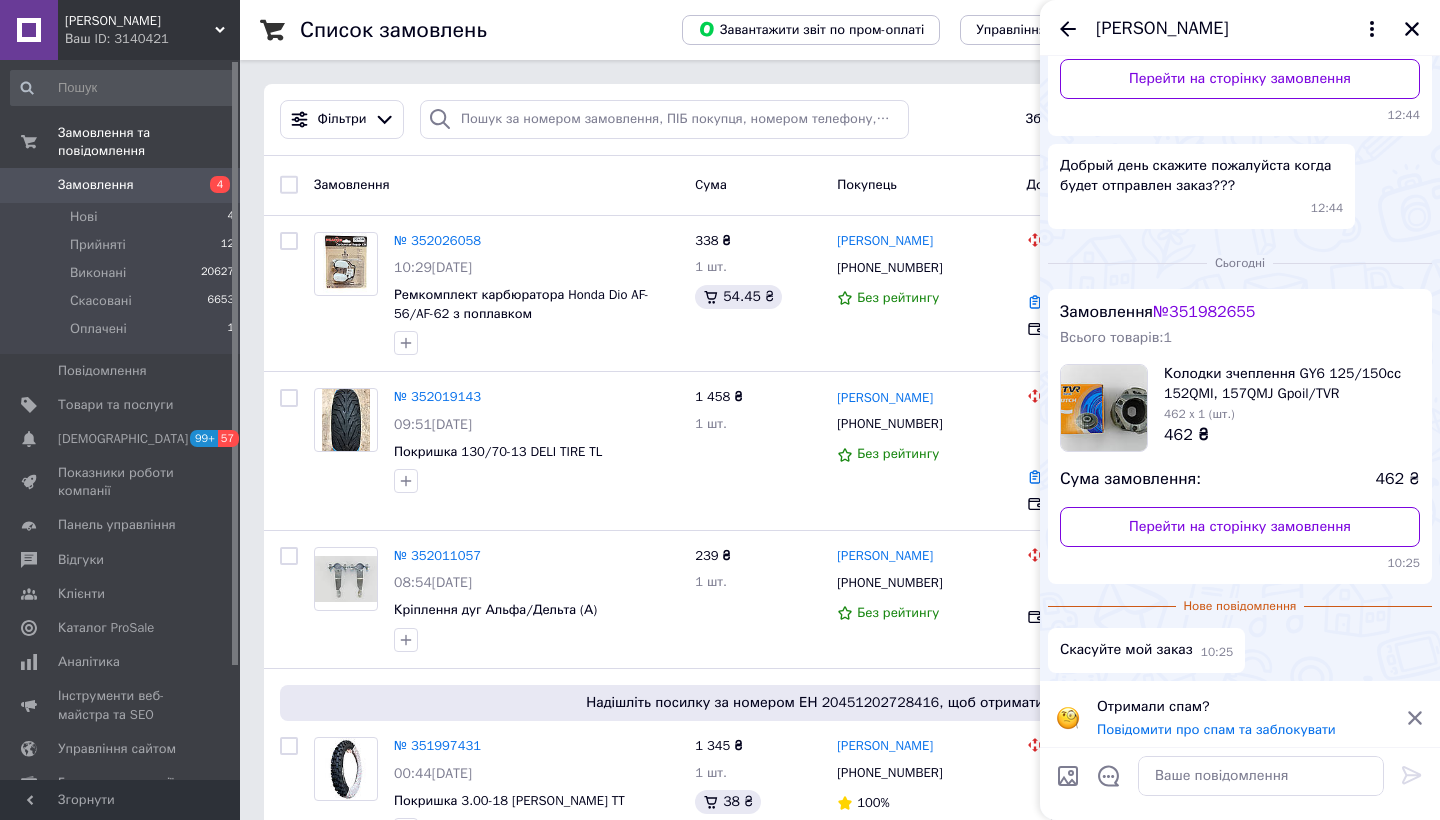 scroll, scrollTop: 266, scrollLeft: 0, axis: vertical 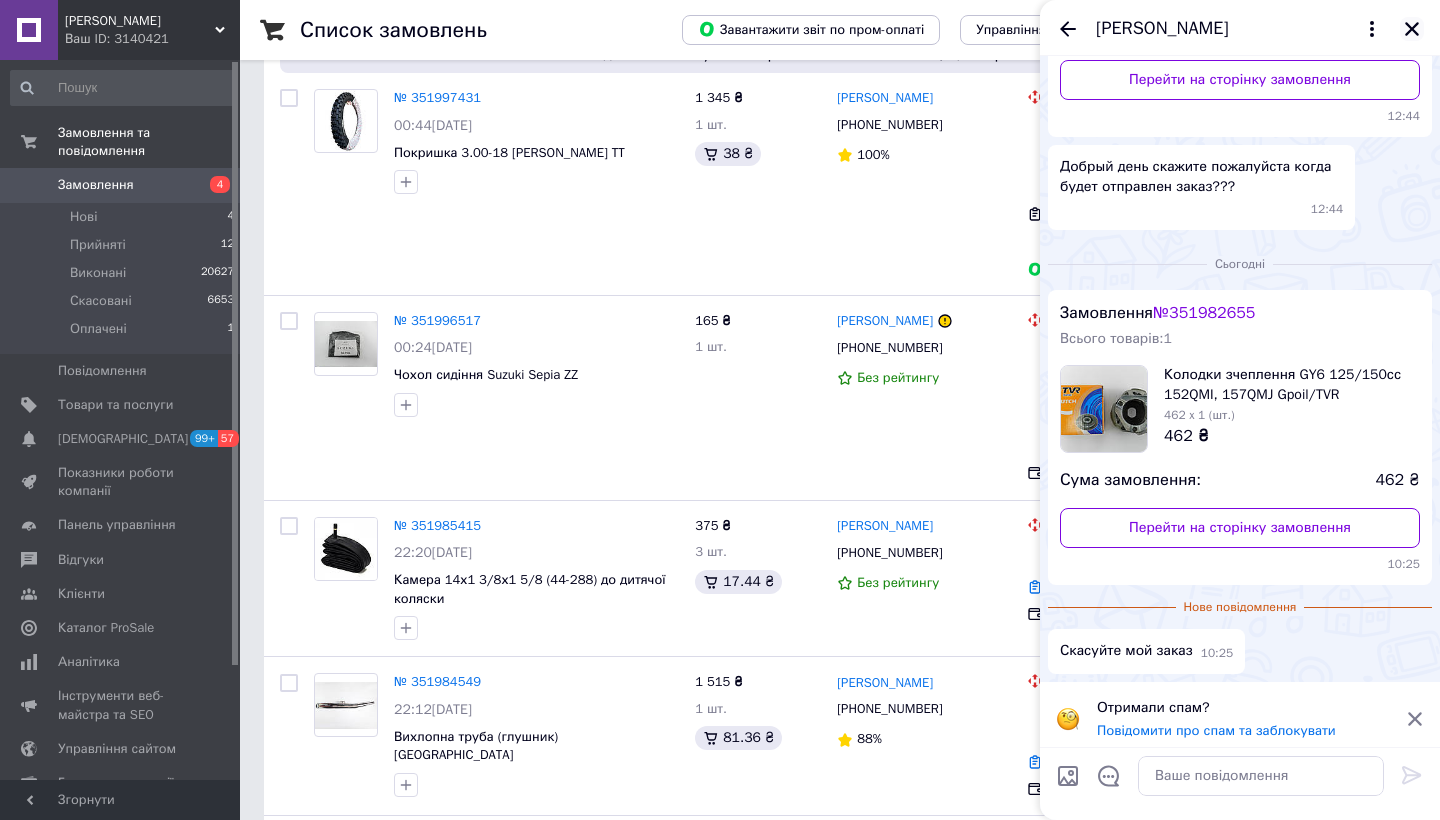 click 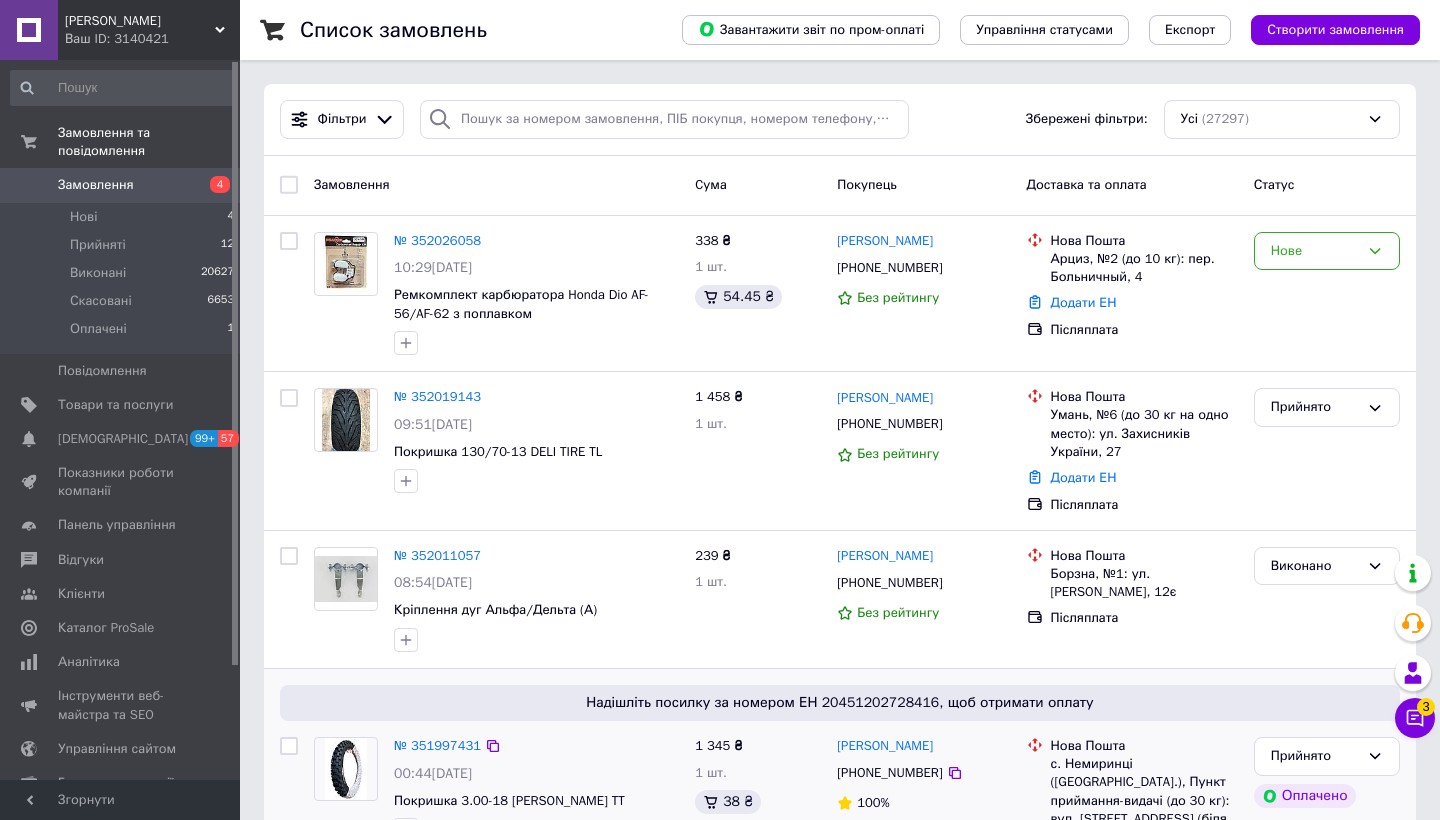 scroll, scrollTop: 0, scrollLeft: 0, axis: both 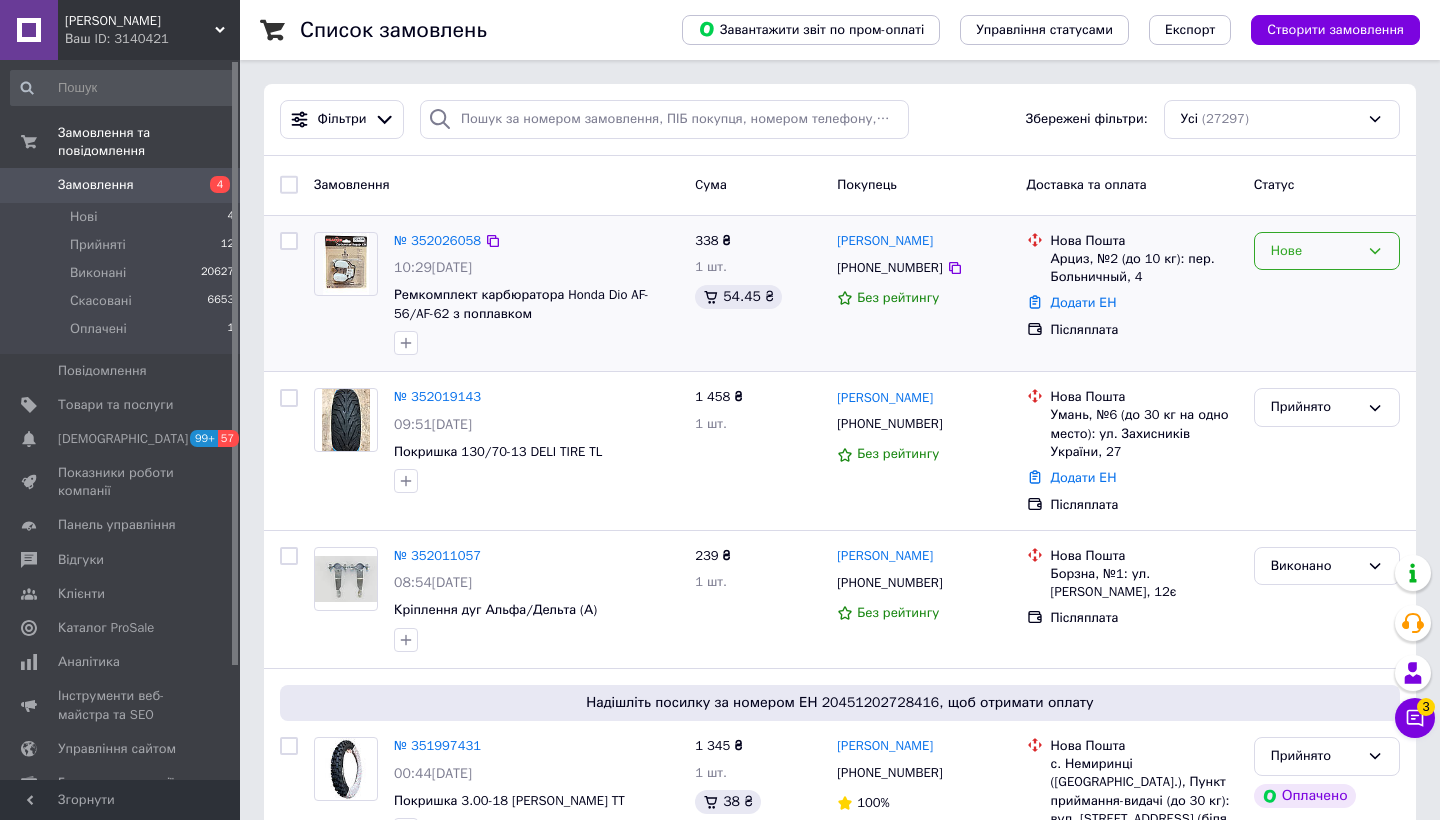 click on "Нове" at bounding box center (1315, 251) 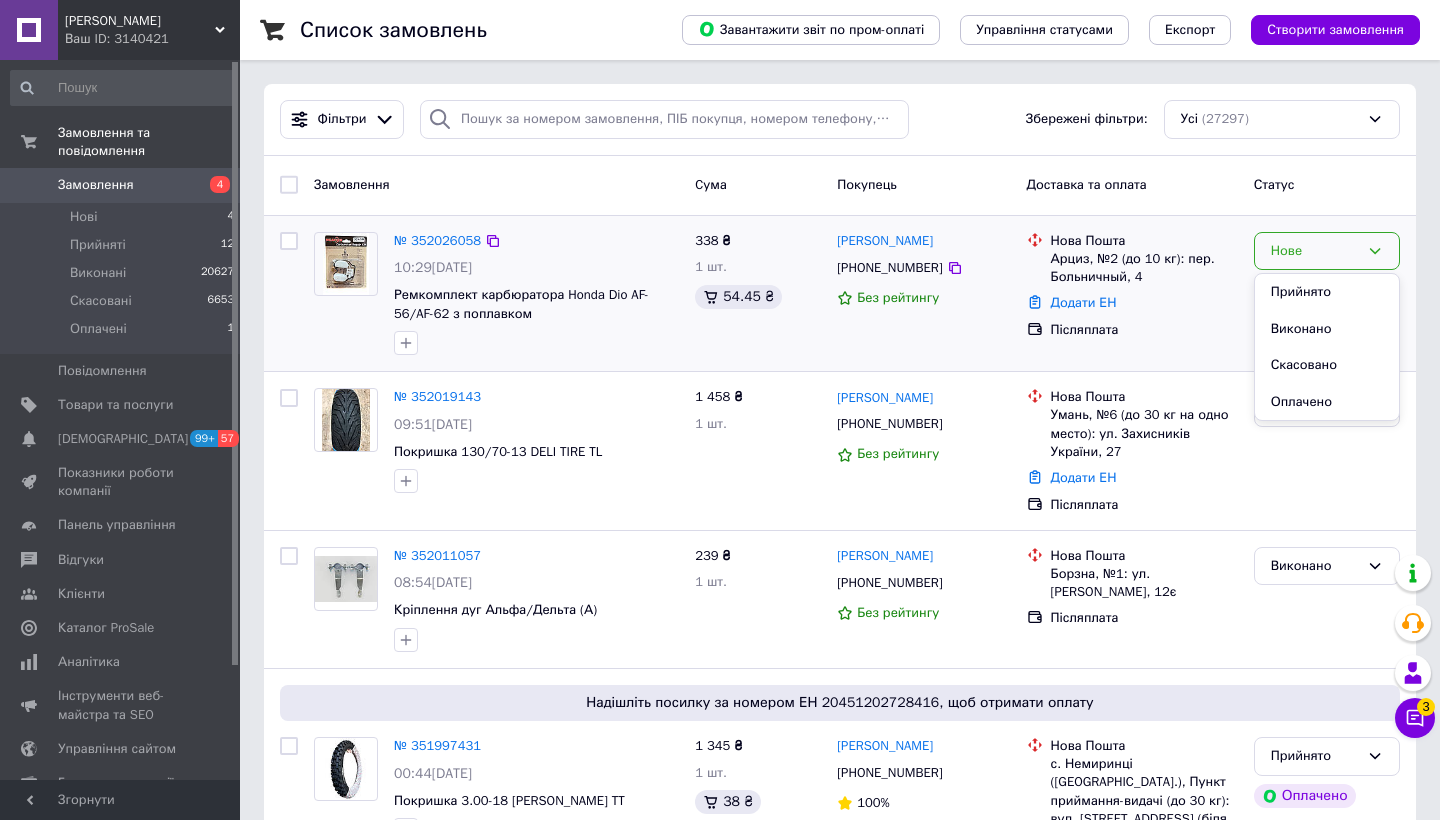 click on "Прийнято" at bounding box center [1327, 292] 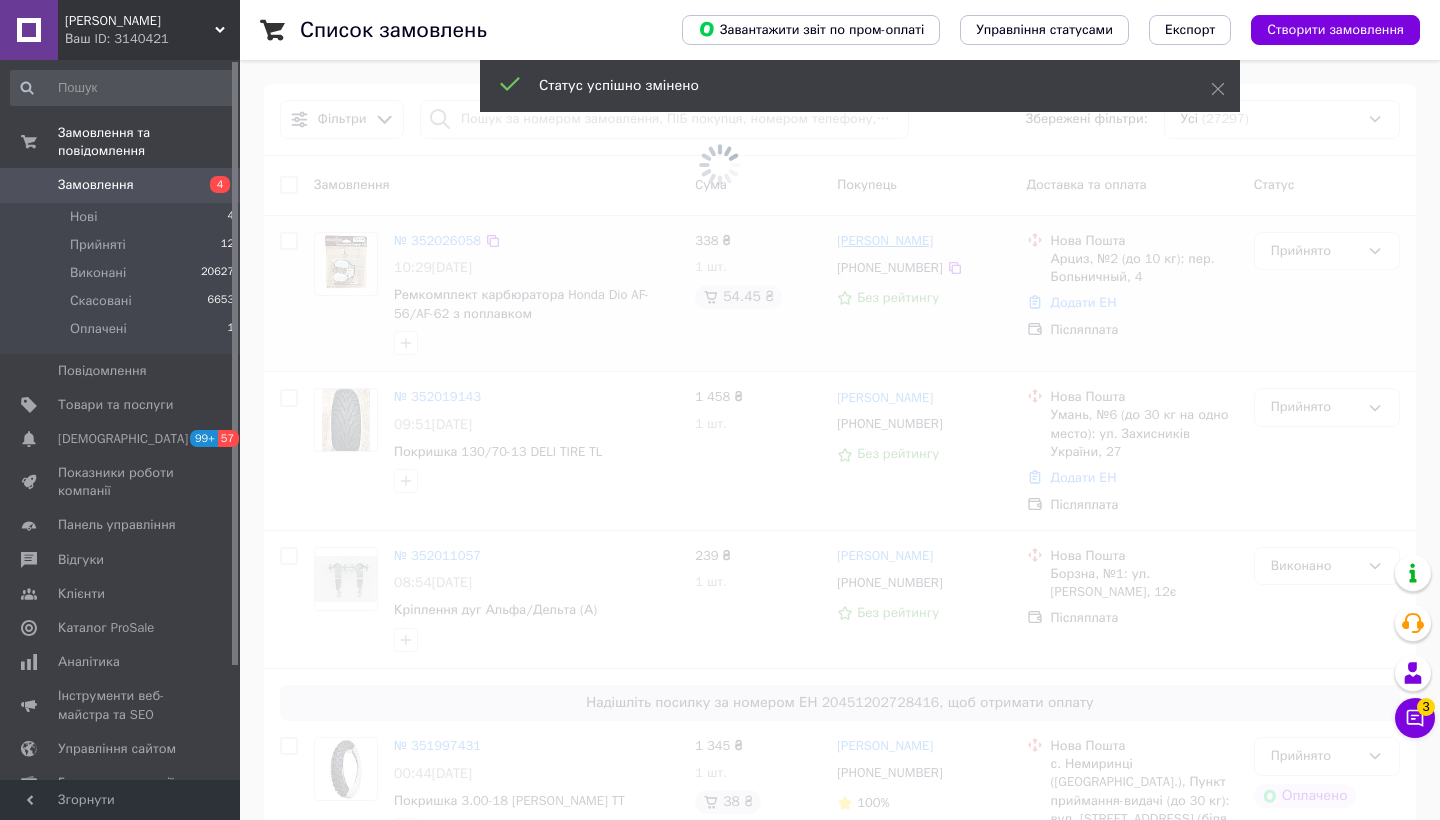 click at bounding box center (720, 165) 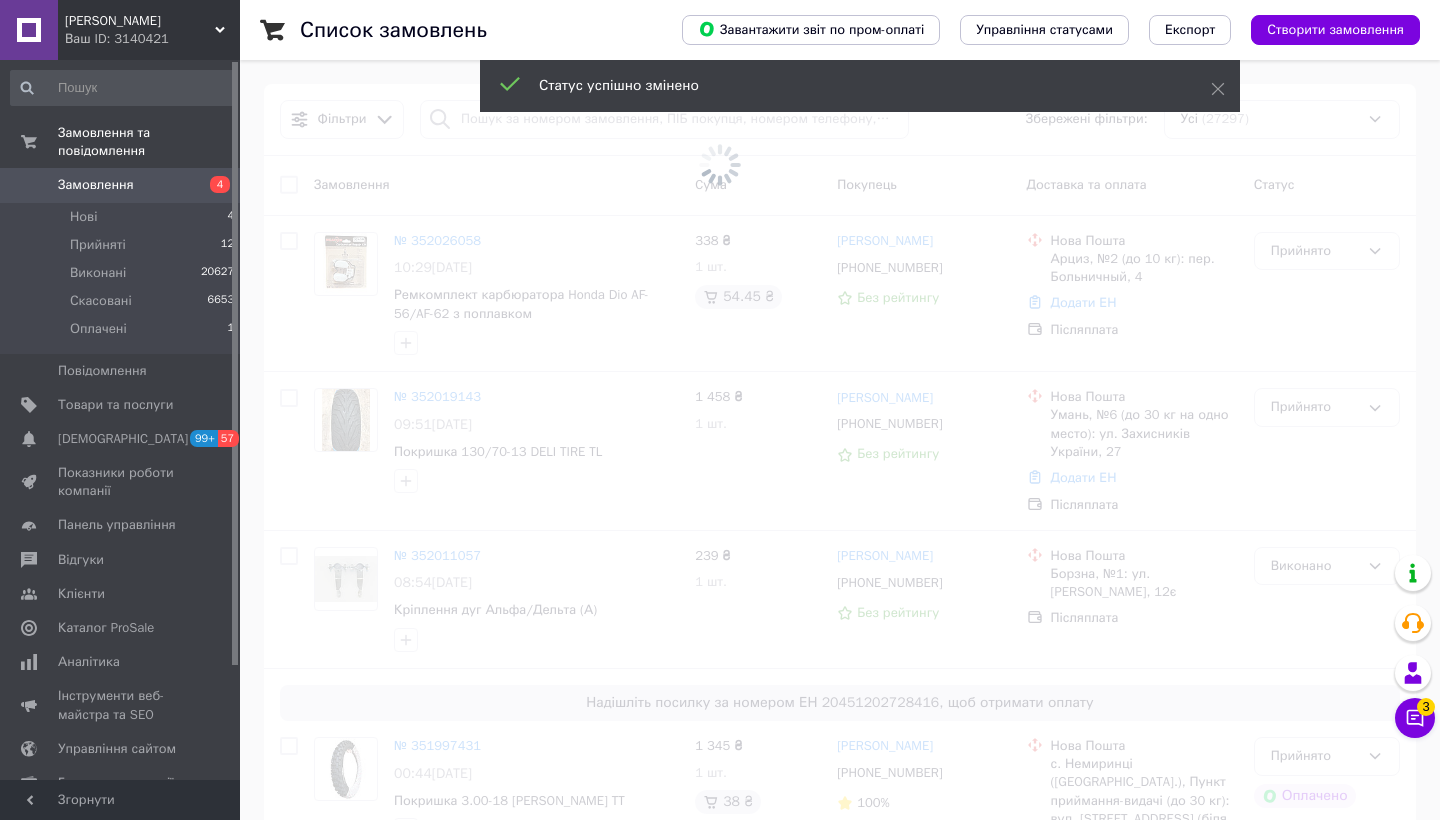 click at bounding box center (720, 165) 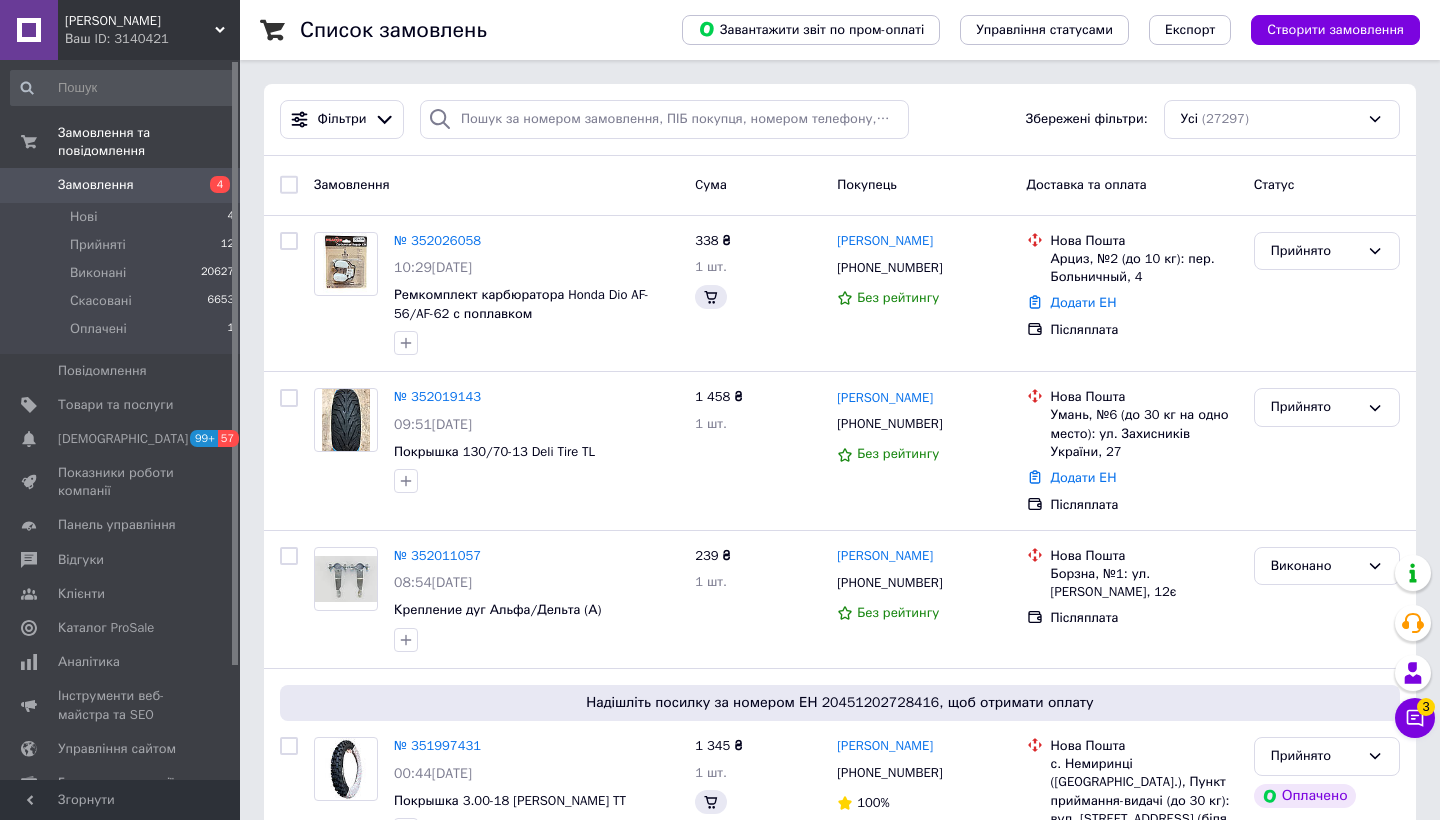 click on "Олена Грицько" at bounding box center (885, 241) 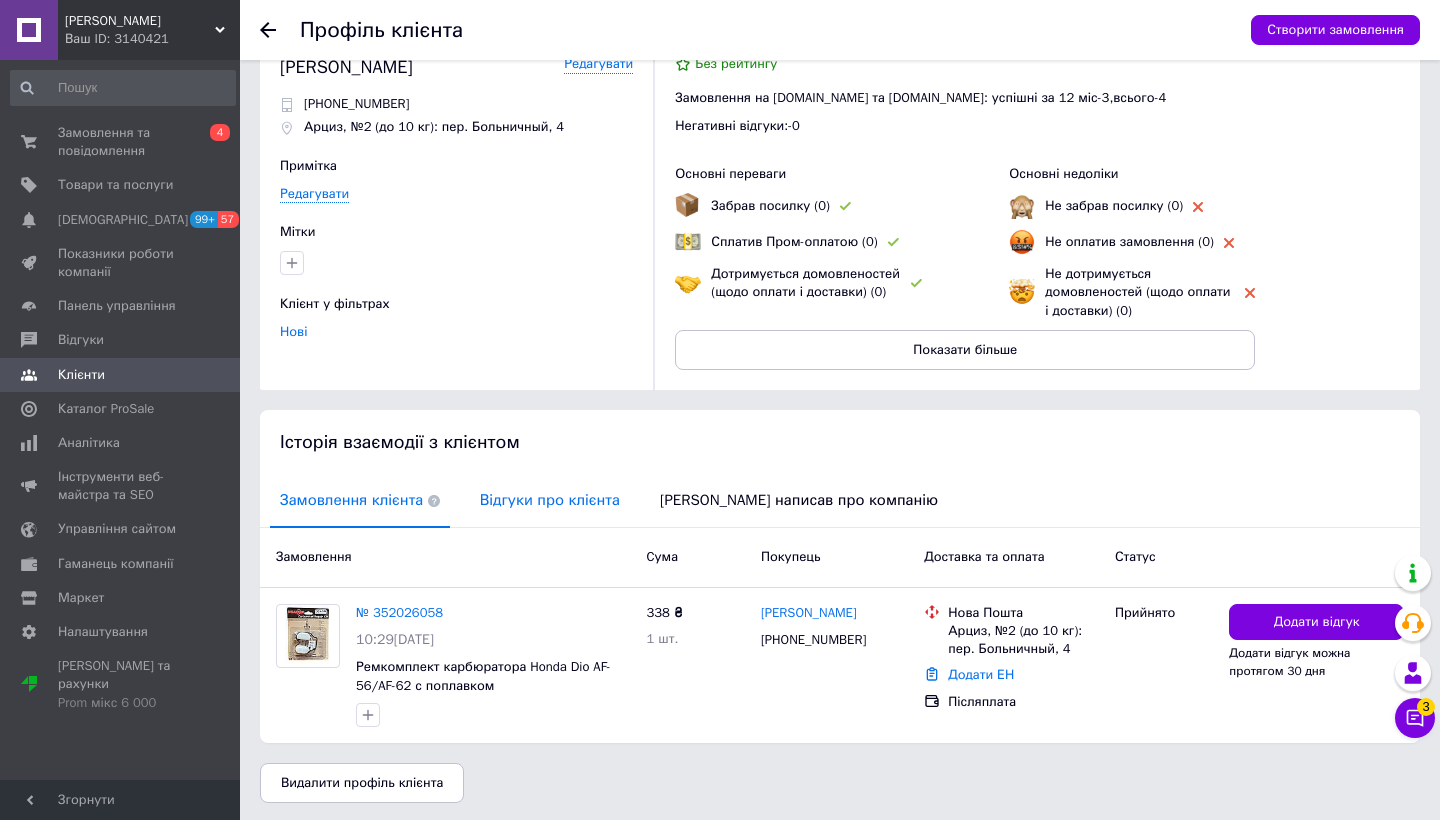 scroll, scrollTop: 44, scrollLeft: 0, axis: vertical 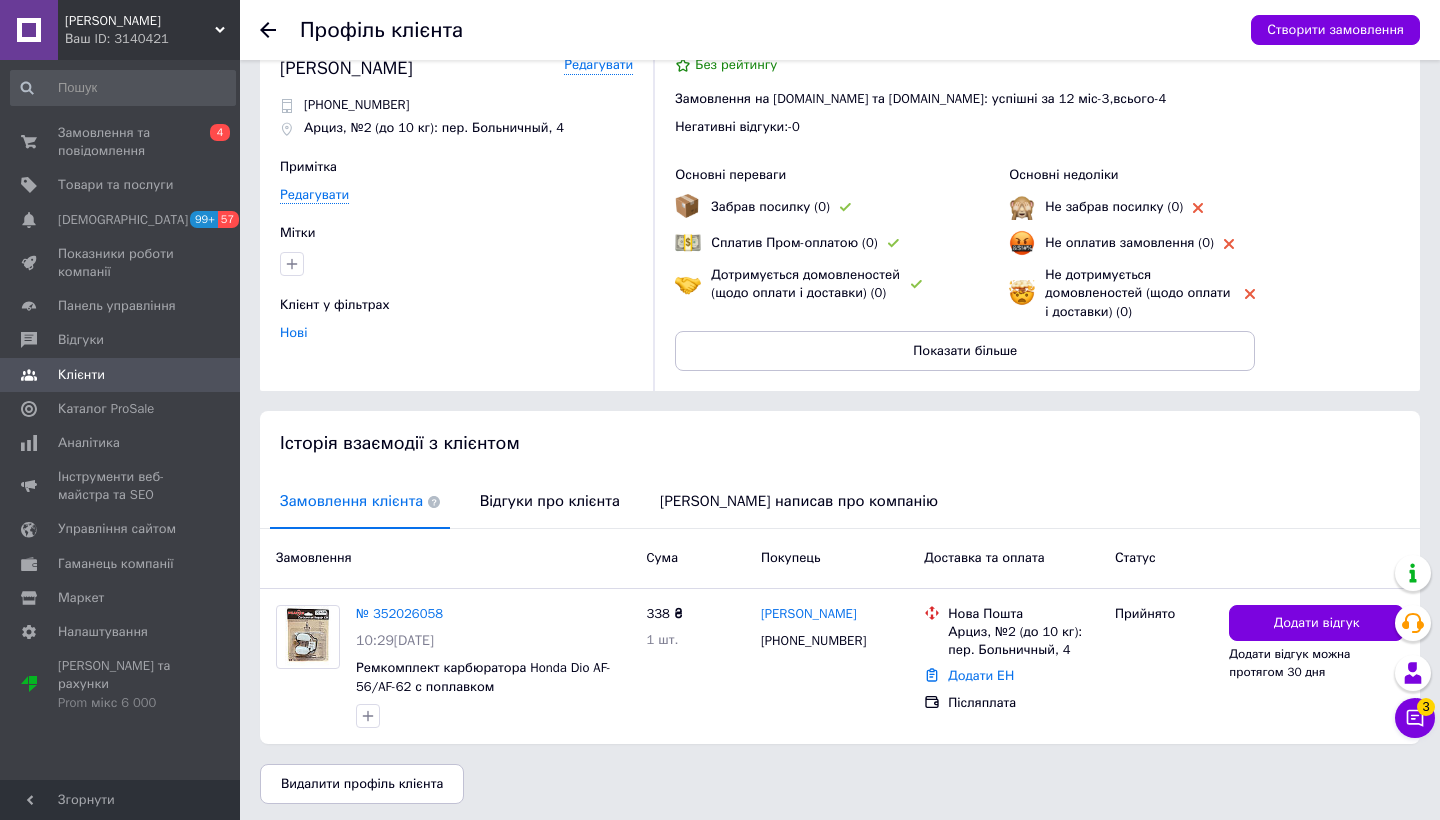 click on "Відгуки про клієнта" at bounding box center (550, 501) 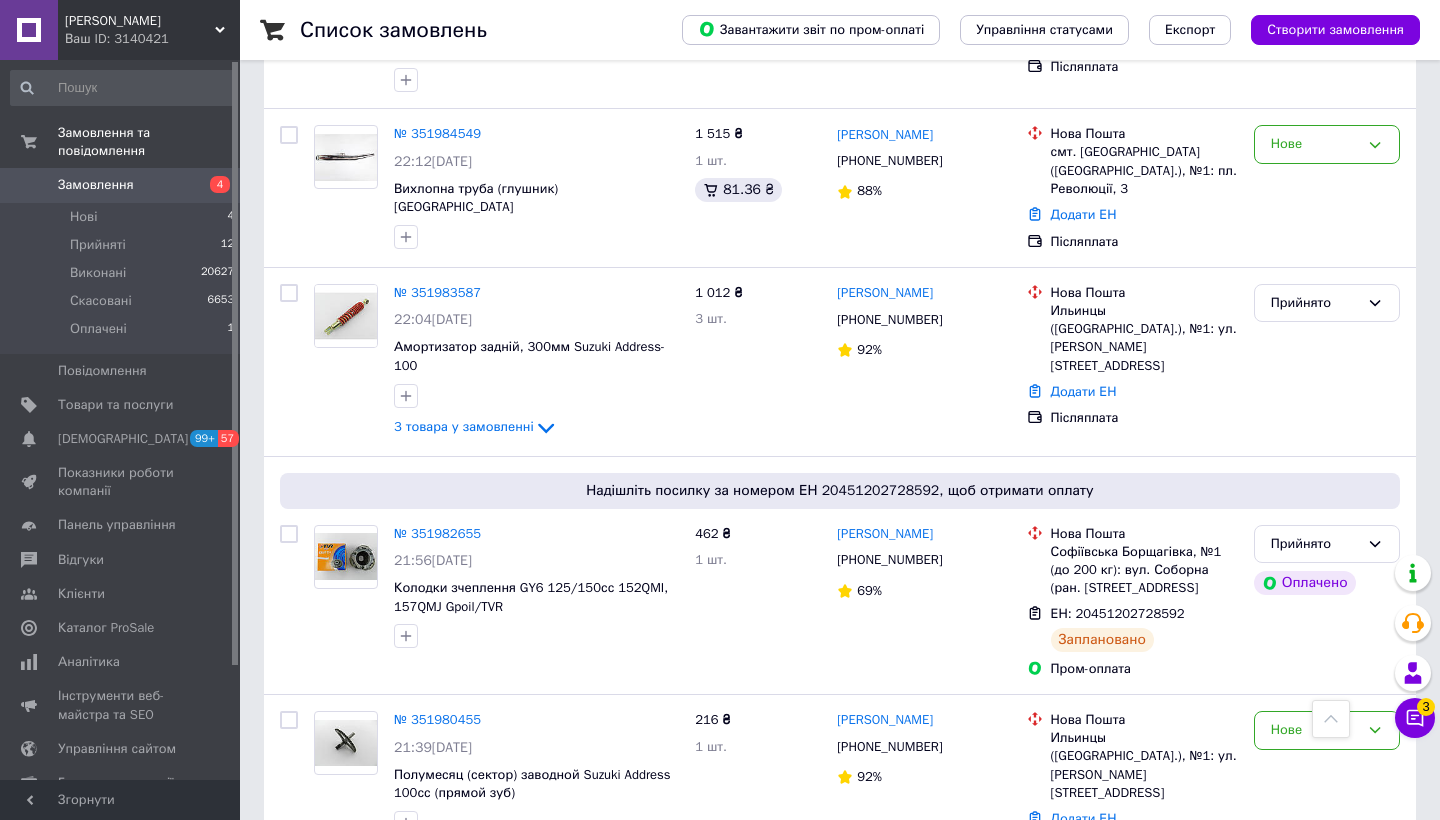 scroll, scrollTop: 1359, scrollLeft: 0, axis: vertical 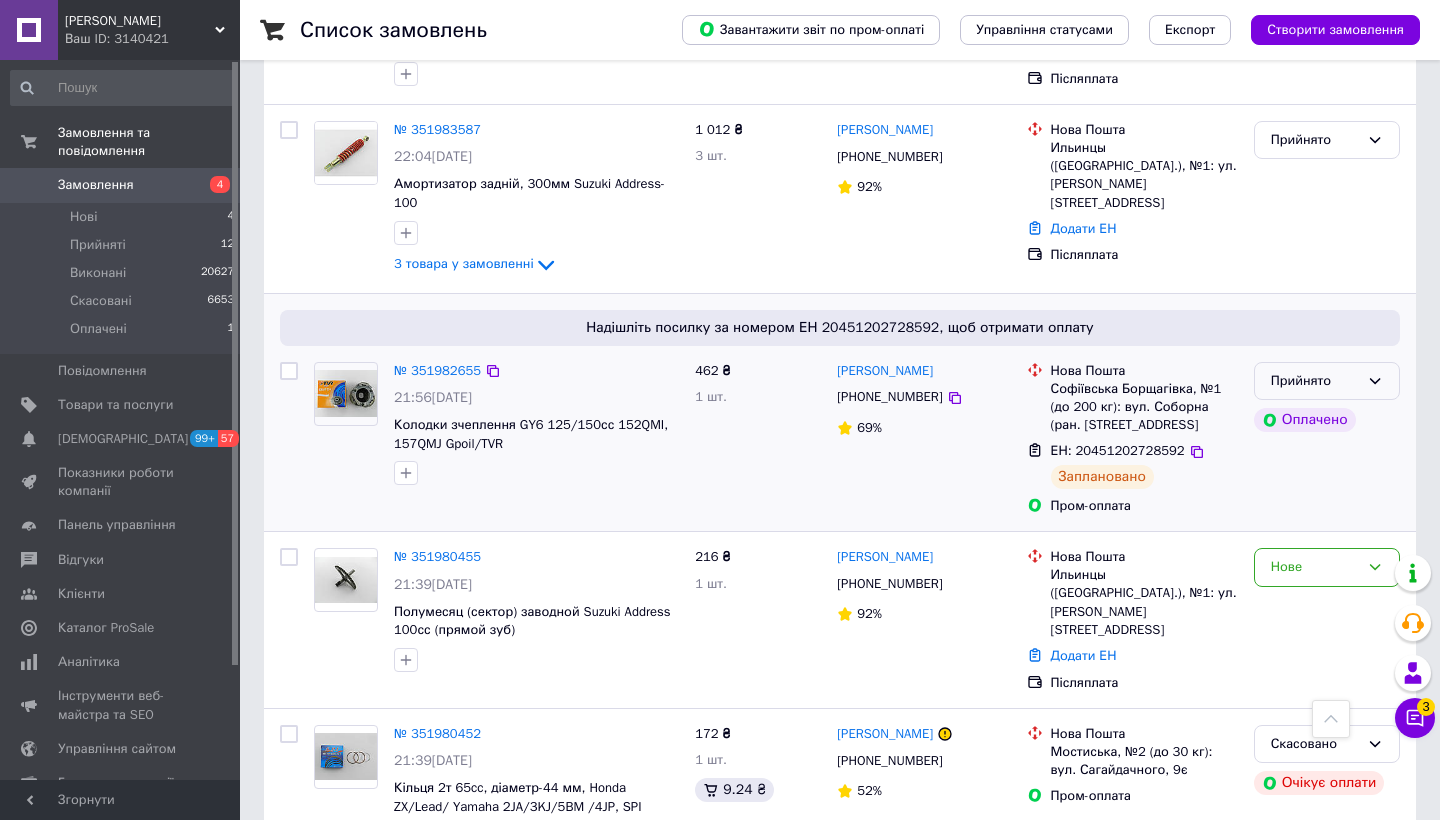 click on "Прийнято" at bounding box center [1315, 381] 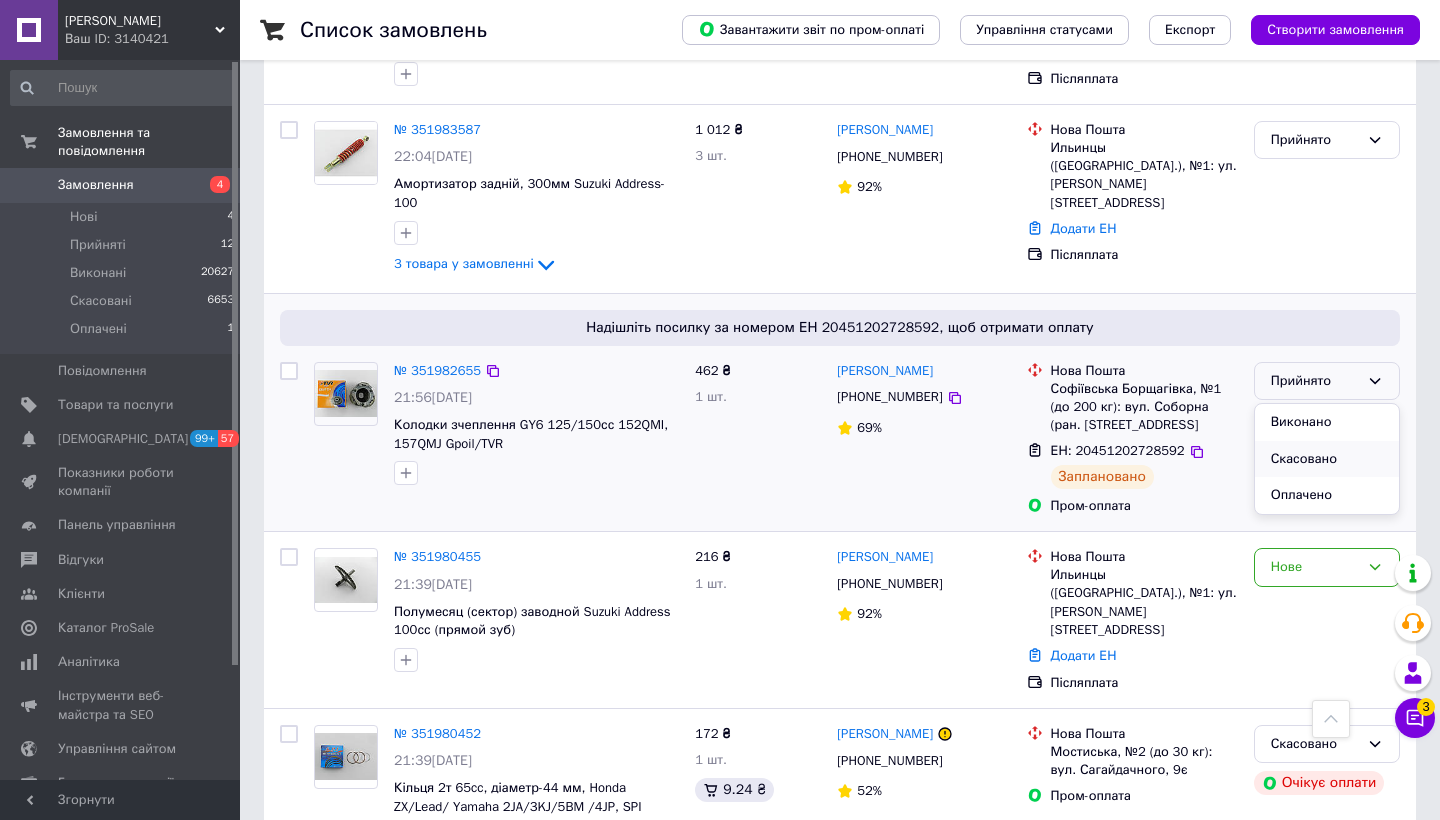 click on "Скасовано" at bounding box center (1327, 459) 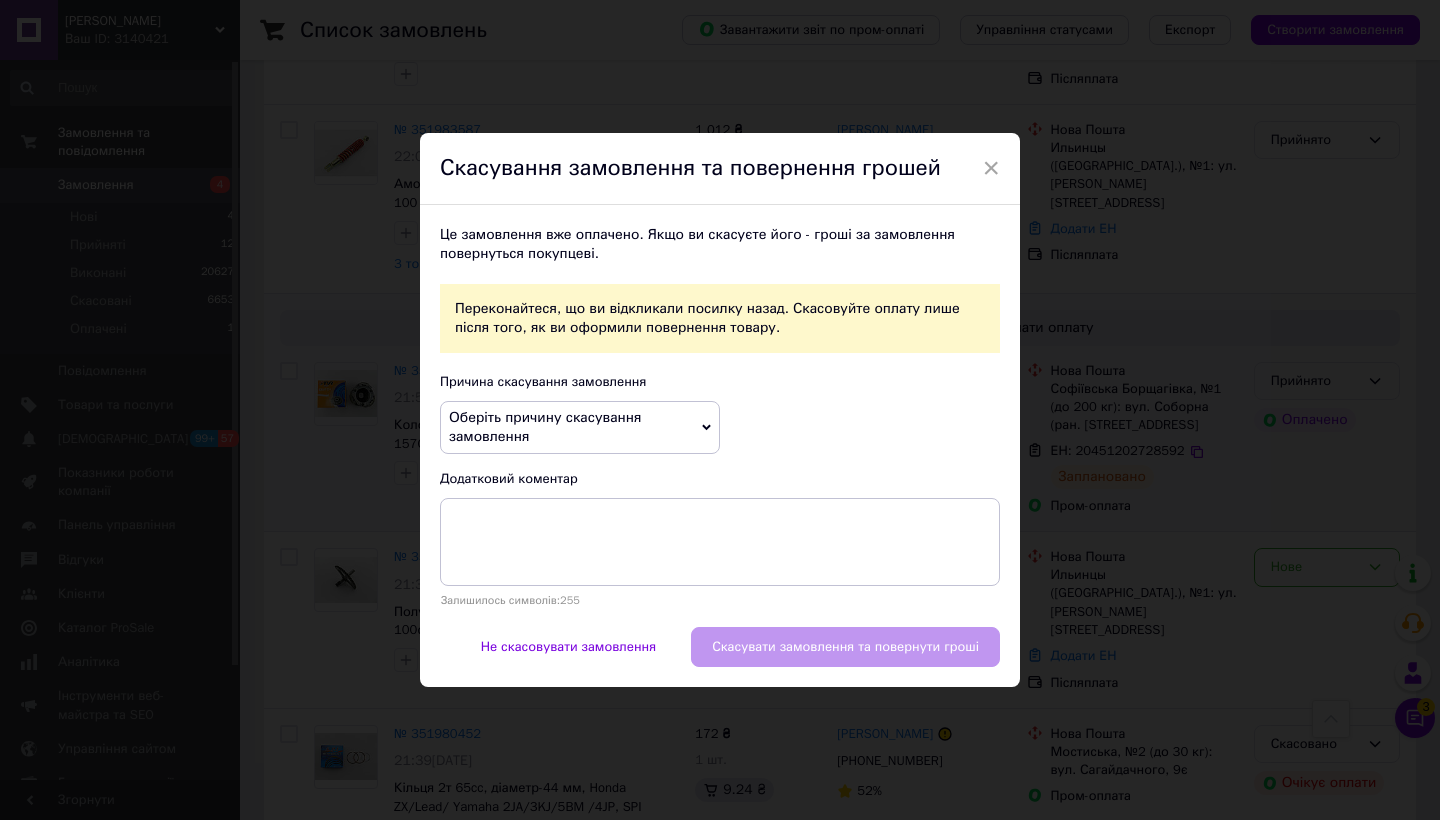 click on "Оберіть причину скасування замовлення" at bounding box center (580, 427) 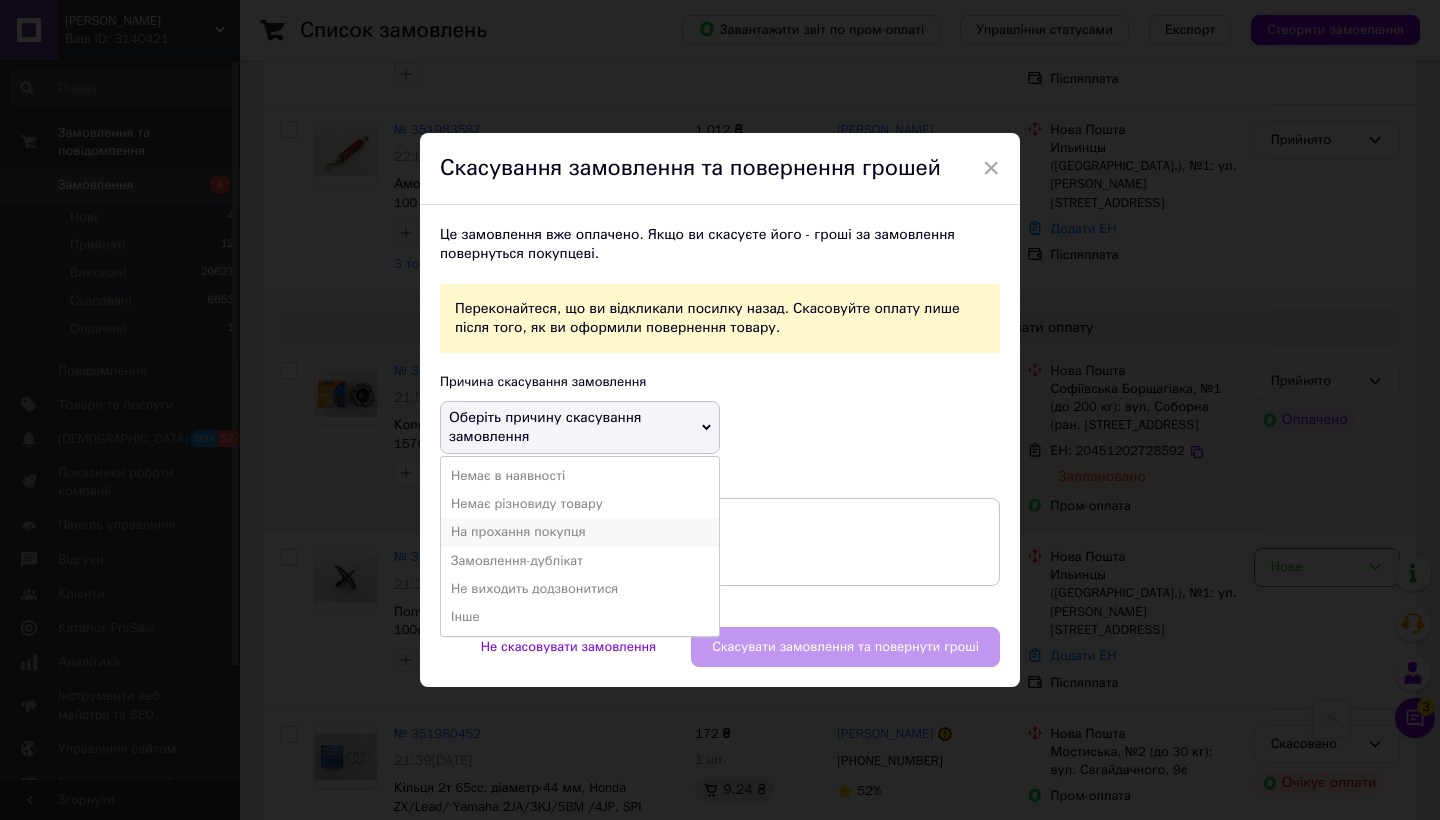 click on "На прохання покупця" at bounding box center [580, 532] 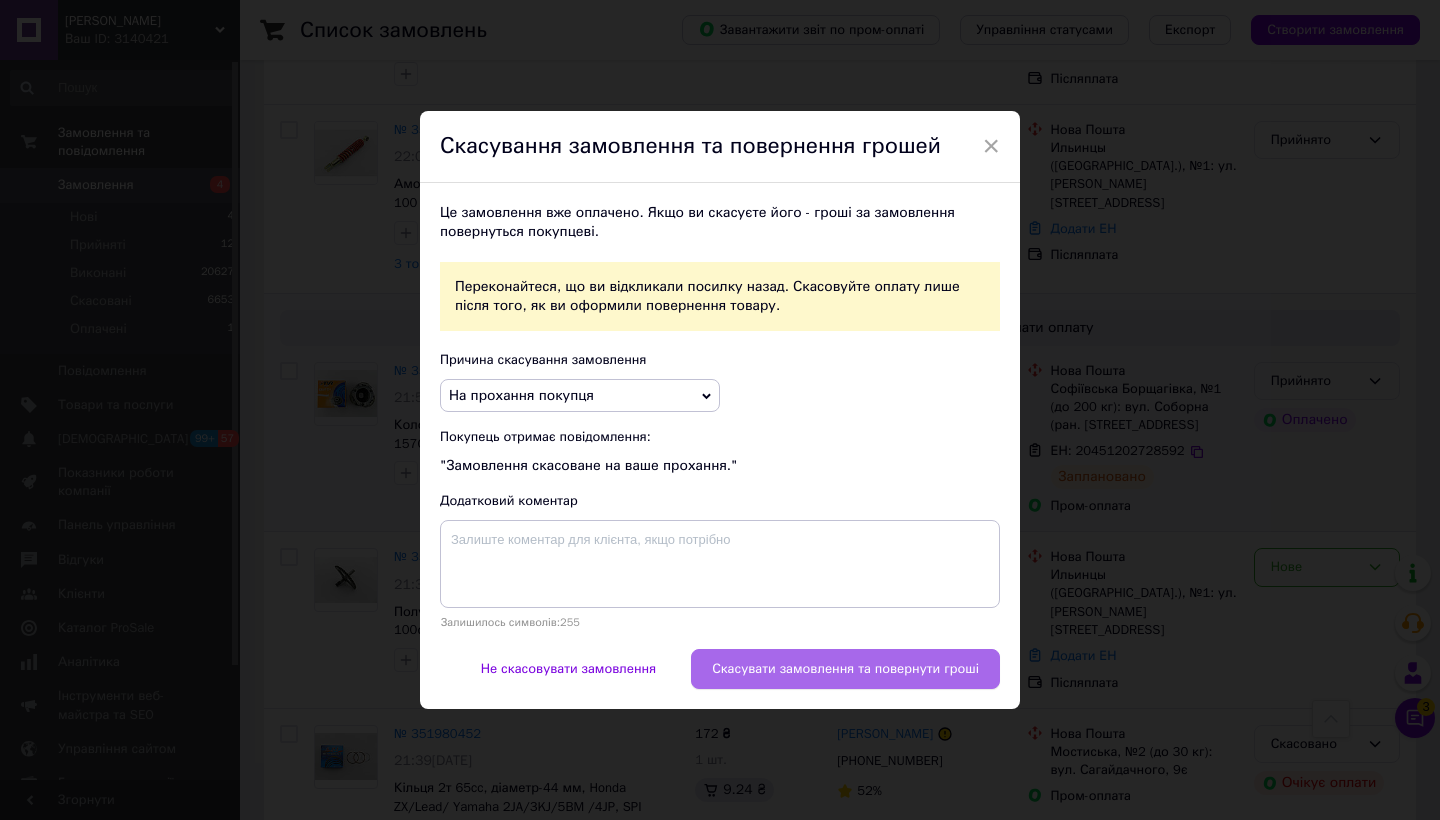 click on "Скасувати замовлення та повернути гроші" at bounding box center [845, 669] 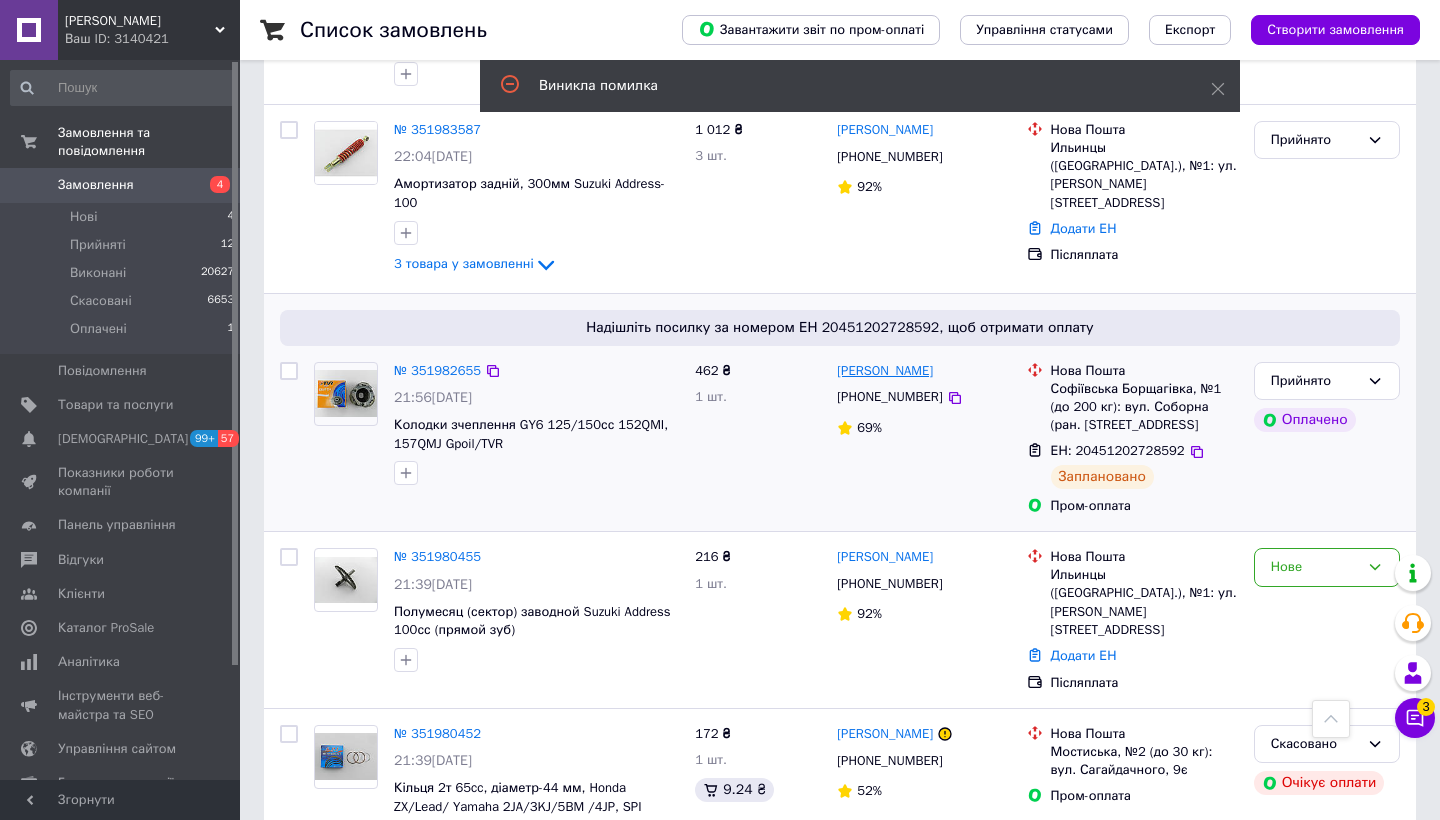 click on "[PERSON_NAME]" at bounding box center [885, 371] 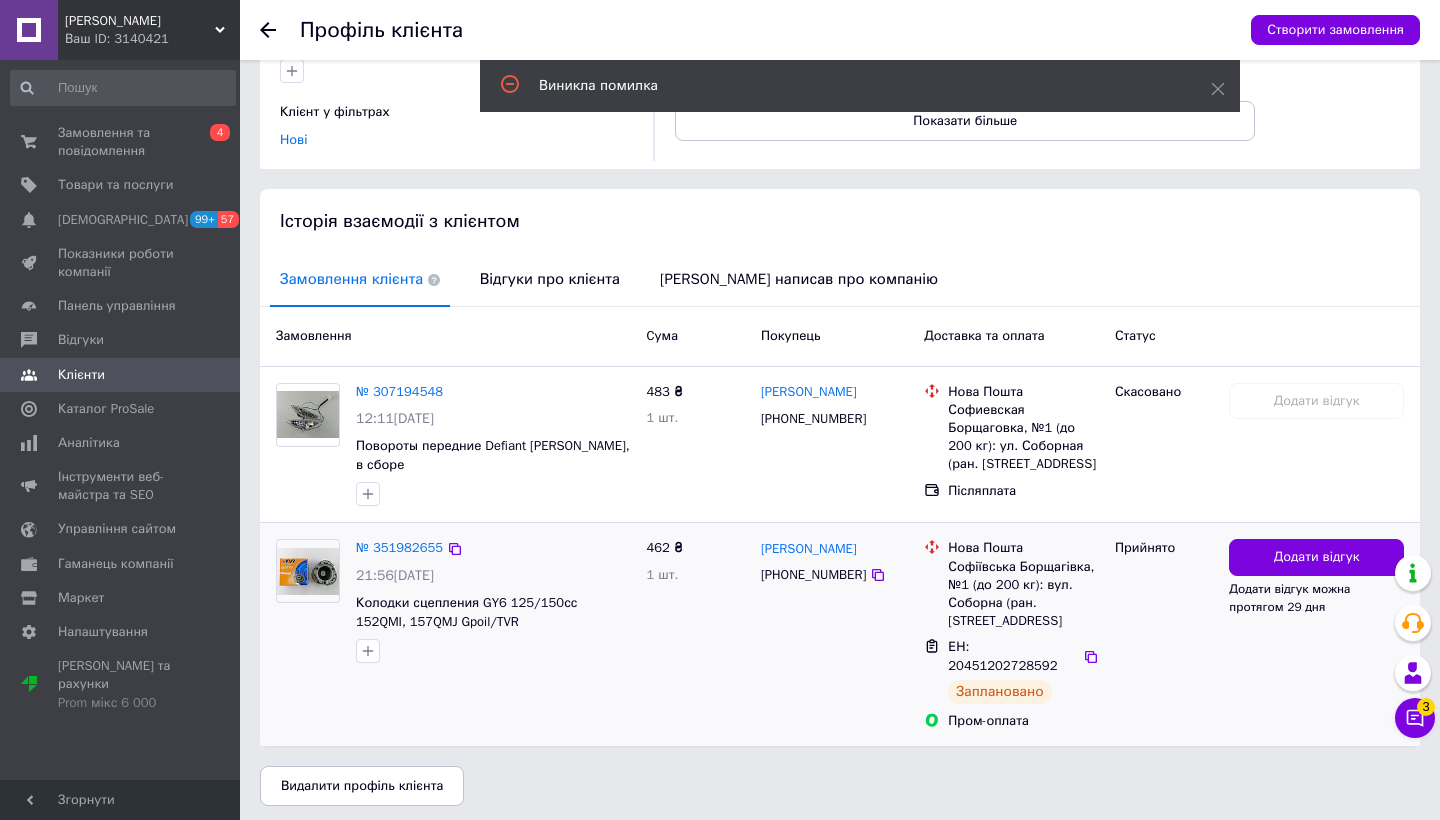 scroll, scrollTop: 273, scrollLeft: 0, axis: vertical 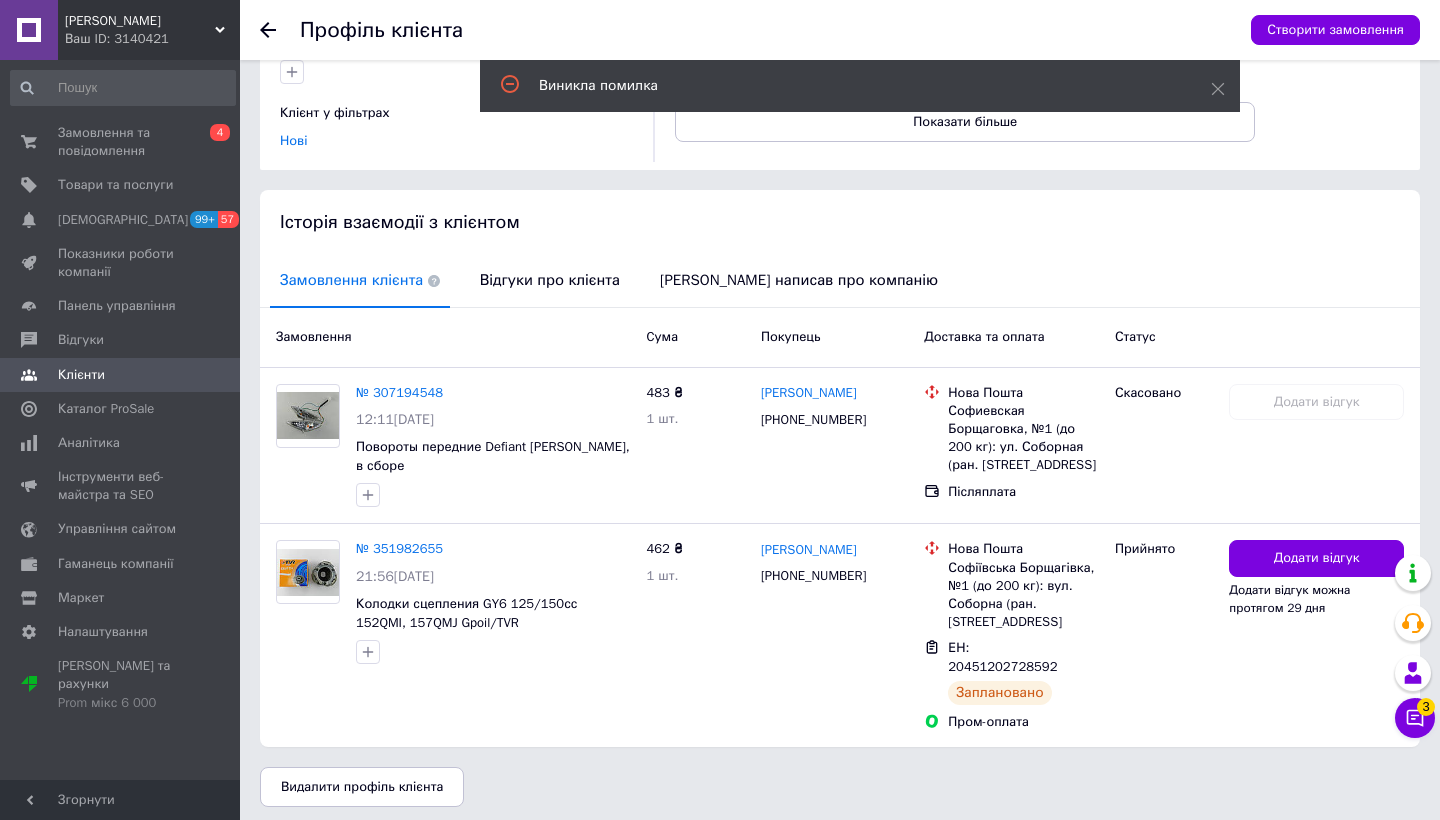 click on "Відгуки про клієнта" at bounding box center [550, 281] 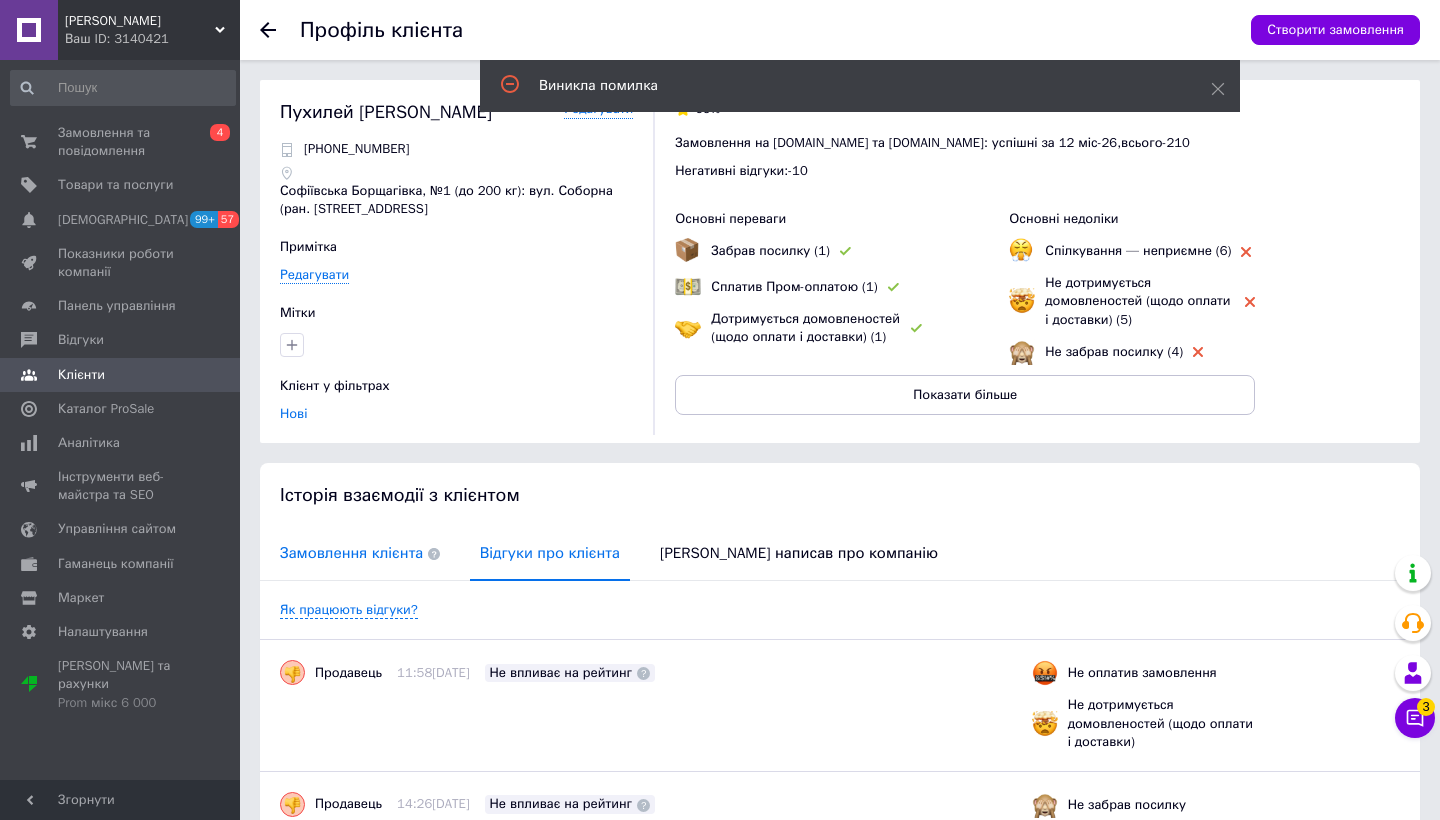 scroll, scrollTop: 0, scrollLeft: 0, axis: both 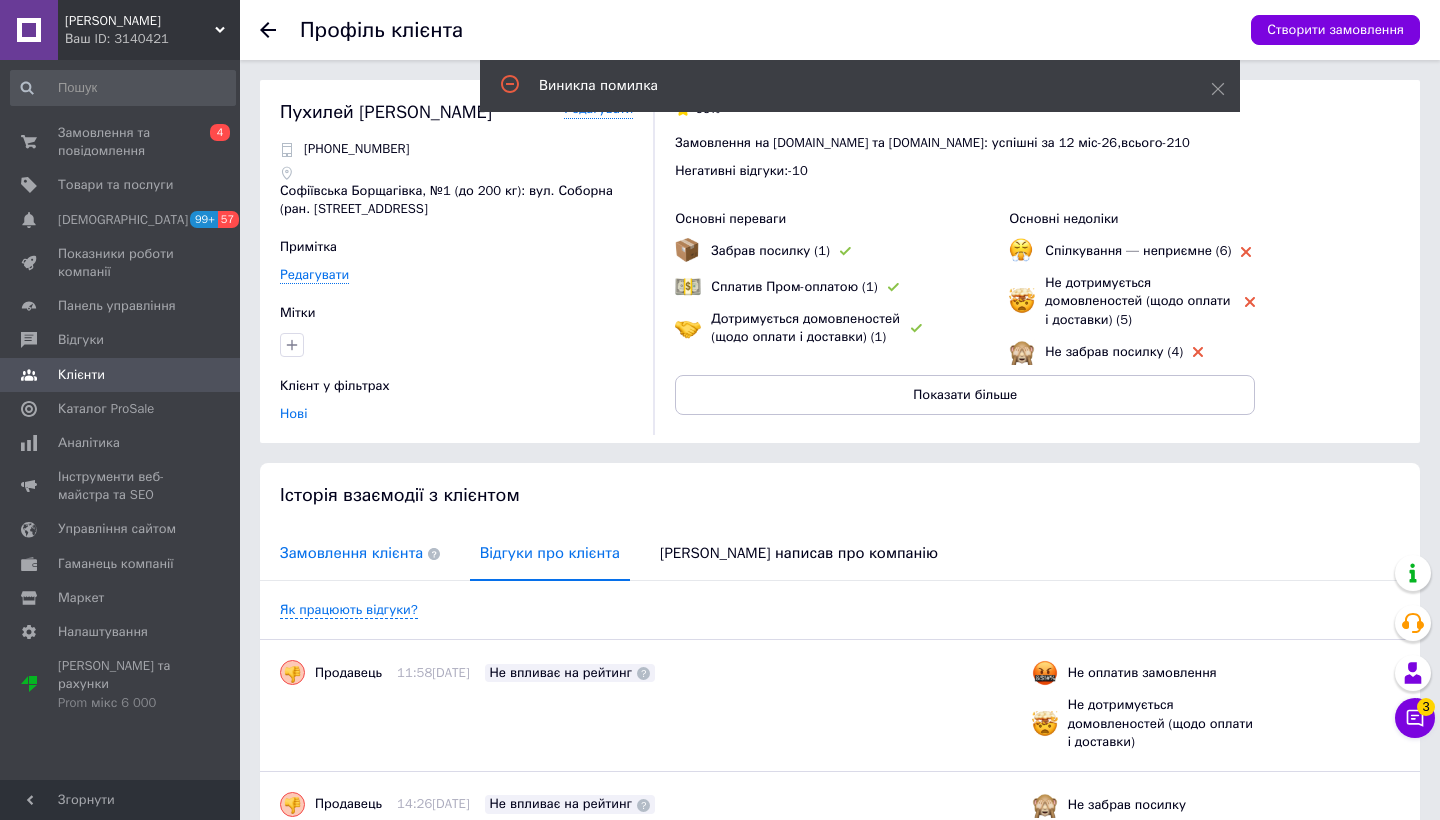 click on "Замовлення клієнта" at bounding box center (360, 553) 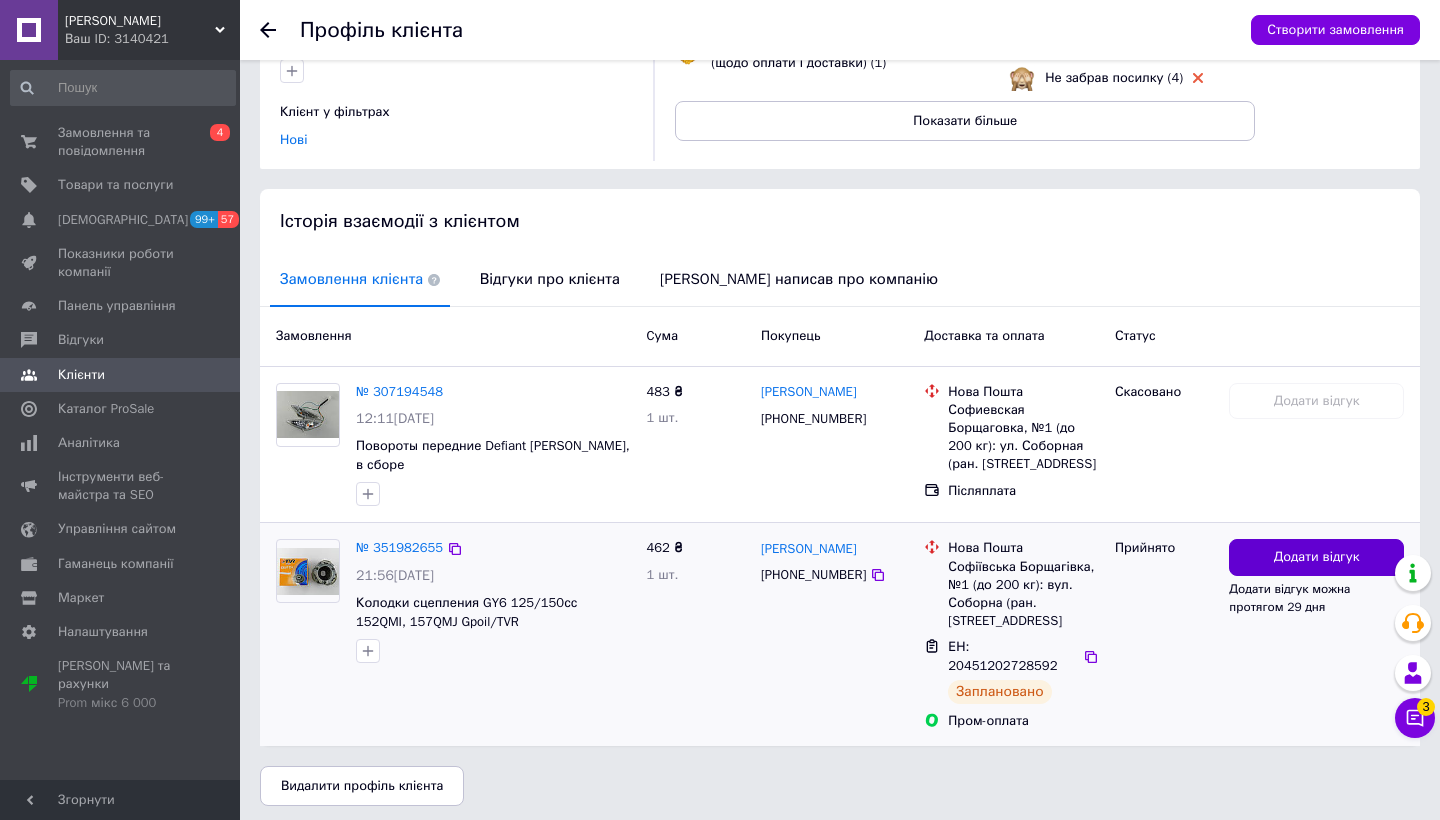 scroll, scrollTop: 273, scrollLeft: 0, axis: vertical 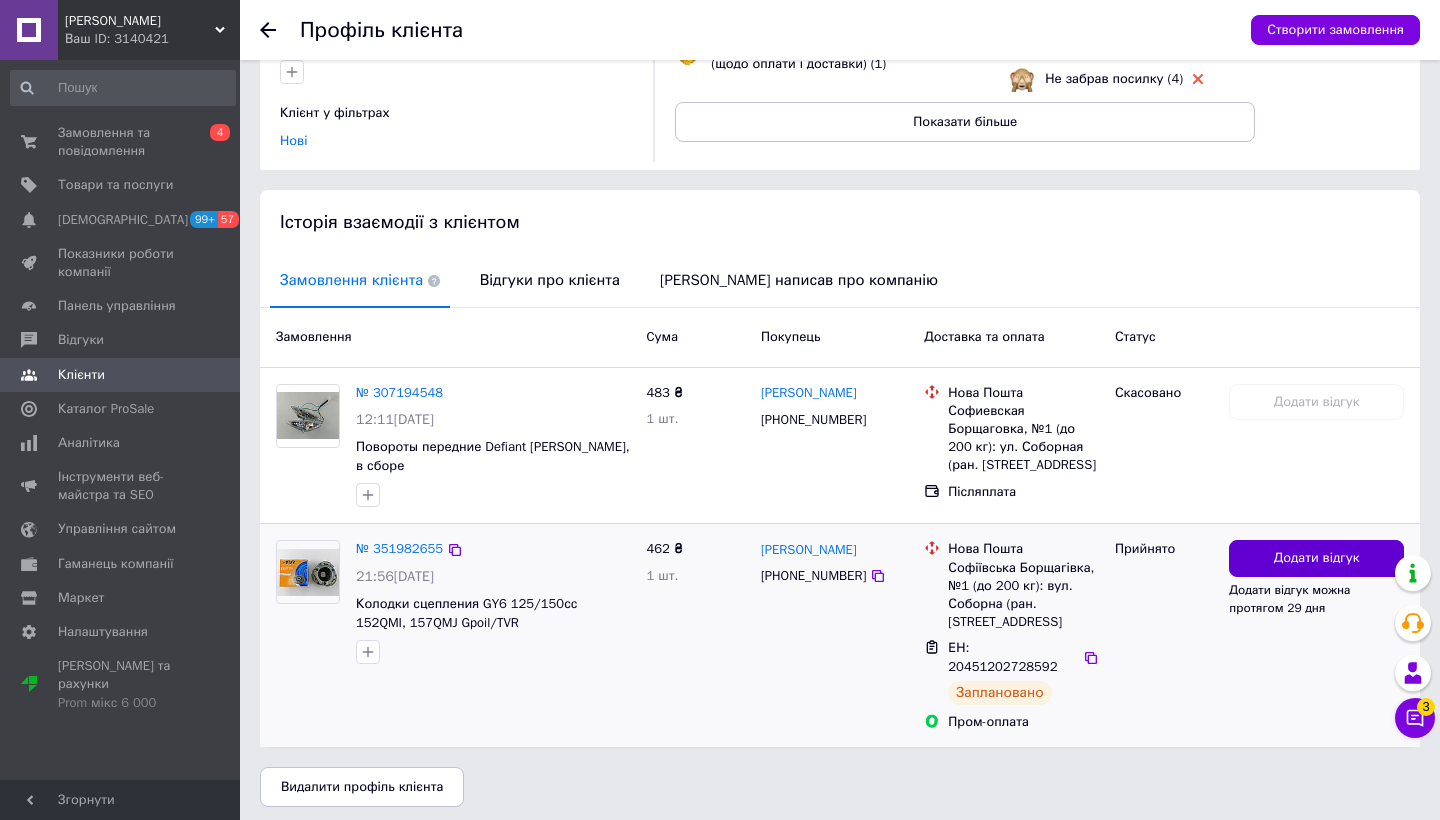 click on "Додати відгук" at bounding box center [1316, 558] 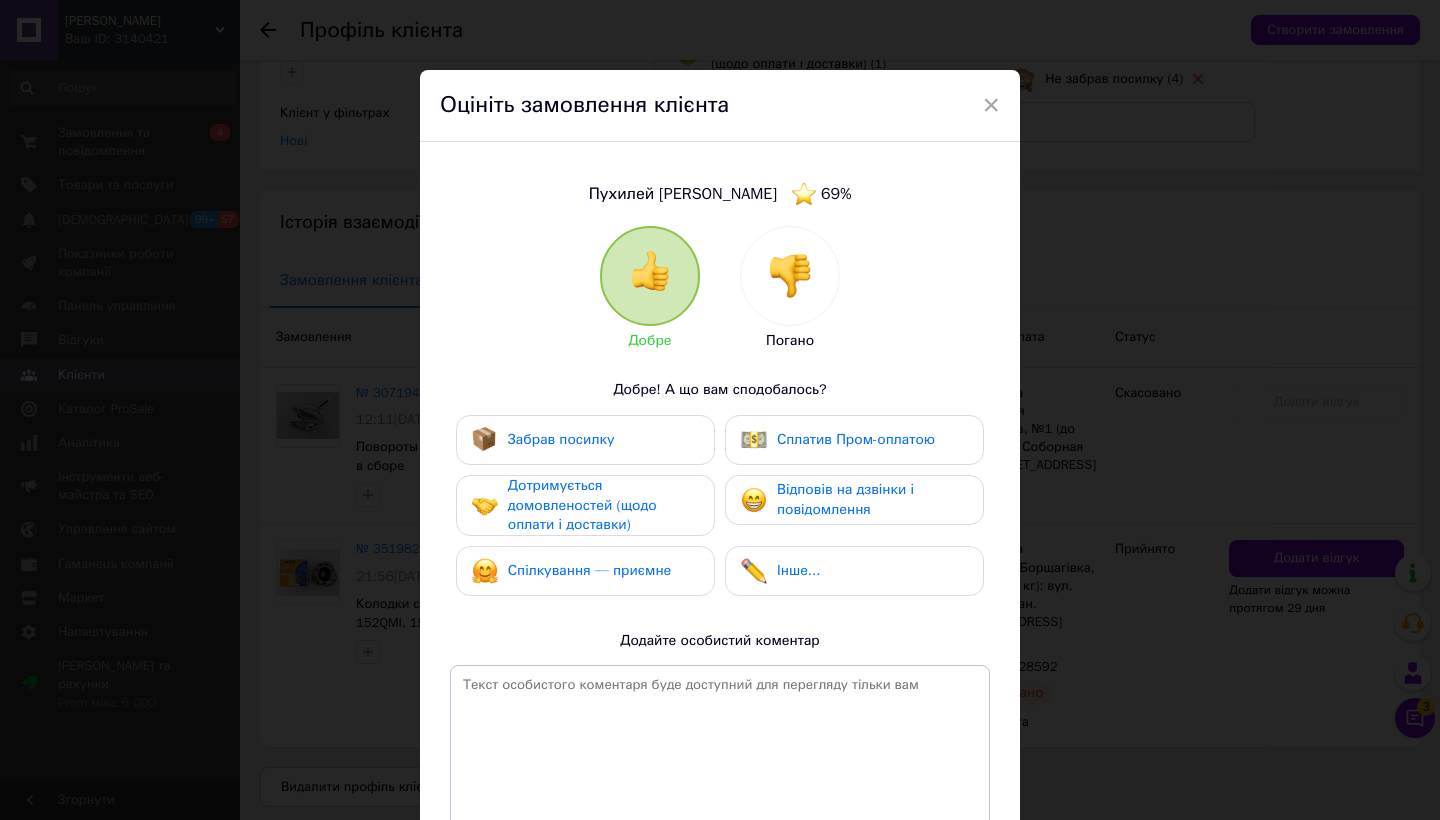 click at bounding box center (790, 276) 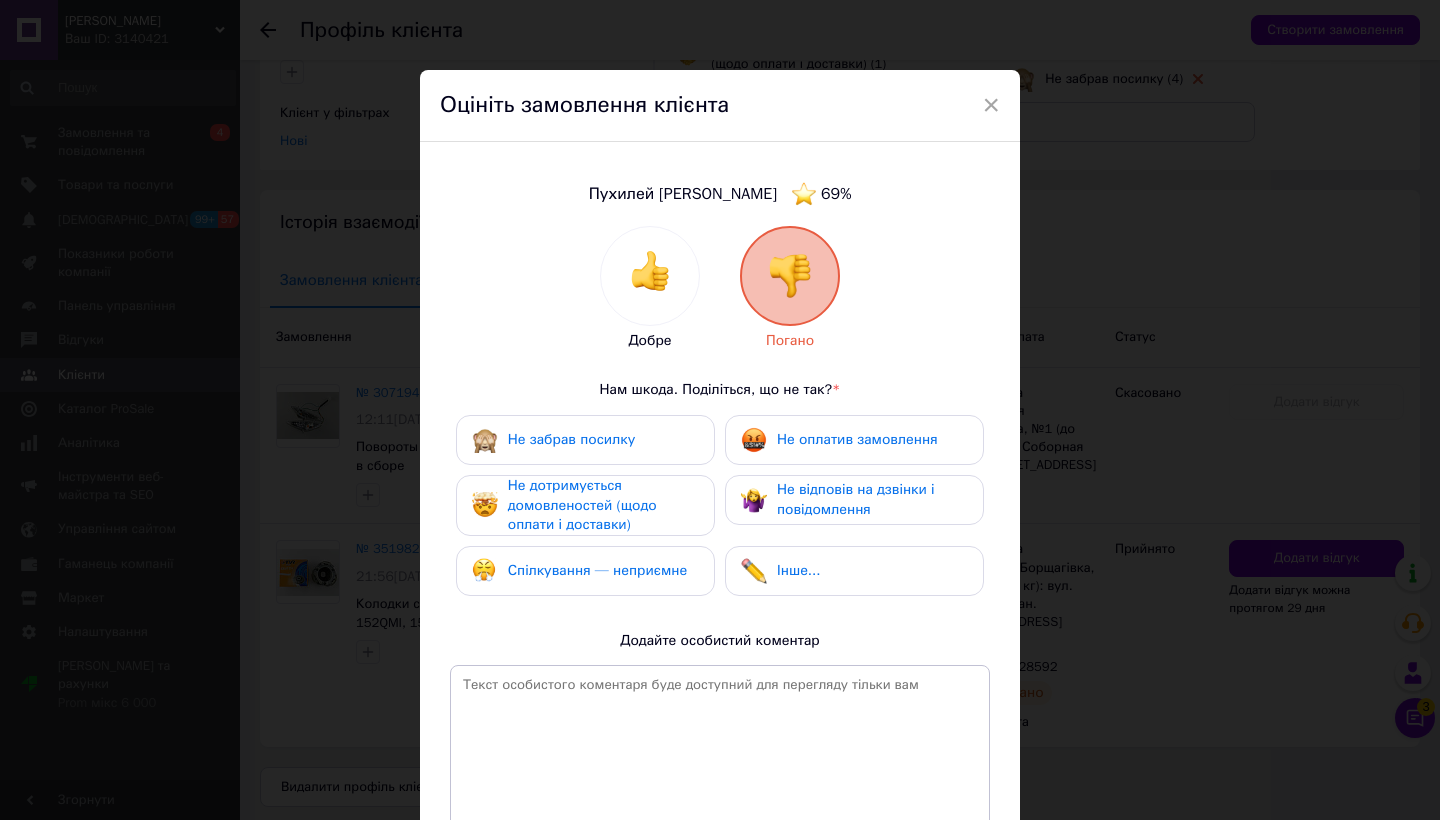 click on "Не оплатив замовлення" at bounding box center [857, 439] 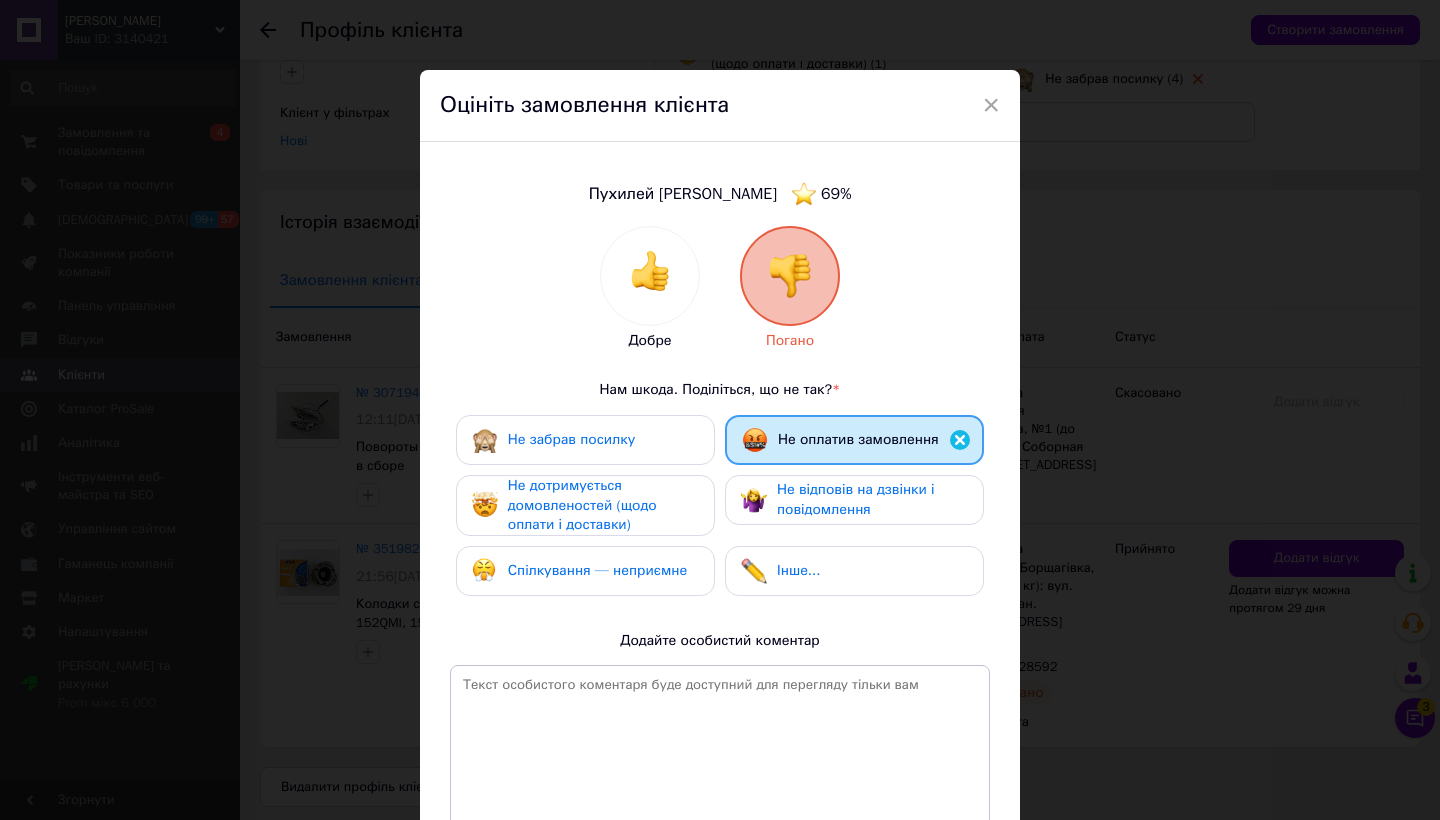 click on "Не відповів на дзвінки і повідомлення" at bounding box center (856, 499) 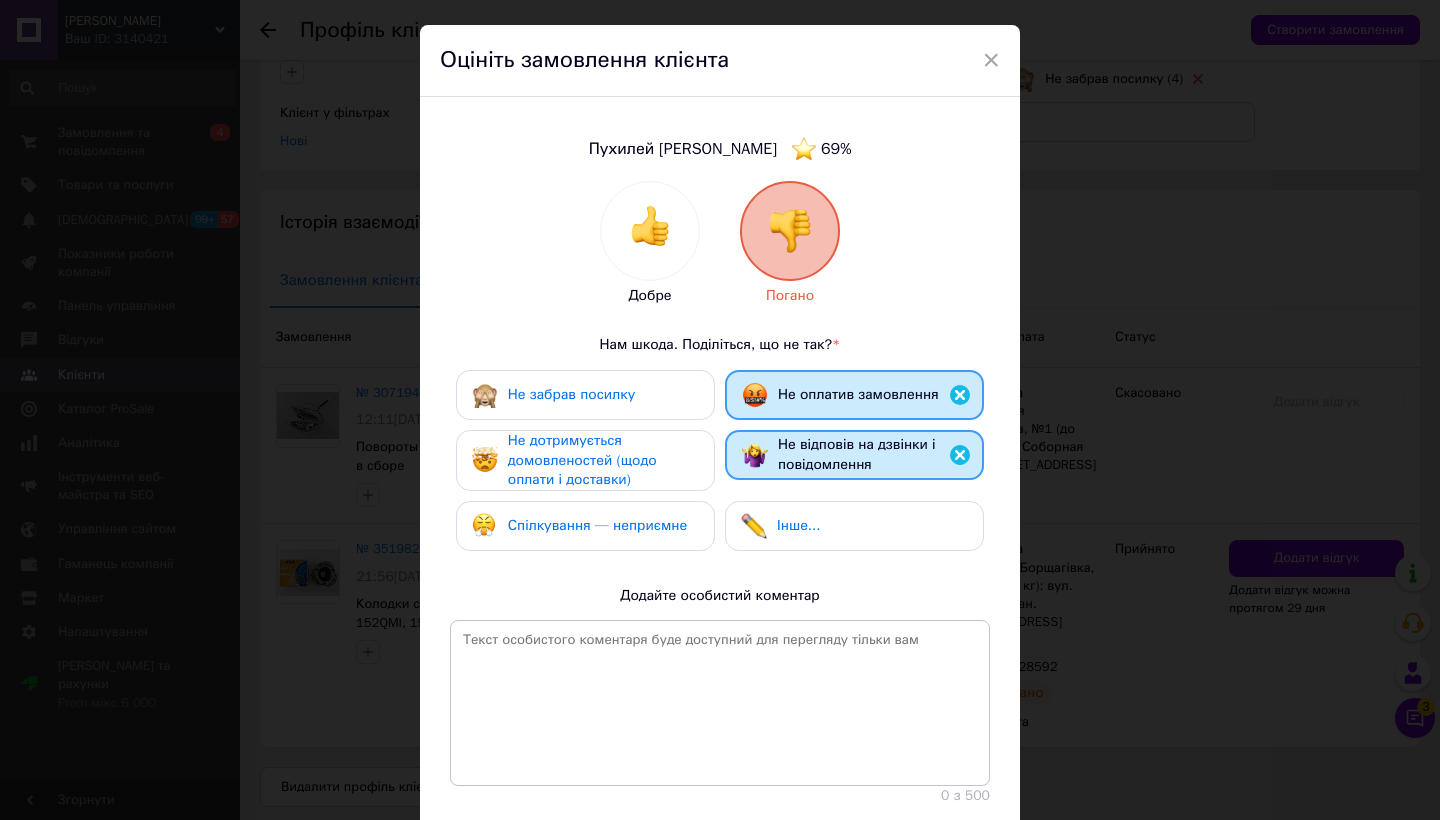 scroll, scrollTop: 104, scrollLeft: 0, axis: vertical 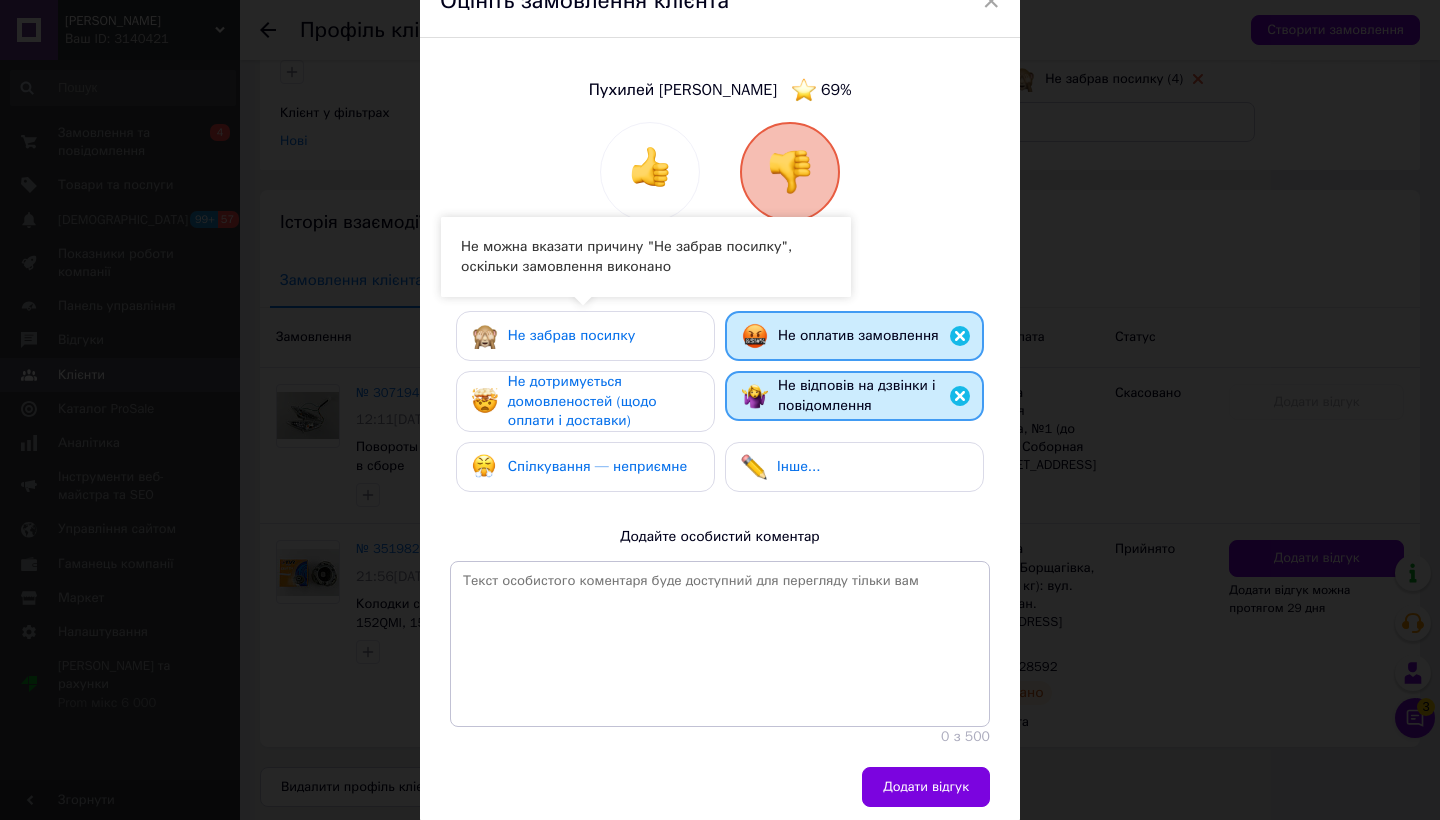 click on "Не забрав посилку" at bounding box center [585, 336] 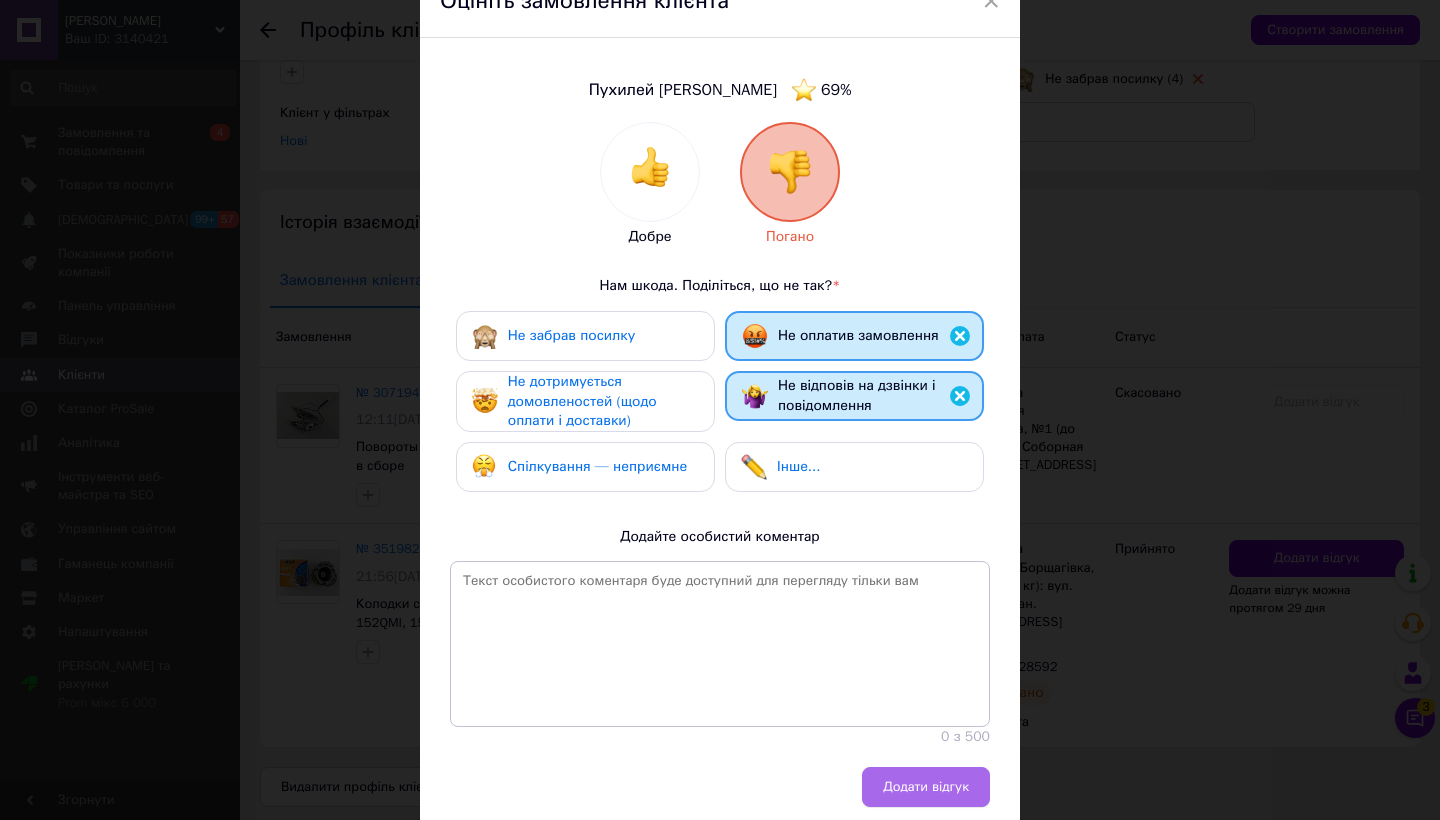 click on "Додати відгук" at bounding box center [926, 787] 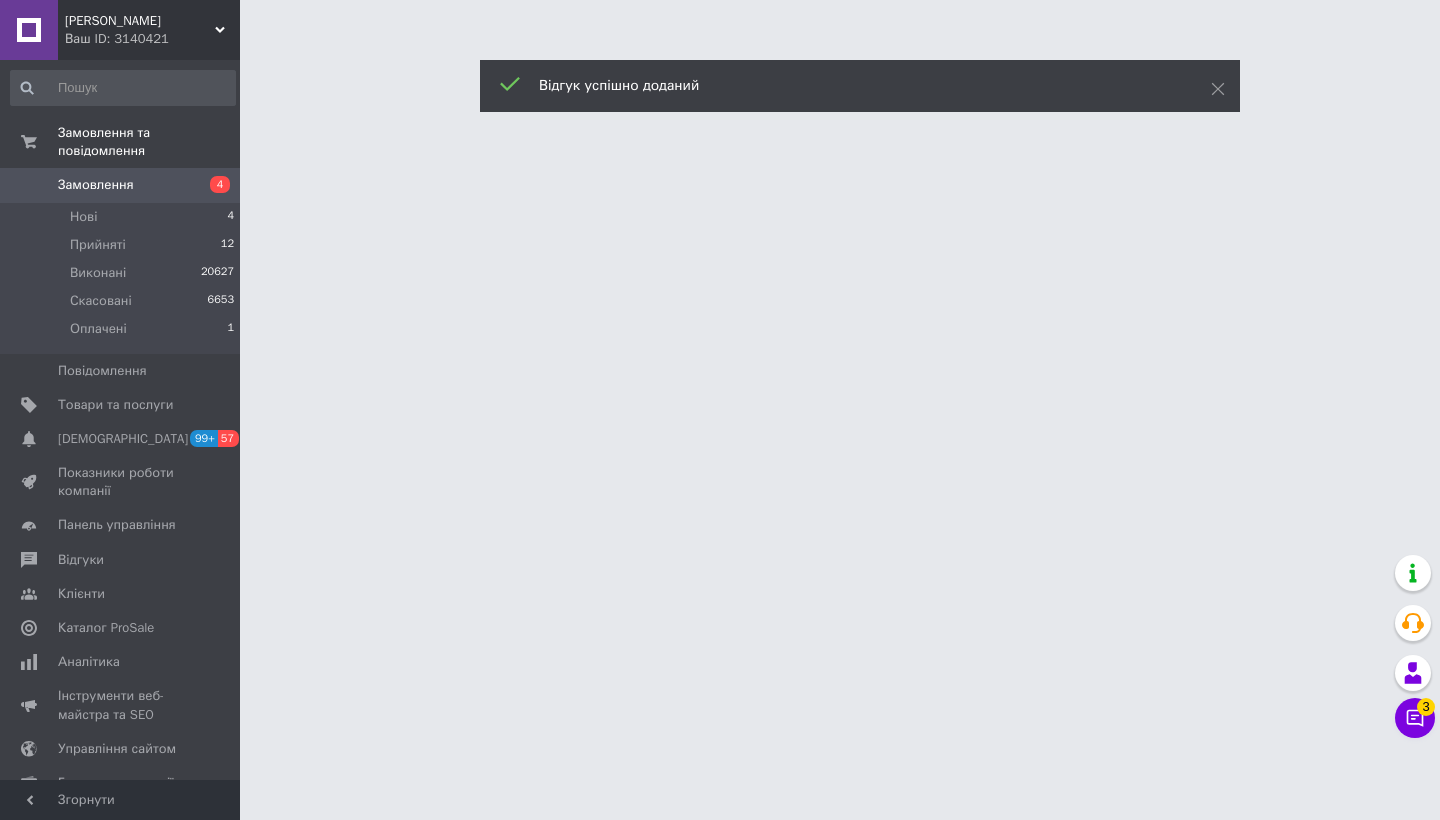 scroll, scrollTop: 0, scrollLeft: 0, axis: both 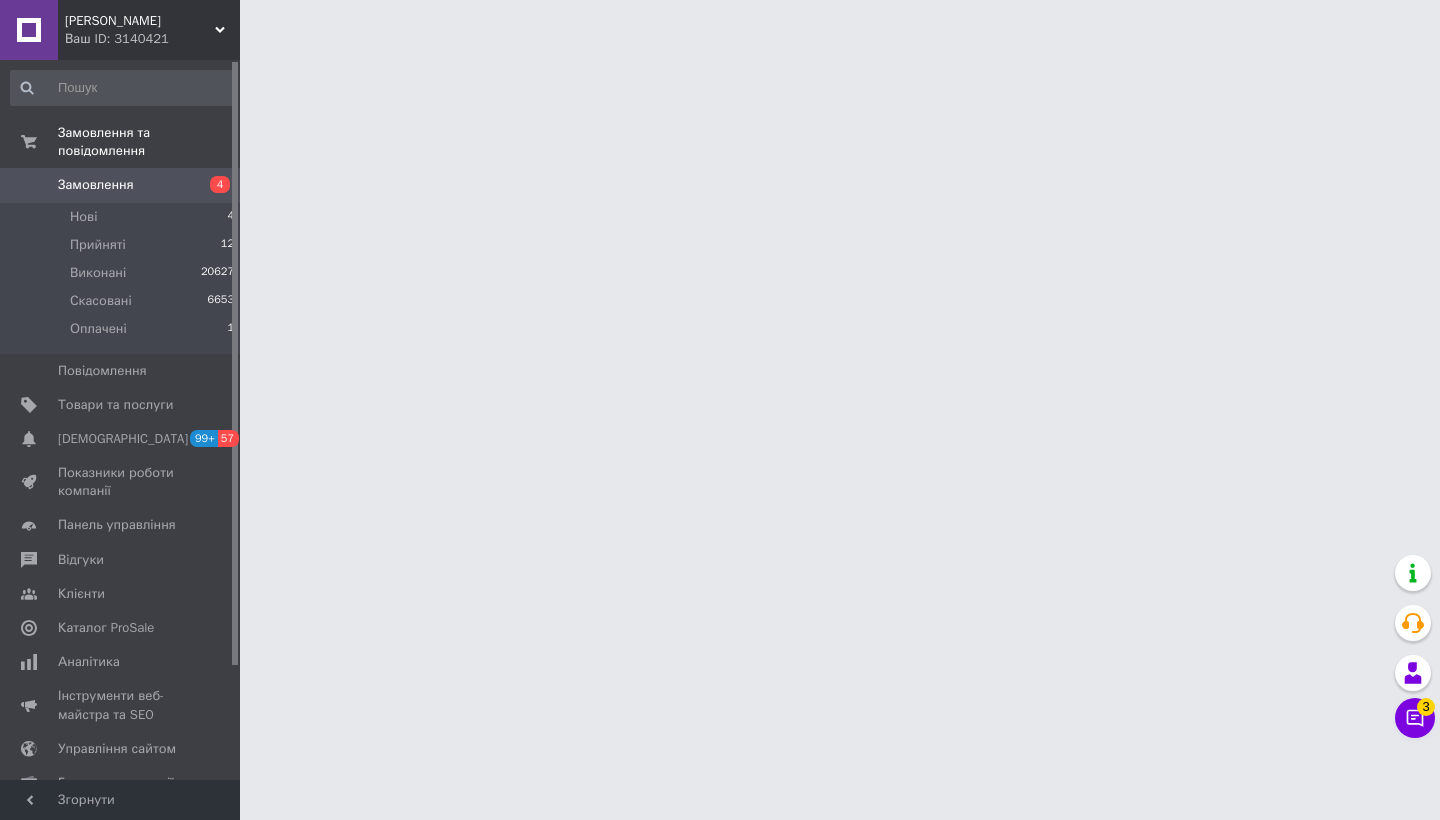 click on "МОТО СІЧ Ваш ID: 3140421 Сайт МОТО СІЧ Кабінет покупця Перевірити стан системи Сторінка на порталі Довідка Вийти Замовлення та повідомлення Замовлення 4 Нові 4 Прийняті 12 Виконані 20627 Скасовані 6653 Оплачені 1 Повідомлення 0 Товари та послуги Сповіщення 99+ 57 Показники роботи компанії Панель управління Відгуки Клієнти Каталог ProSale Аналітика Інструменти веб-майстра та SEO Управління сайтом Гаманець компанії Маркет Налаштування Тарифи та рахунки Prom мікс 6 000 Згорнути" at bounding box center (720, 25) 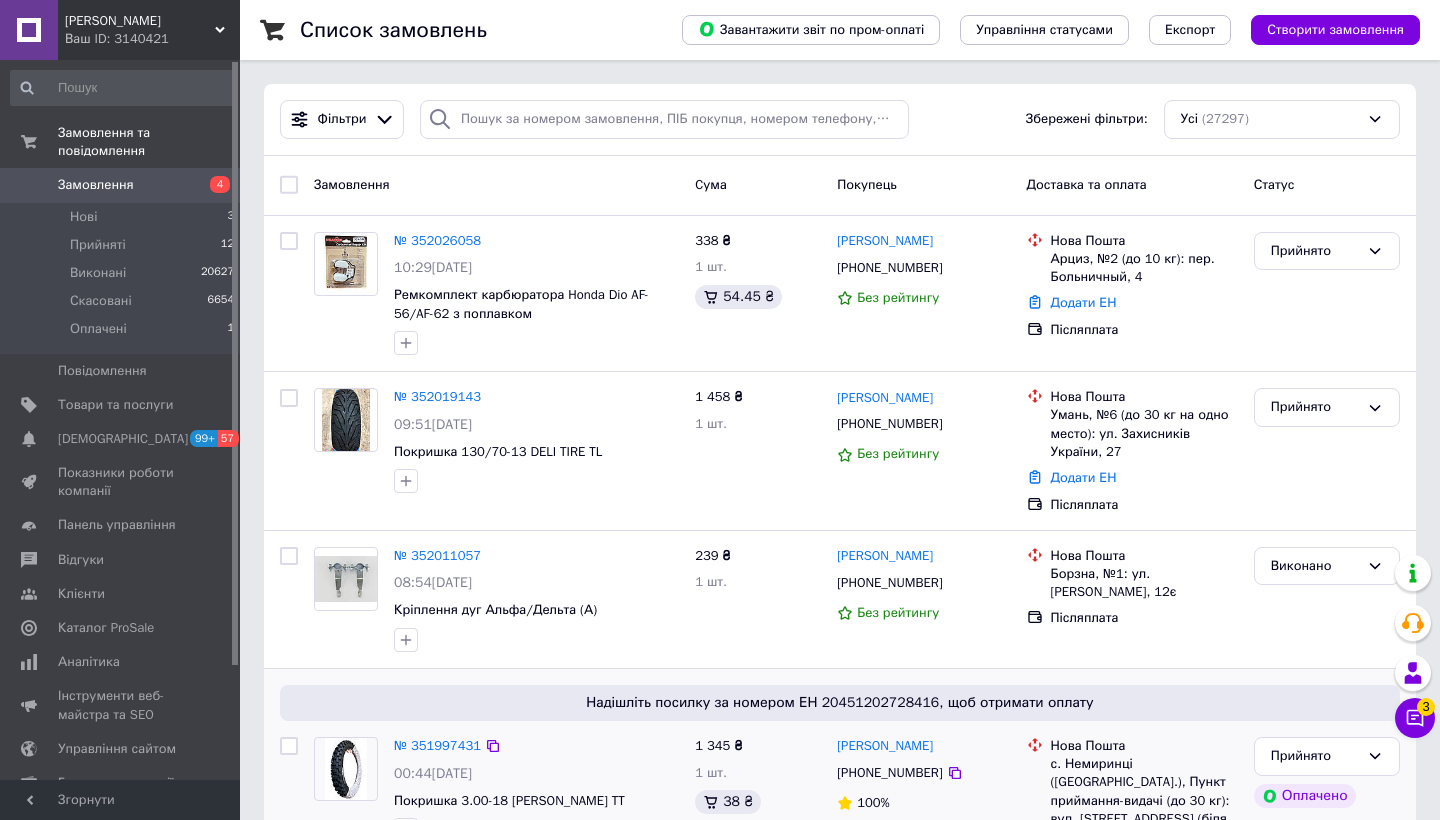 scroll, scrollTop: 0, scrollLeft: 0, axis: both 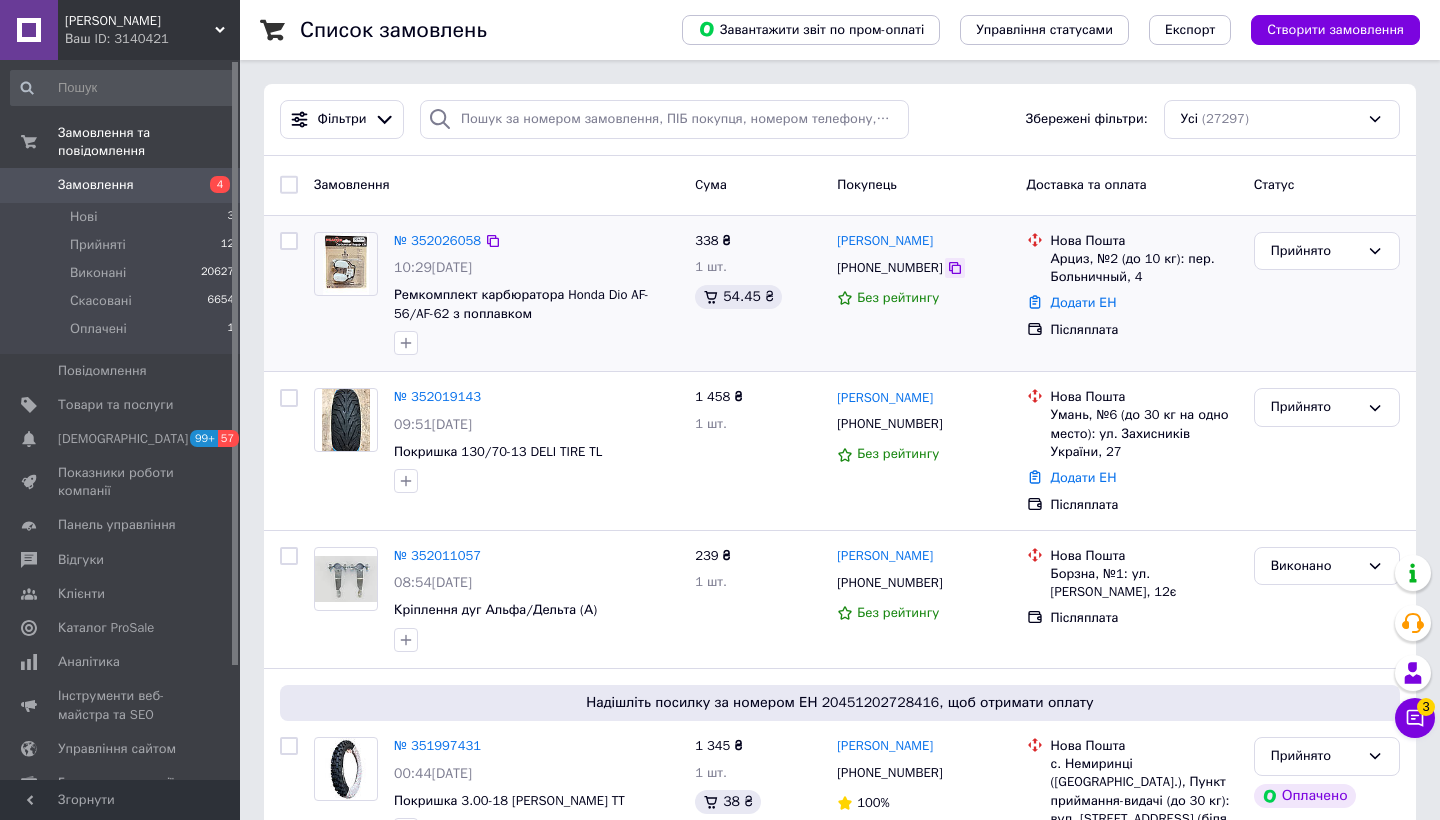 click 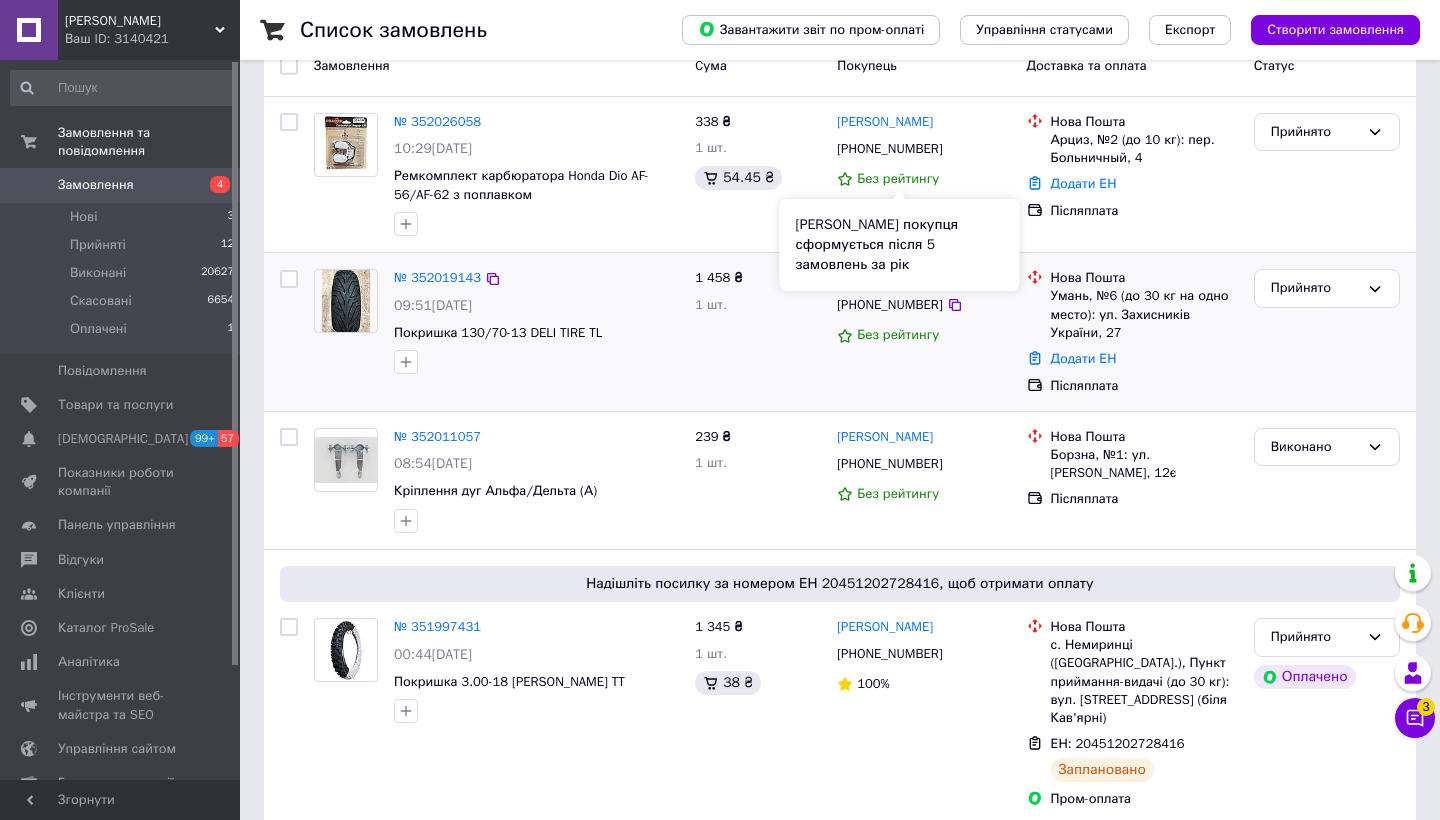 scroll, scrollTop: 76, scrollLeft: 0, axis: vertical 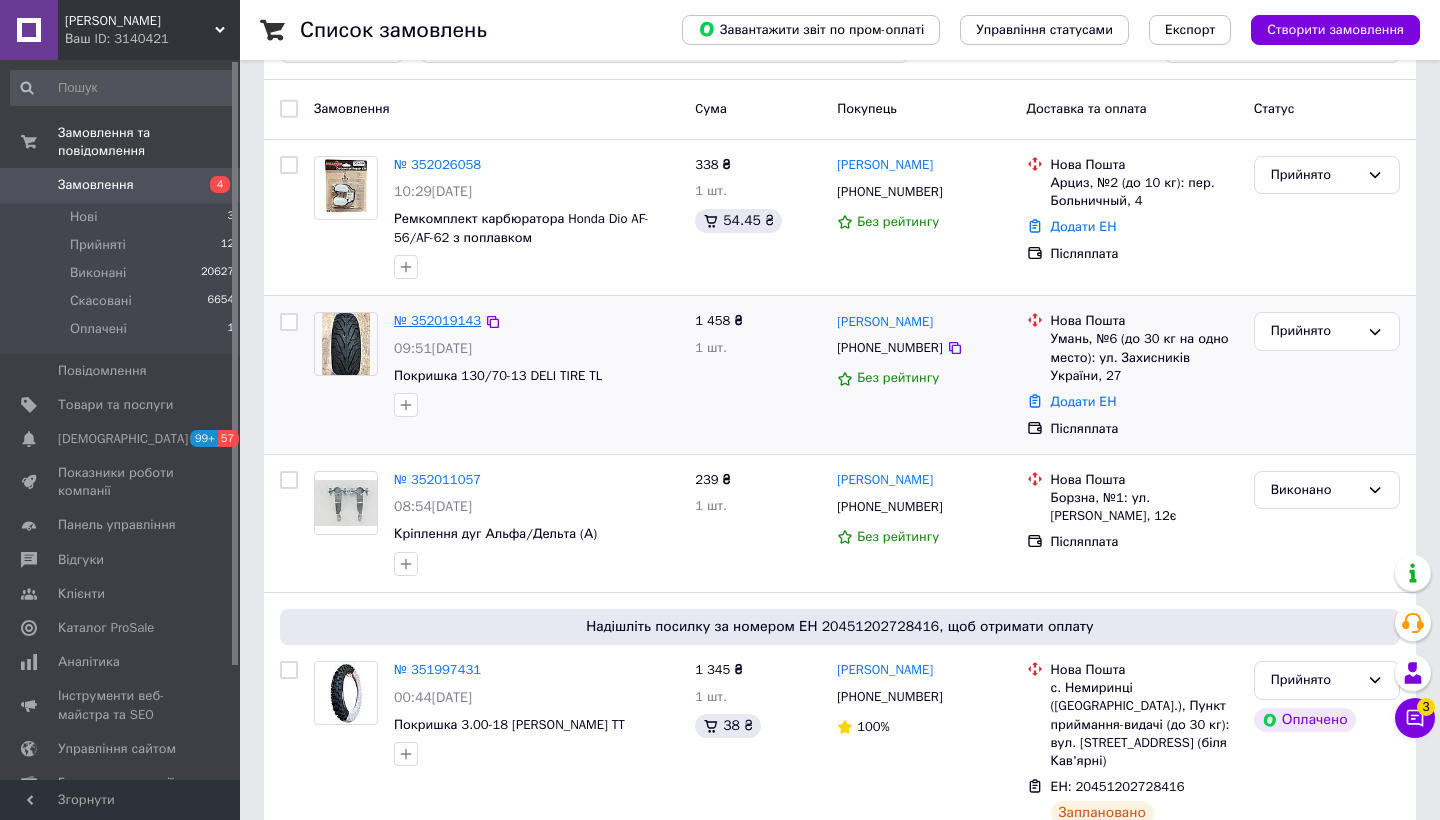 click on "№ 352019143" at bounding box center [437, 320] 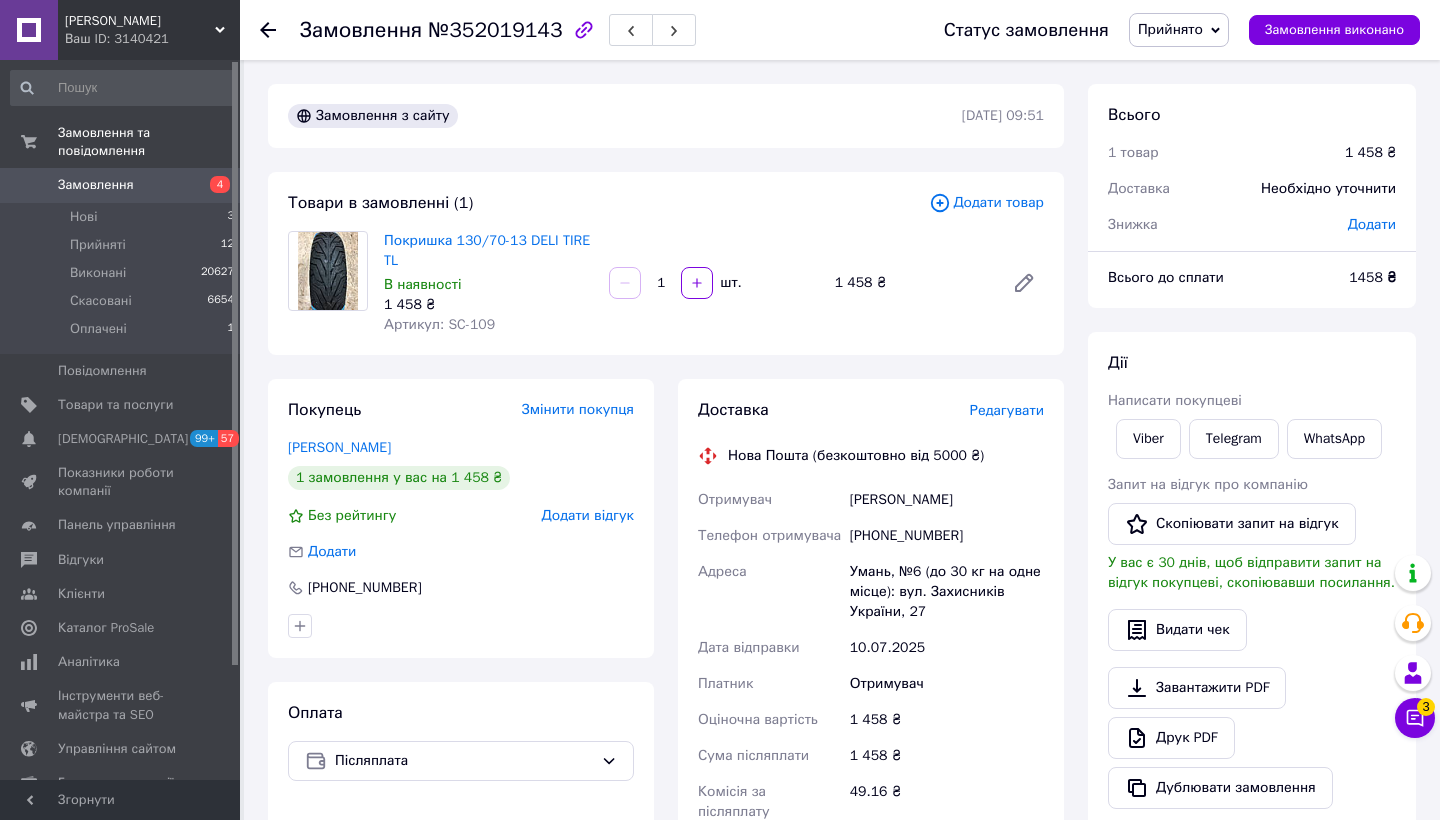 click on "Редагувати" at bounding box center (1007, 410) 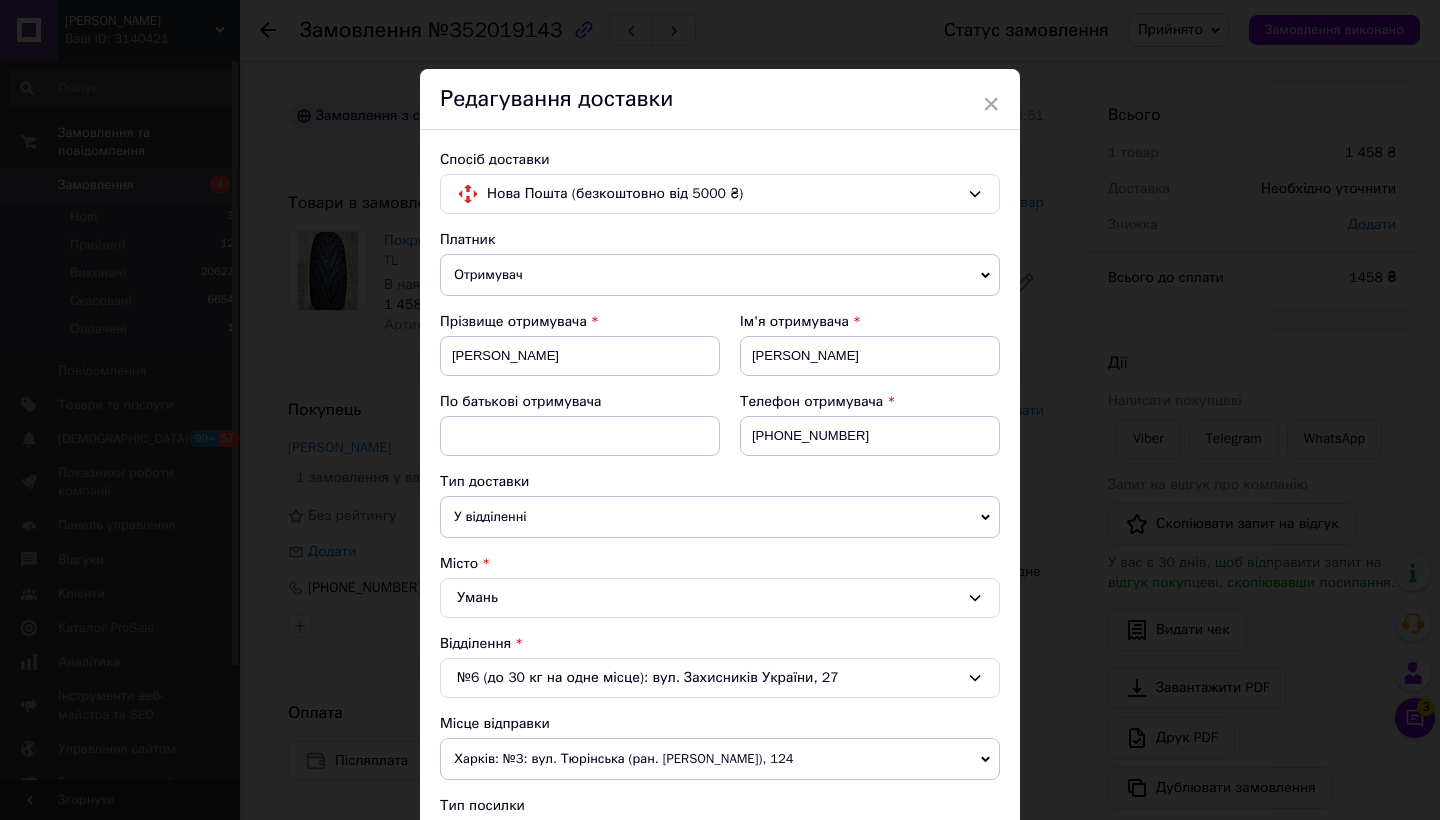 scroll, scrollTop: 2, scrollLeft: 0, axis: vertical 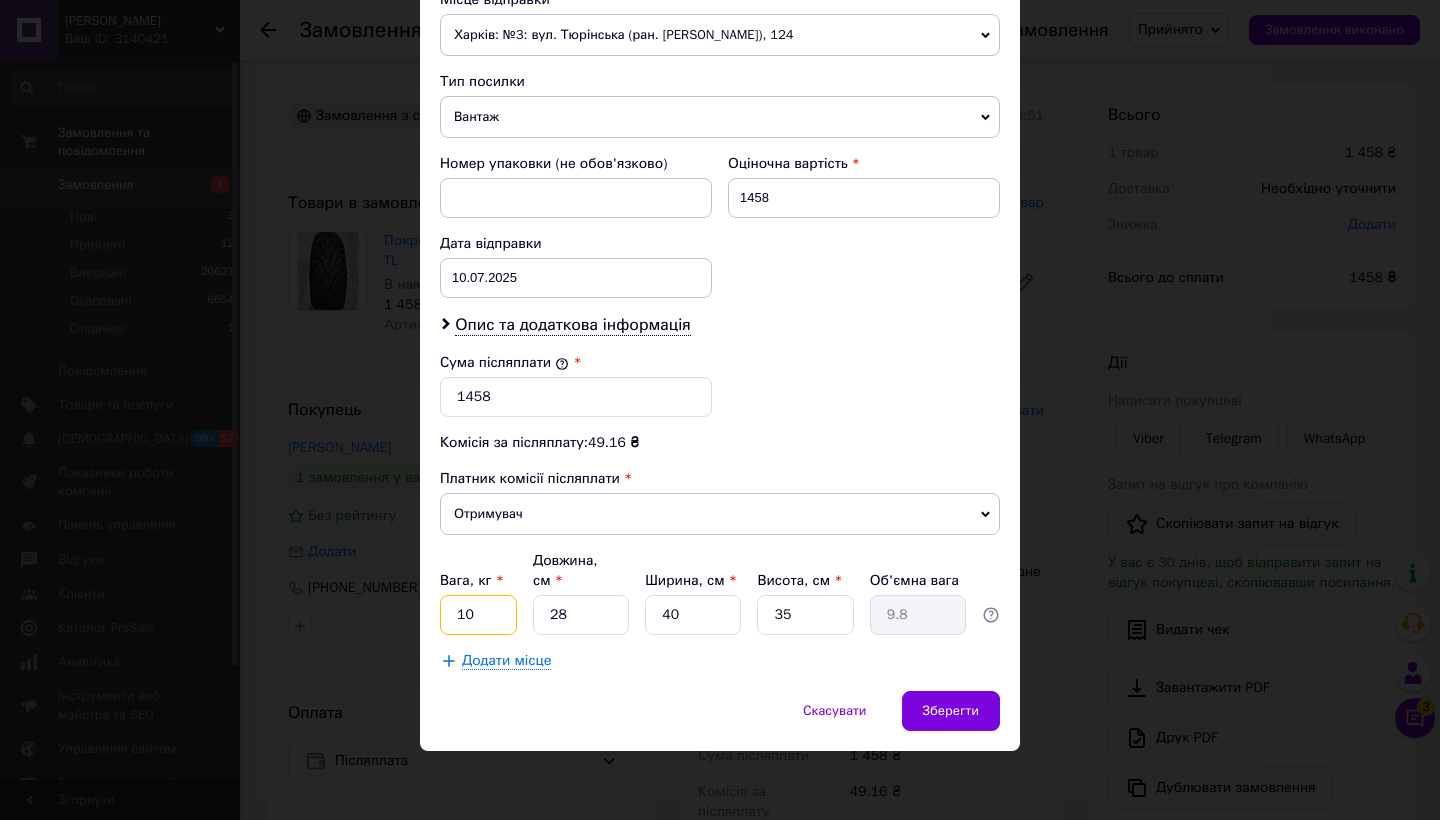 click on "10" at bounding box center [478, 615] 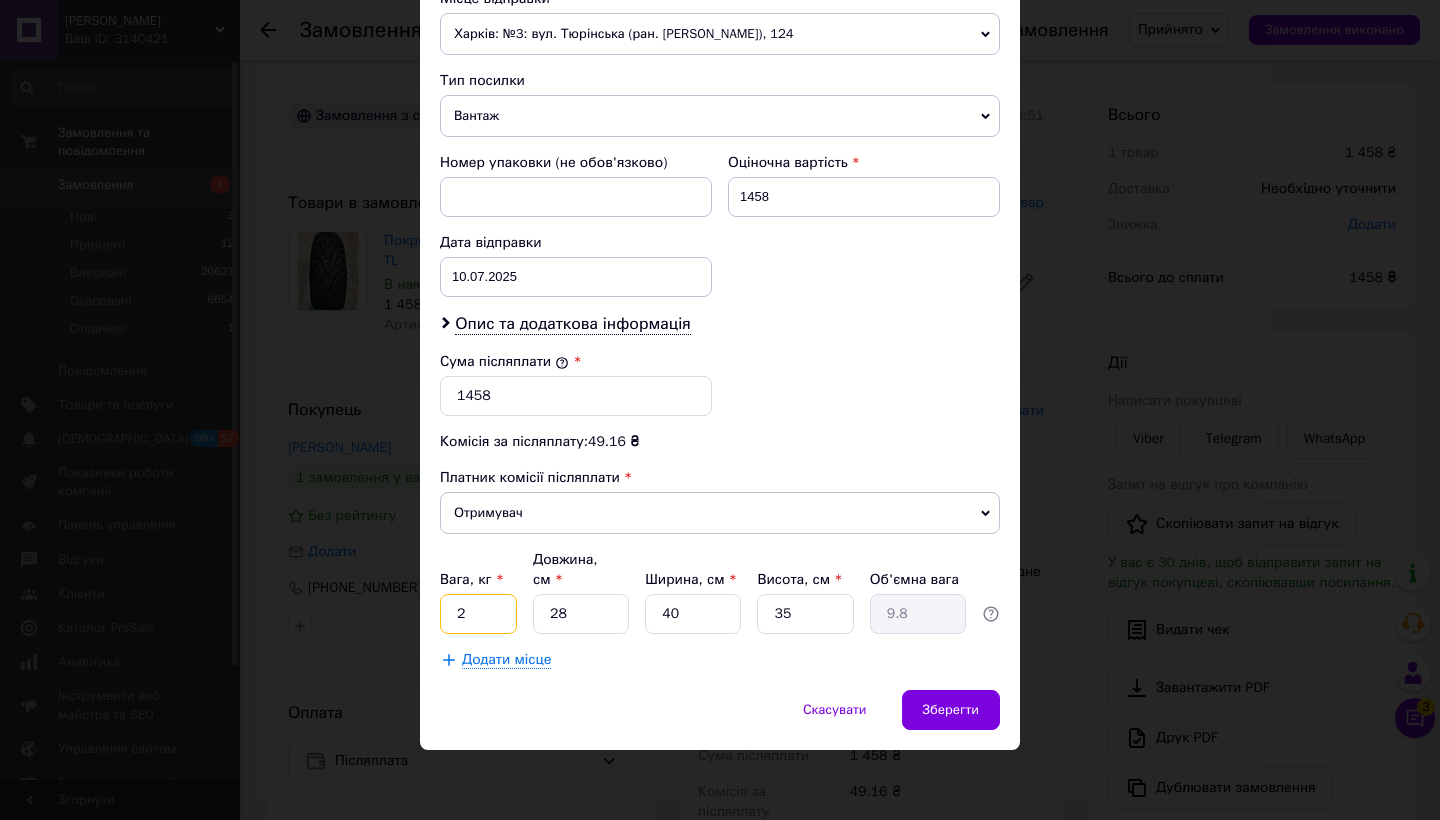 scroll, scrollTop: 725, scrollLeft: 0, axis: vertical 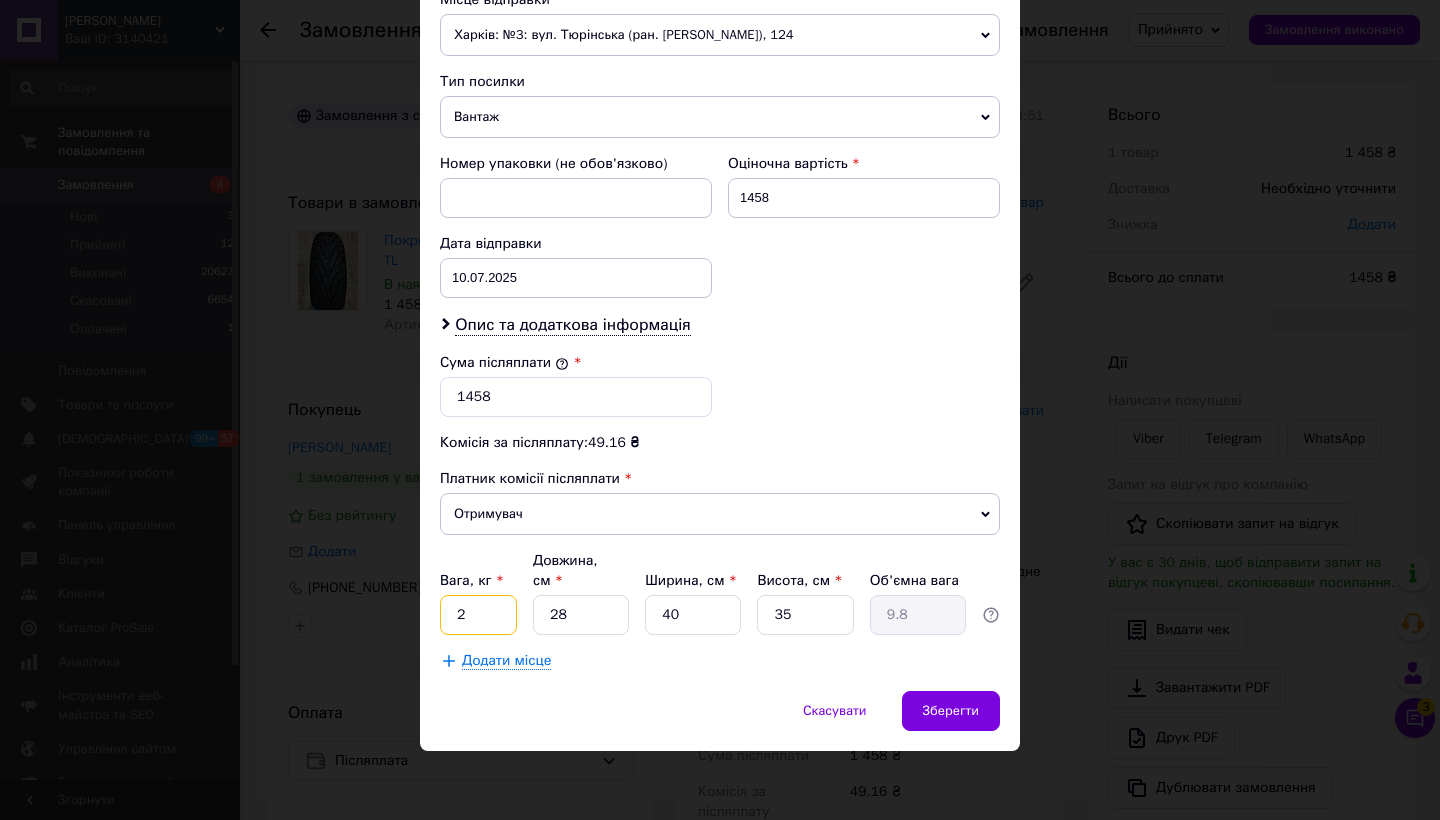 type on "2" 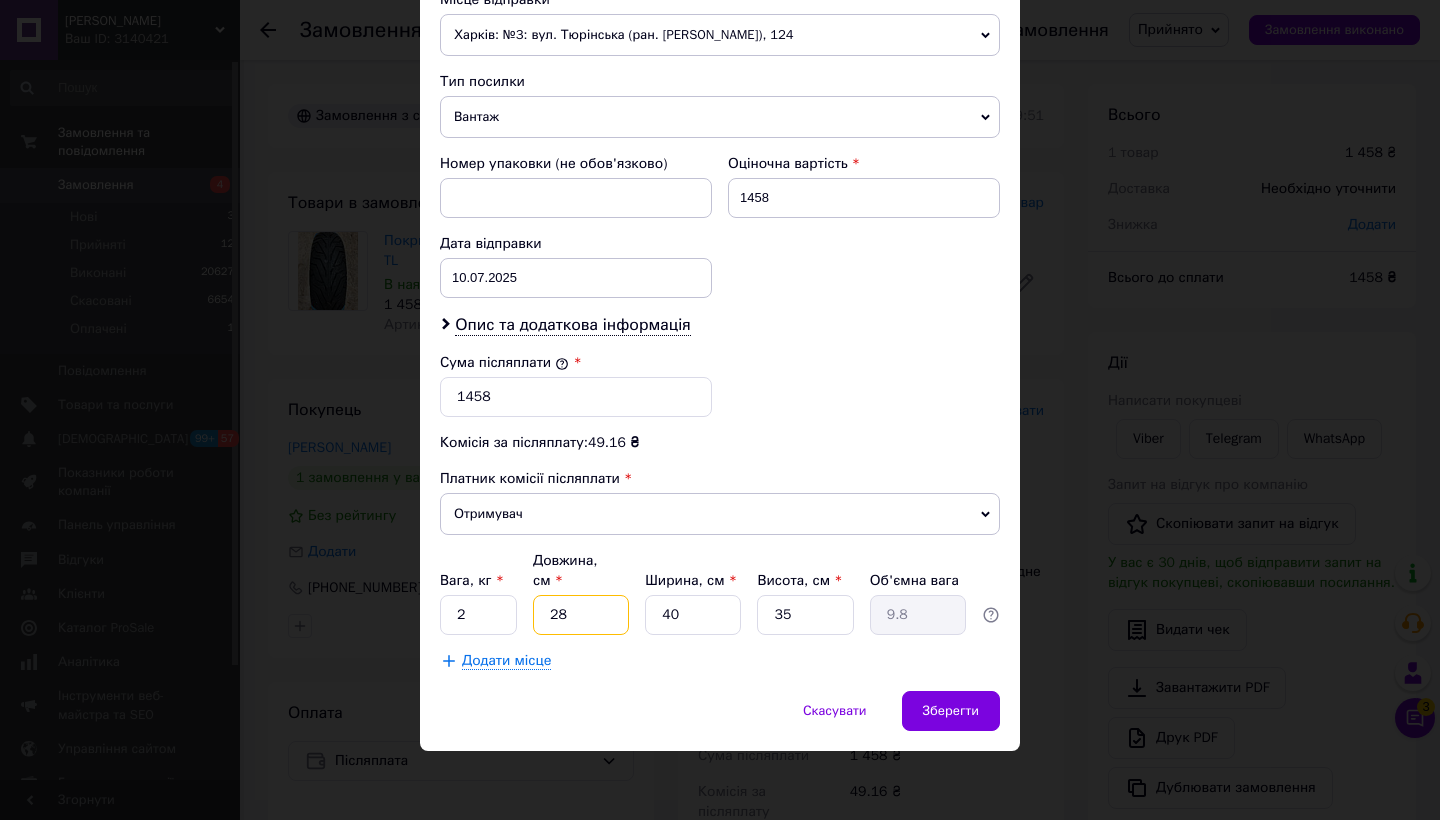 click on "28" at bounding box center (581, 615) 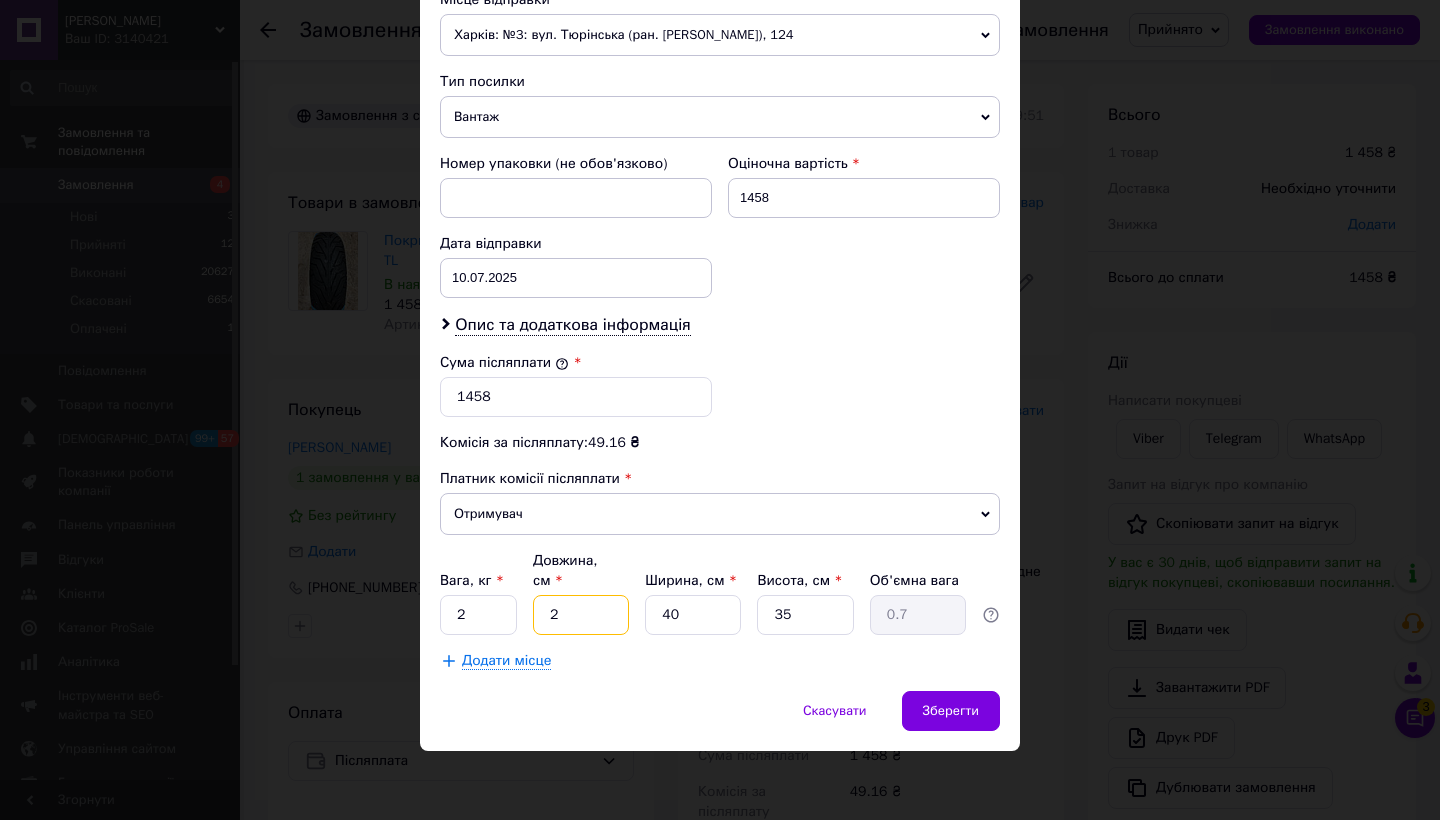 type on "25" 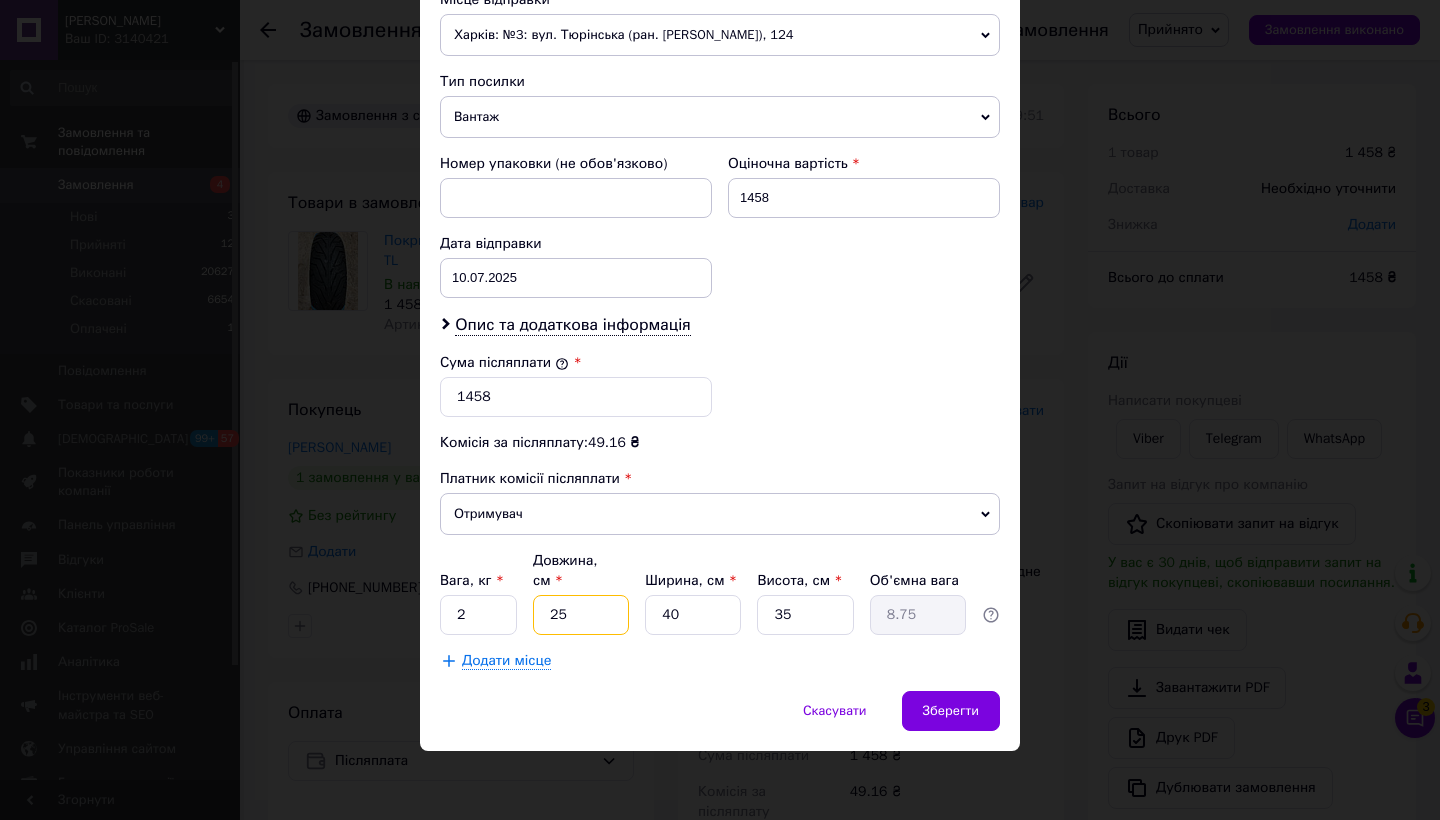 type on "25" 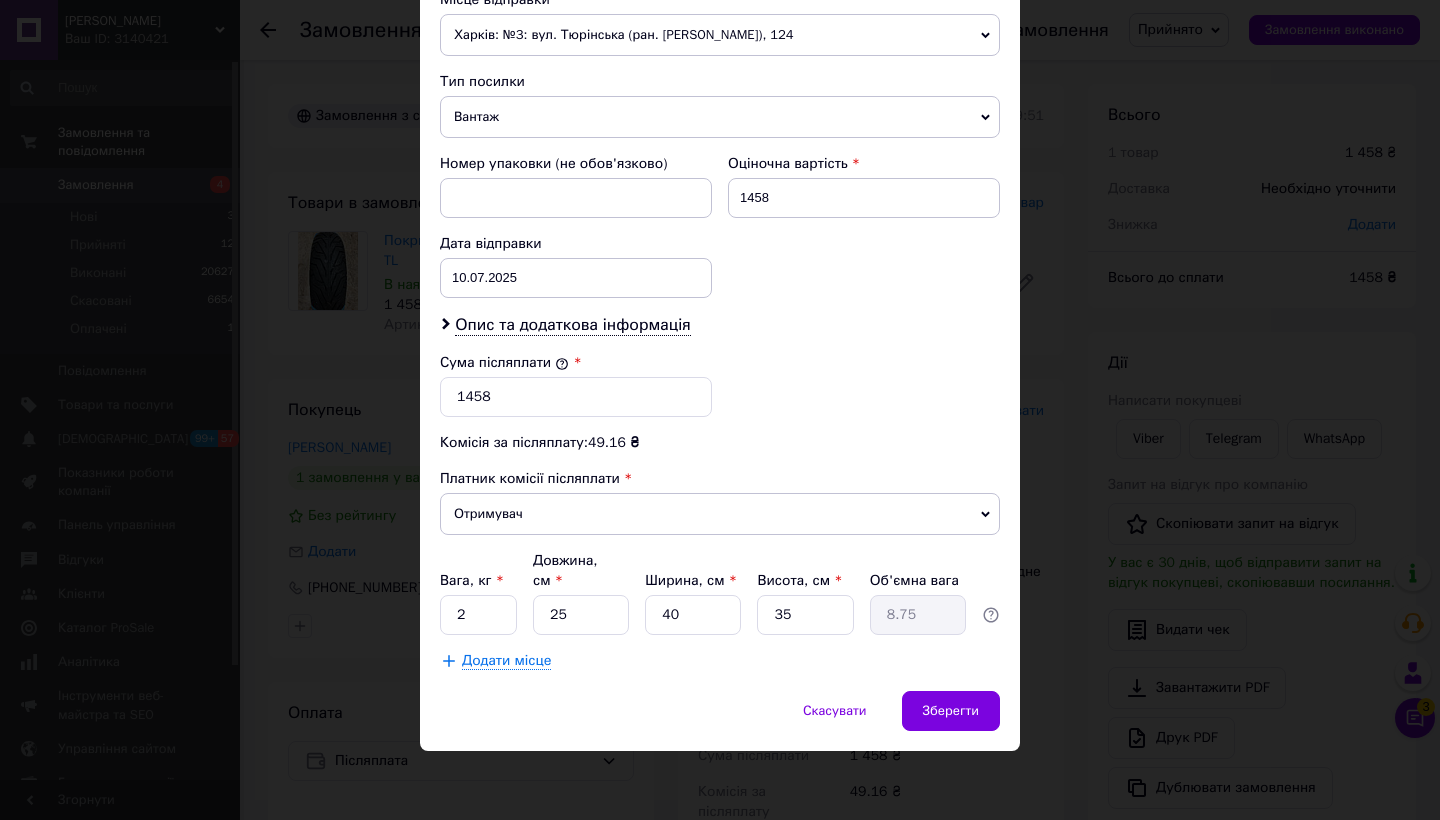 click on "Вага, кг   * 2 Довжина, см   * 25 Ширина, см   * 40 Висота, см   * 35 Об'ємна вага 8.75" at bounding box center (720, 593) 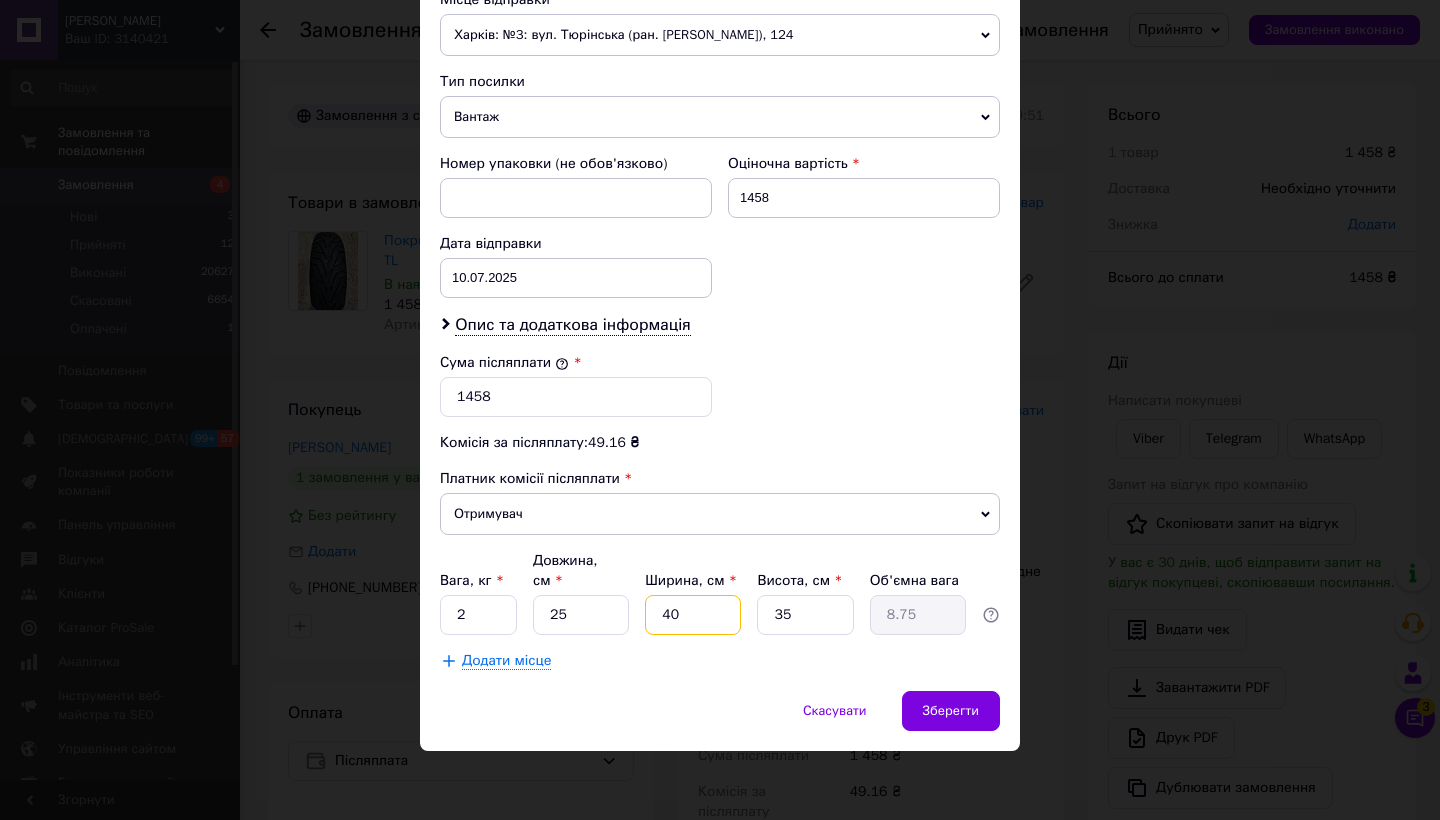 click on "40" at bounding box center [693, 615] 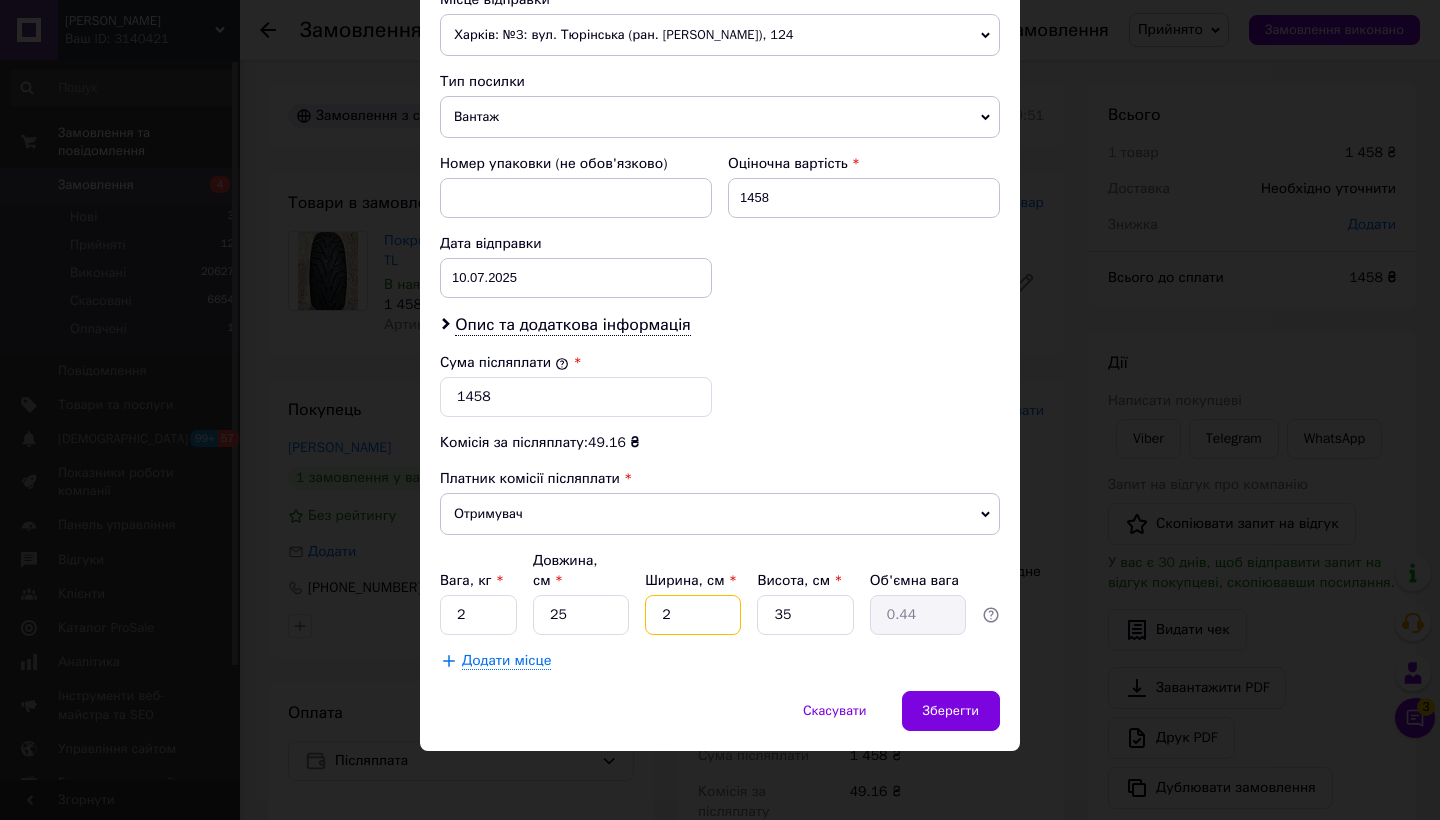 type on "25" 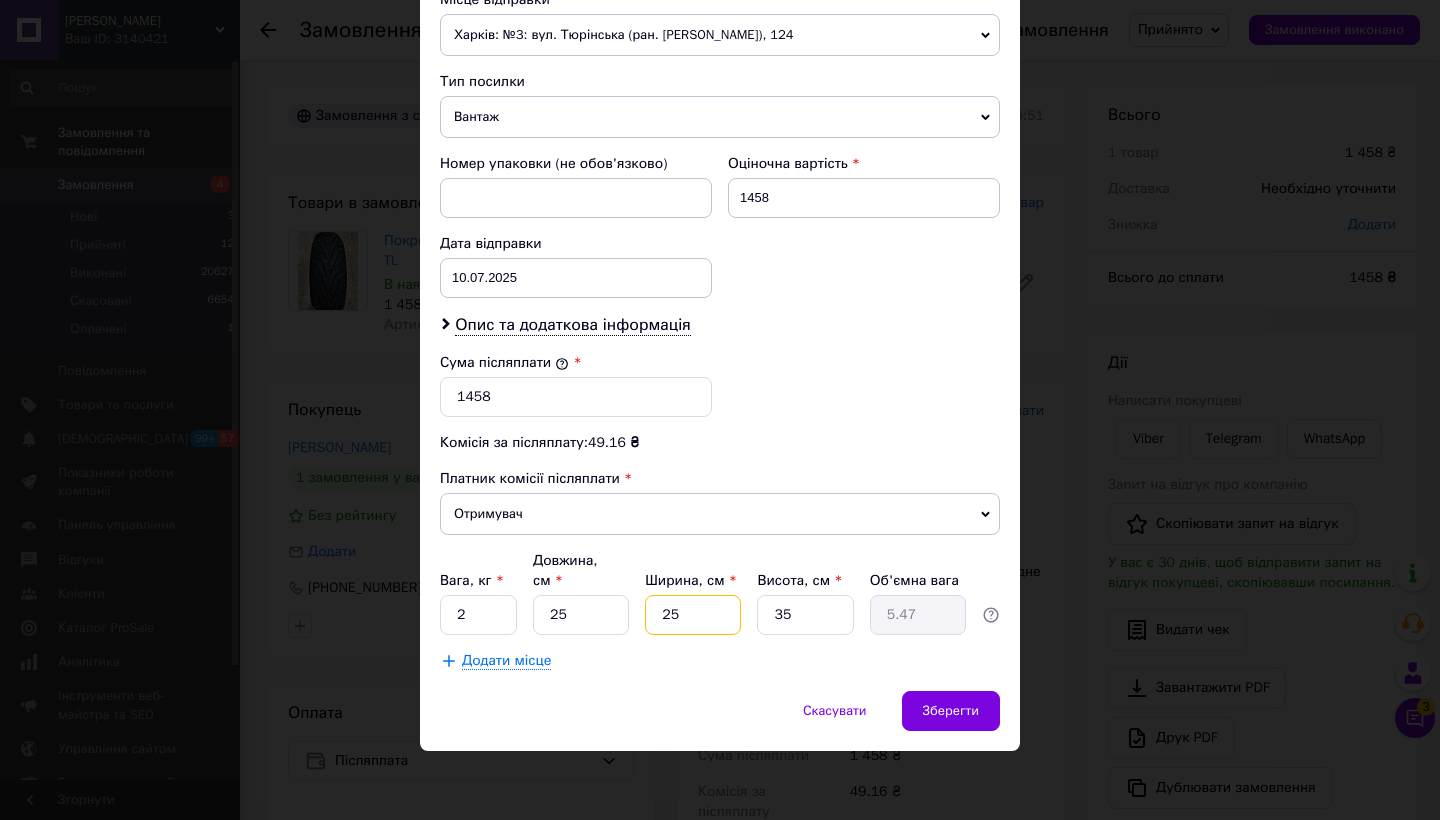 type on "25" 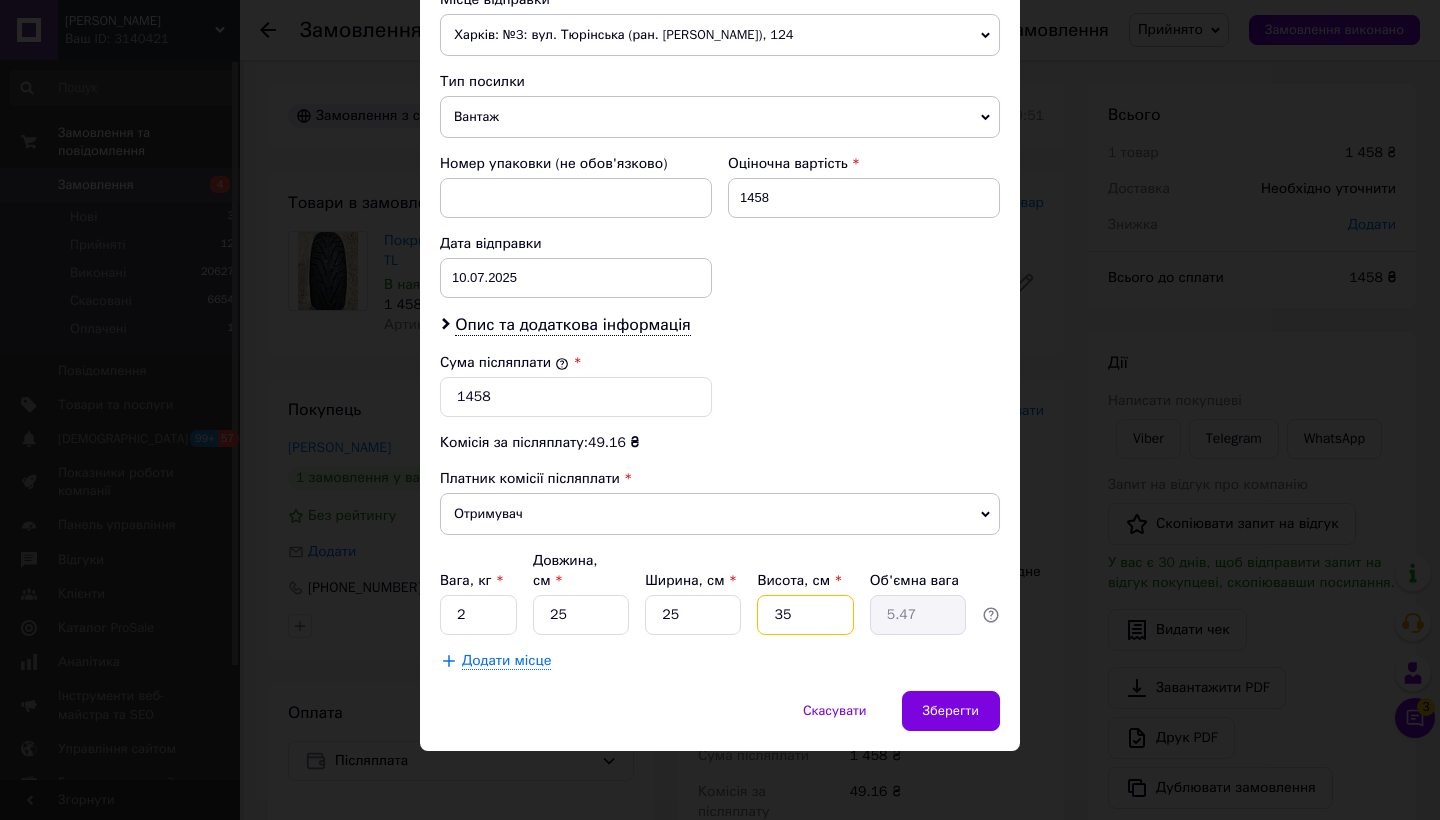 click on "35" at bounding box center [805, 615] 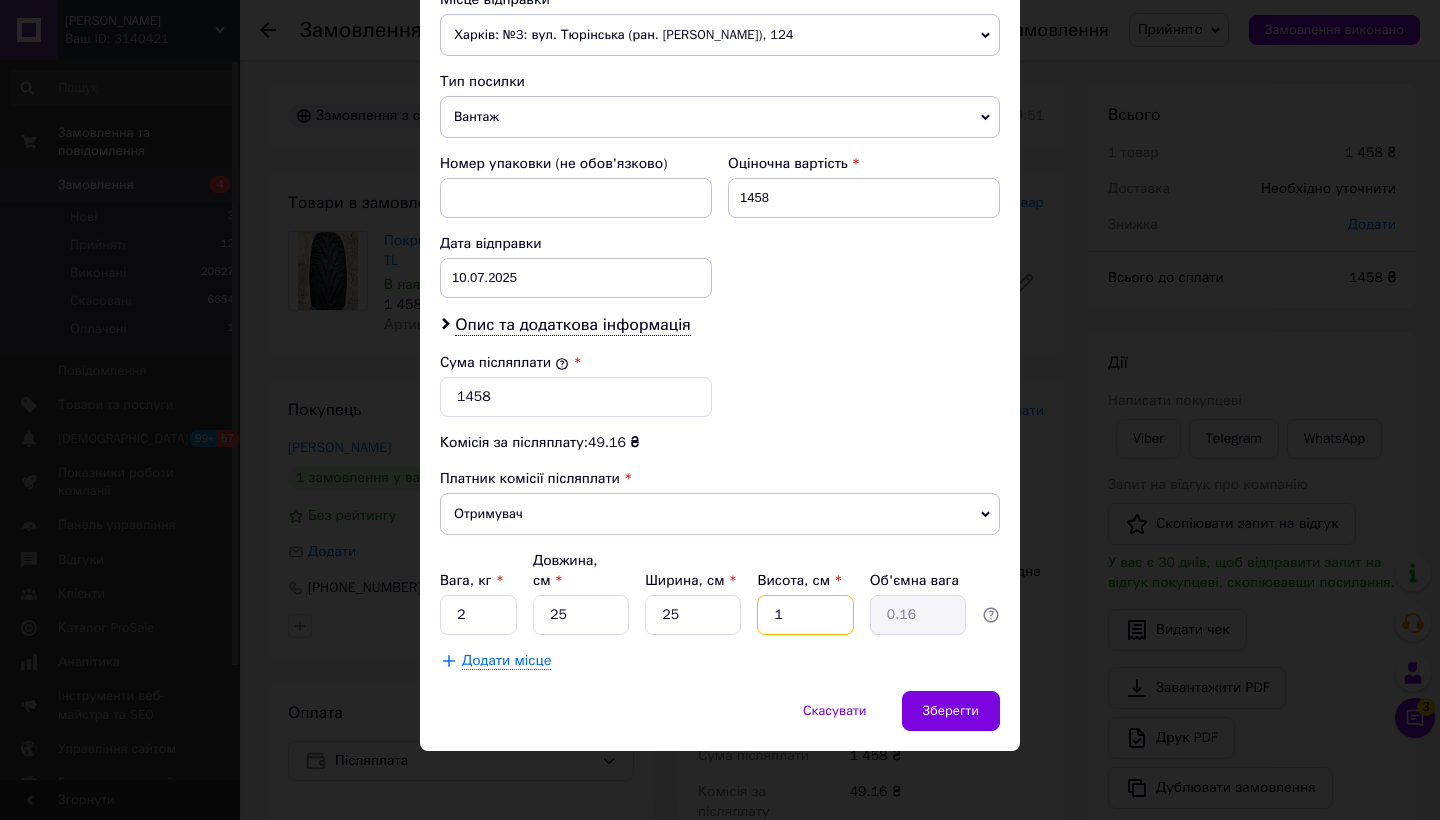 type on "12" 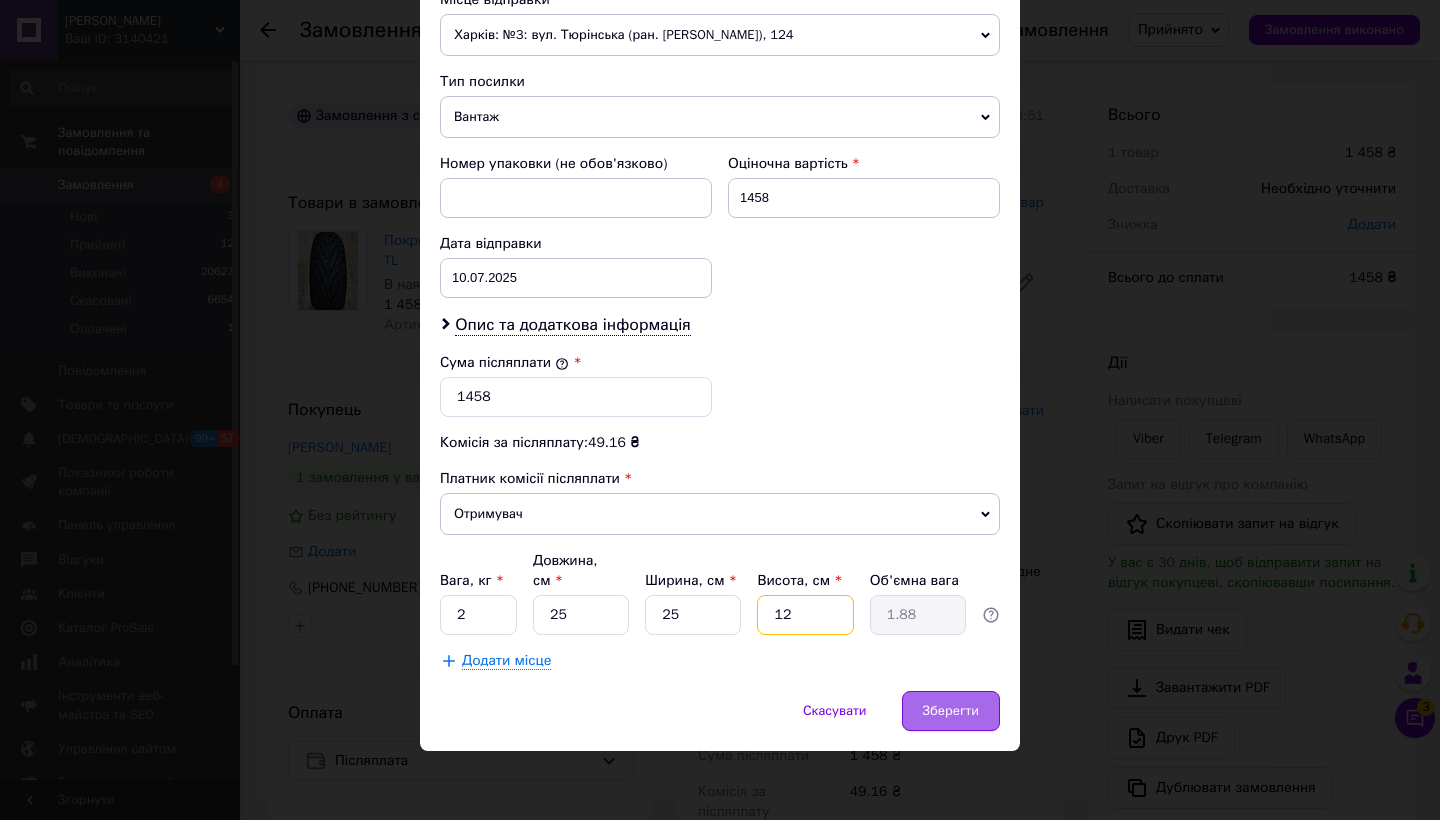 type on "12" 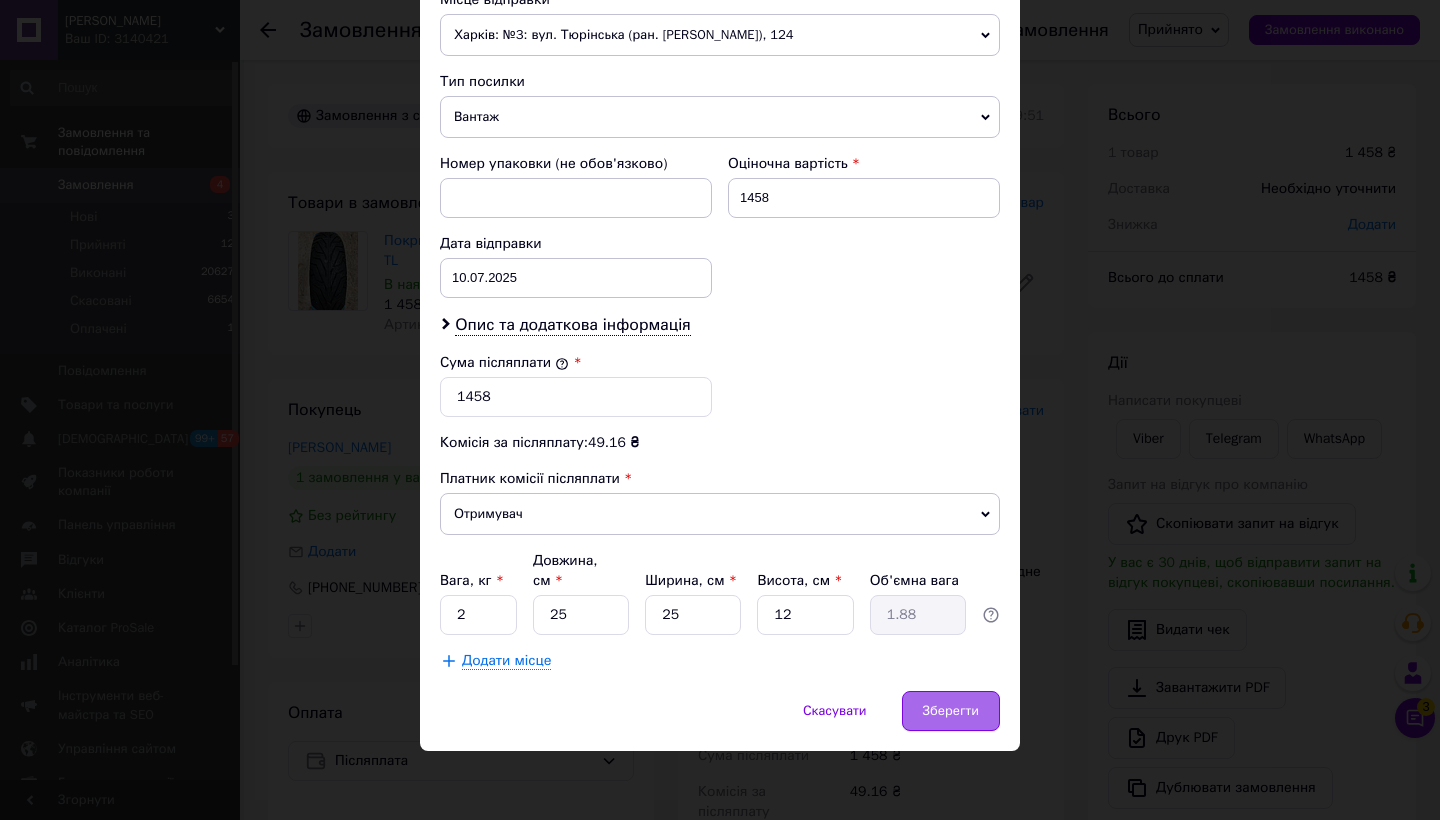 click on "Зберегти" at bounding box center (951, 711) 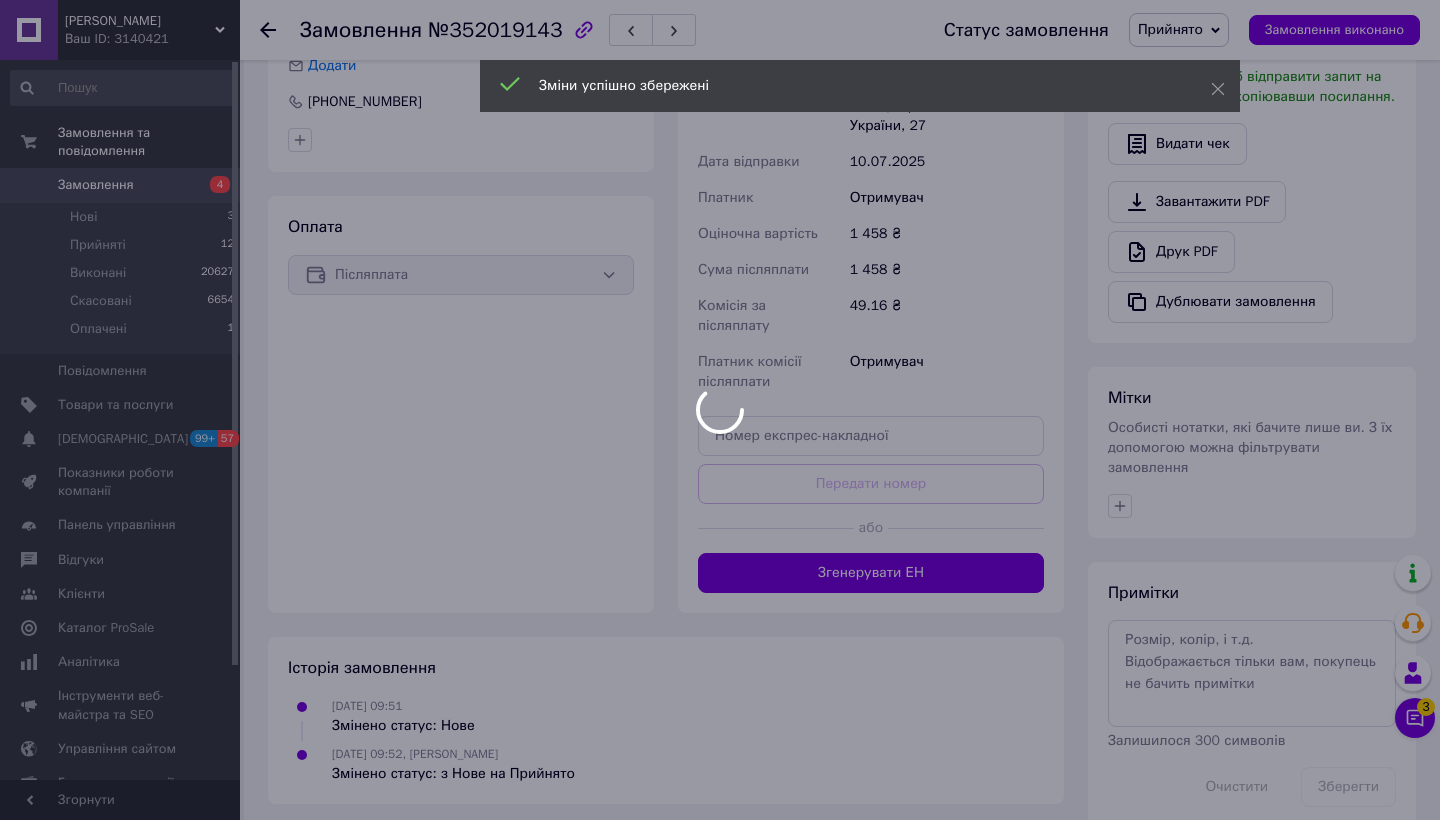 scroll, scrollTop: 543, scrollLeft: 0, axis: vertical 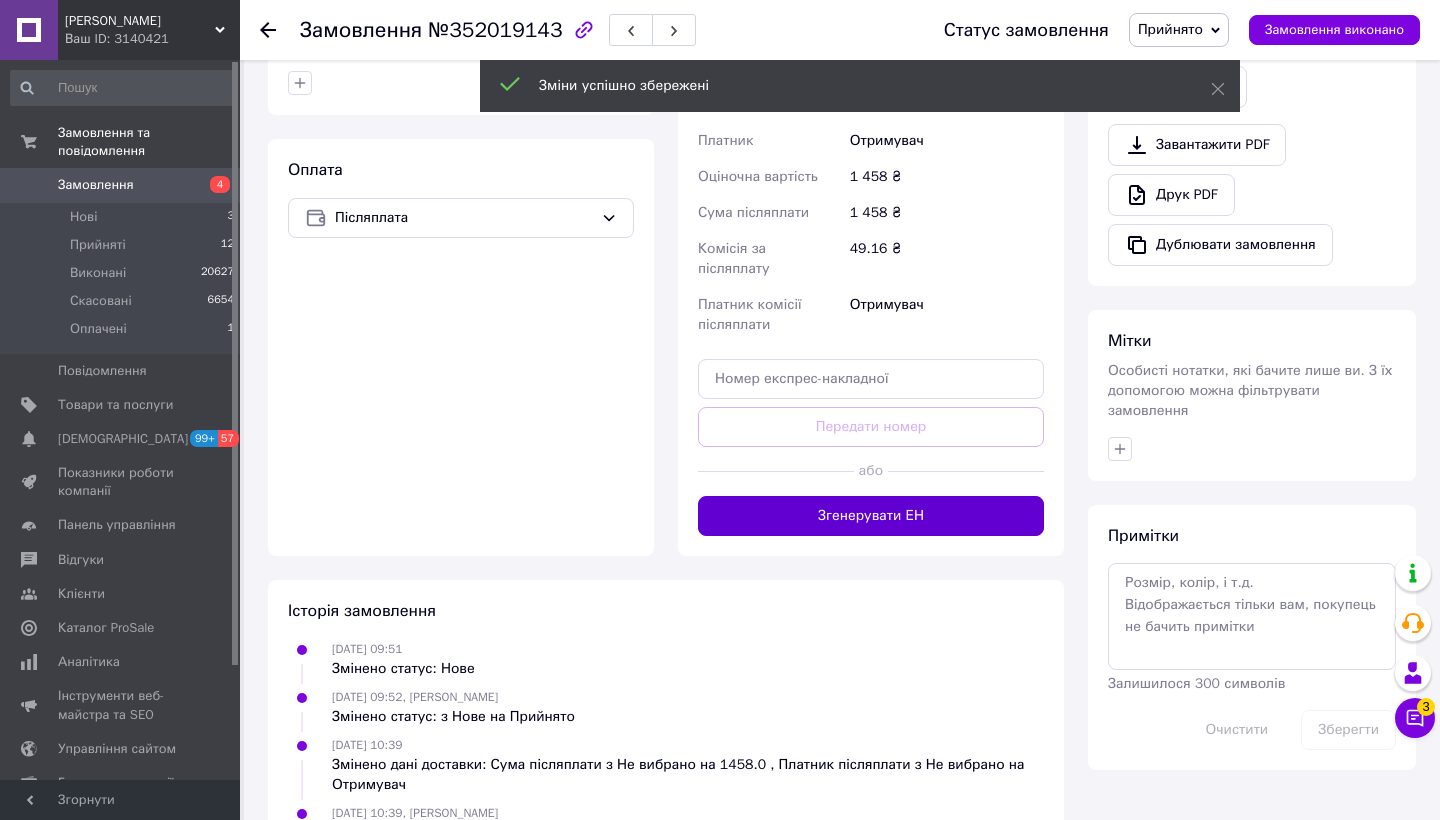 click on "Згенерувати ЕН" at bounding box center (871, 516) 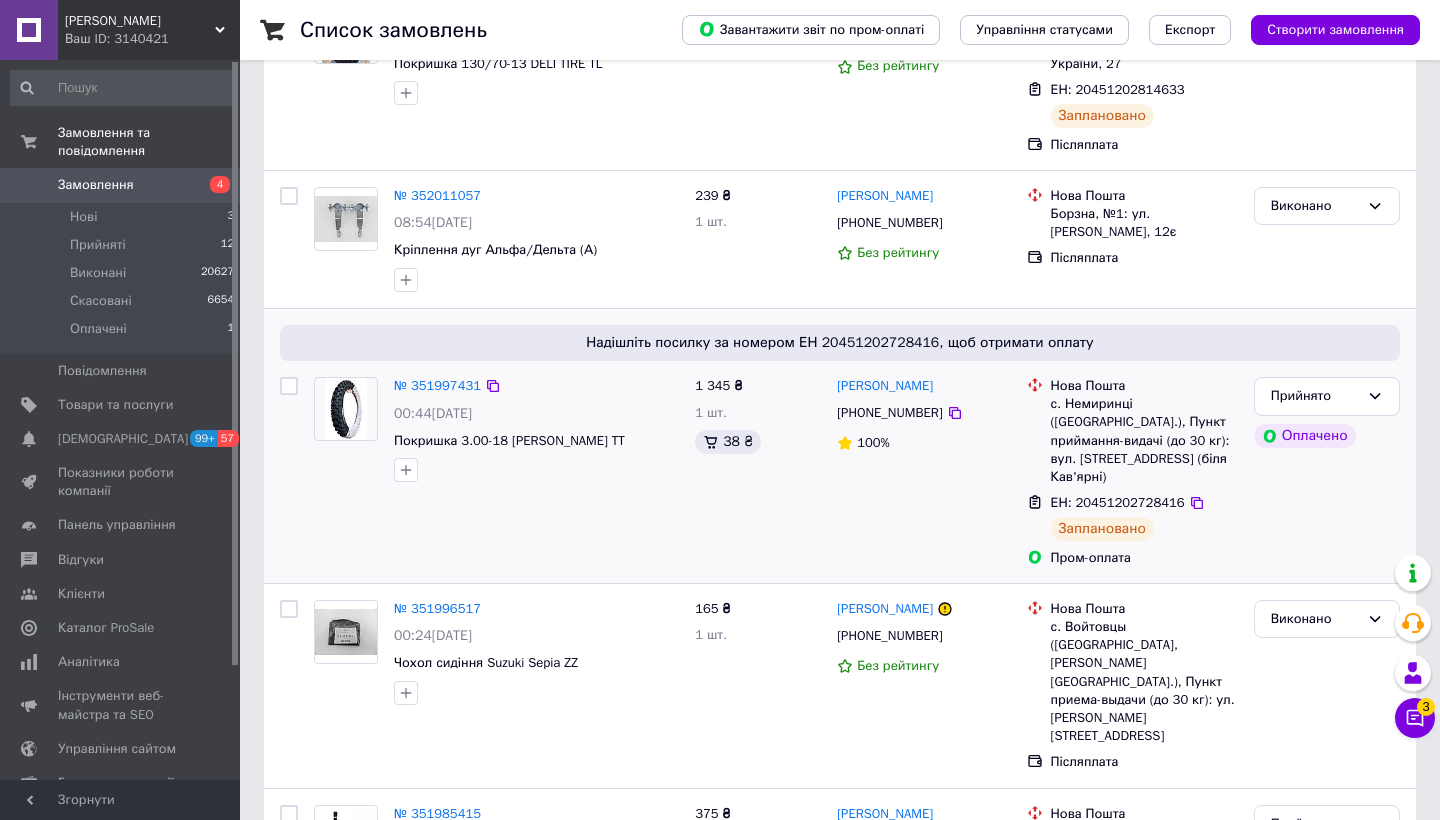 scroll, scrollTop: 650, scrollLeft: 0, axis: vertical 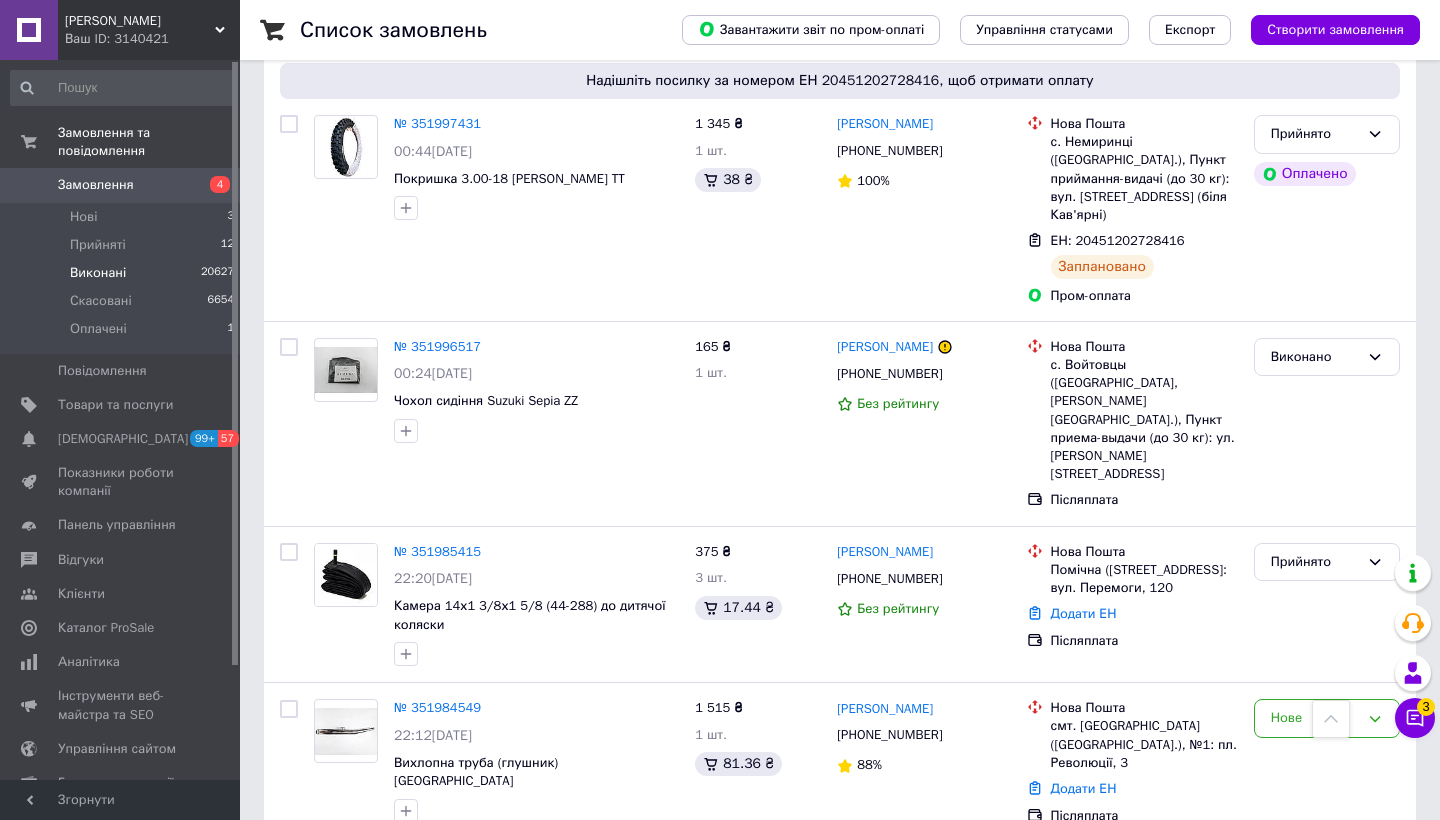 click on "Виконані 20627" at bounding box center [123, 273] 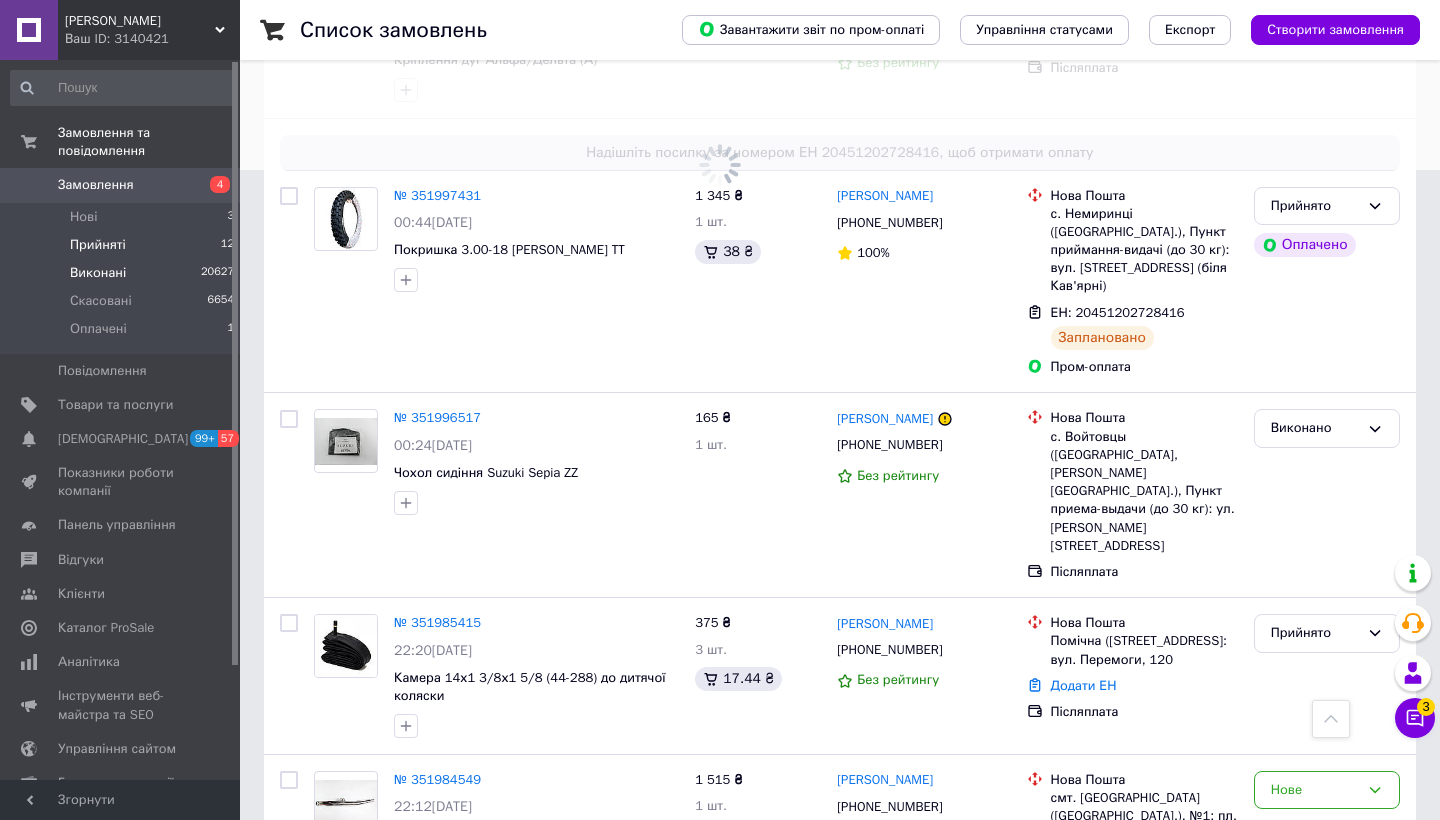 click on "Прийняті 12" at bounding box center [123, 245] 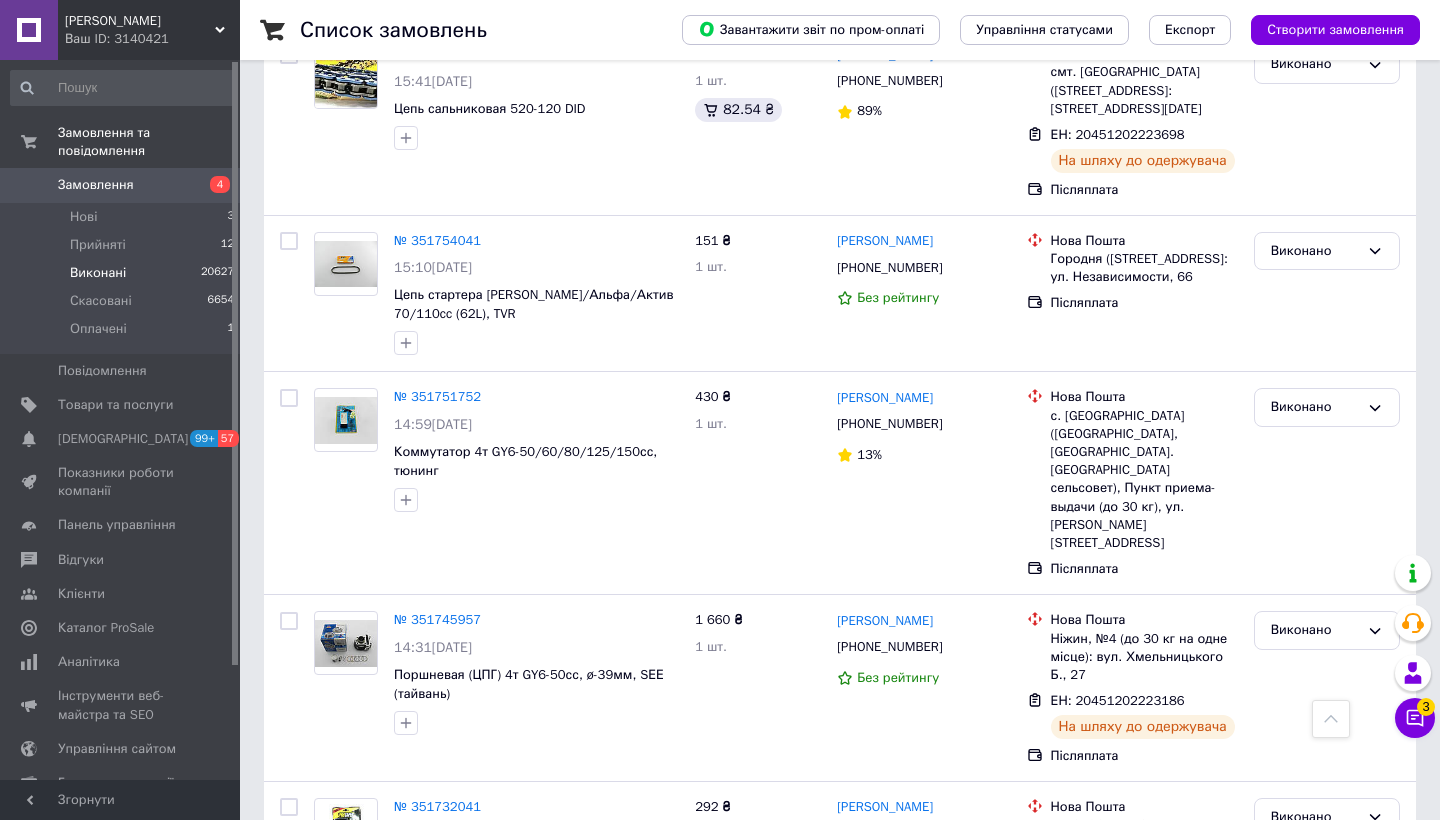 scroll, scrollTop: 3026, scrollLeft: 0, axis: vertical 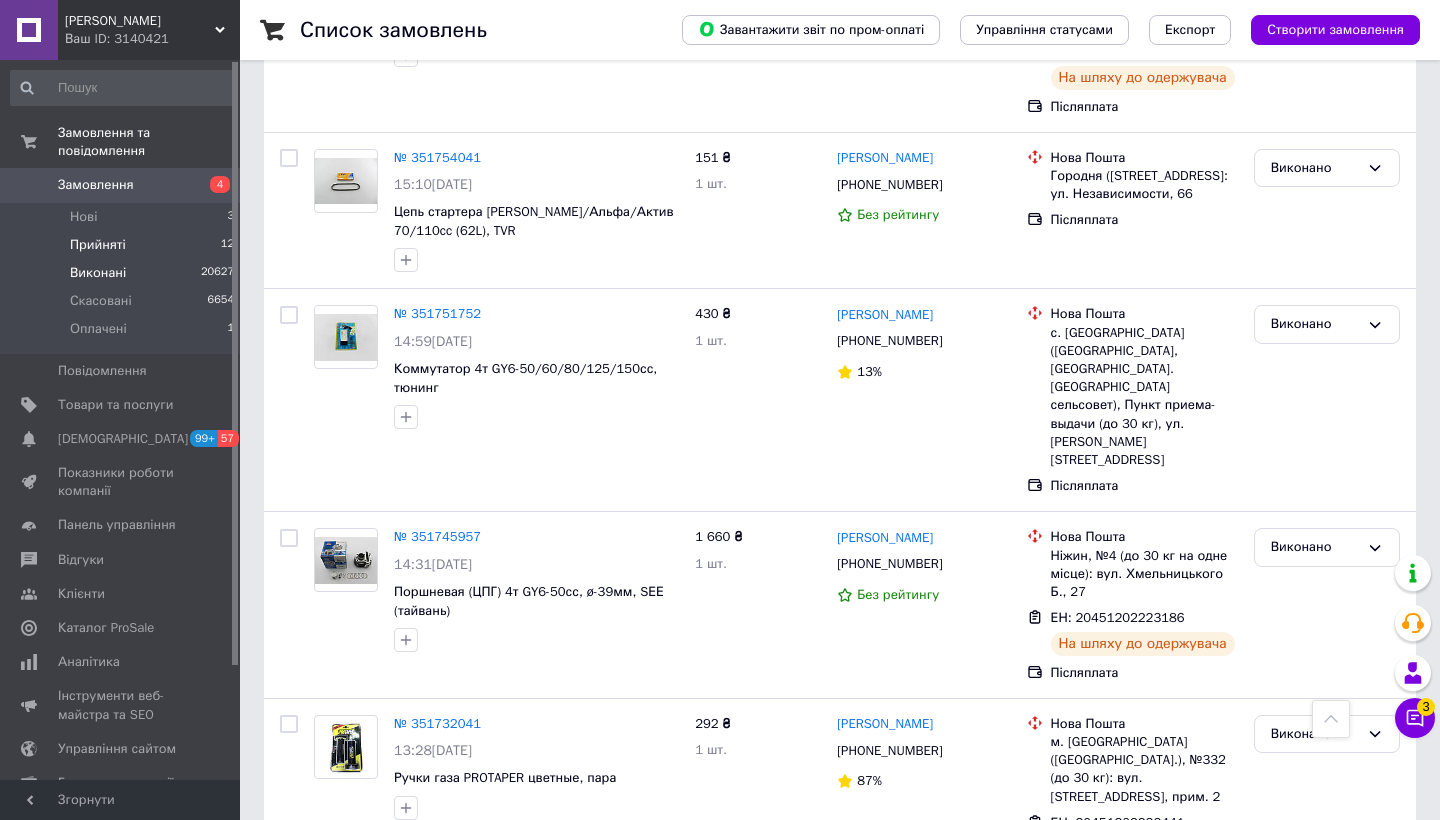 click on "Прийняті 12" at bounding box center (123, 245) 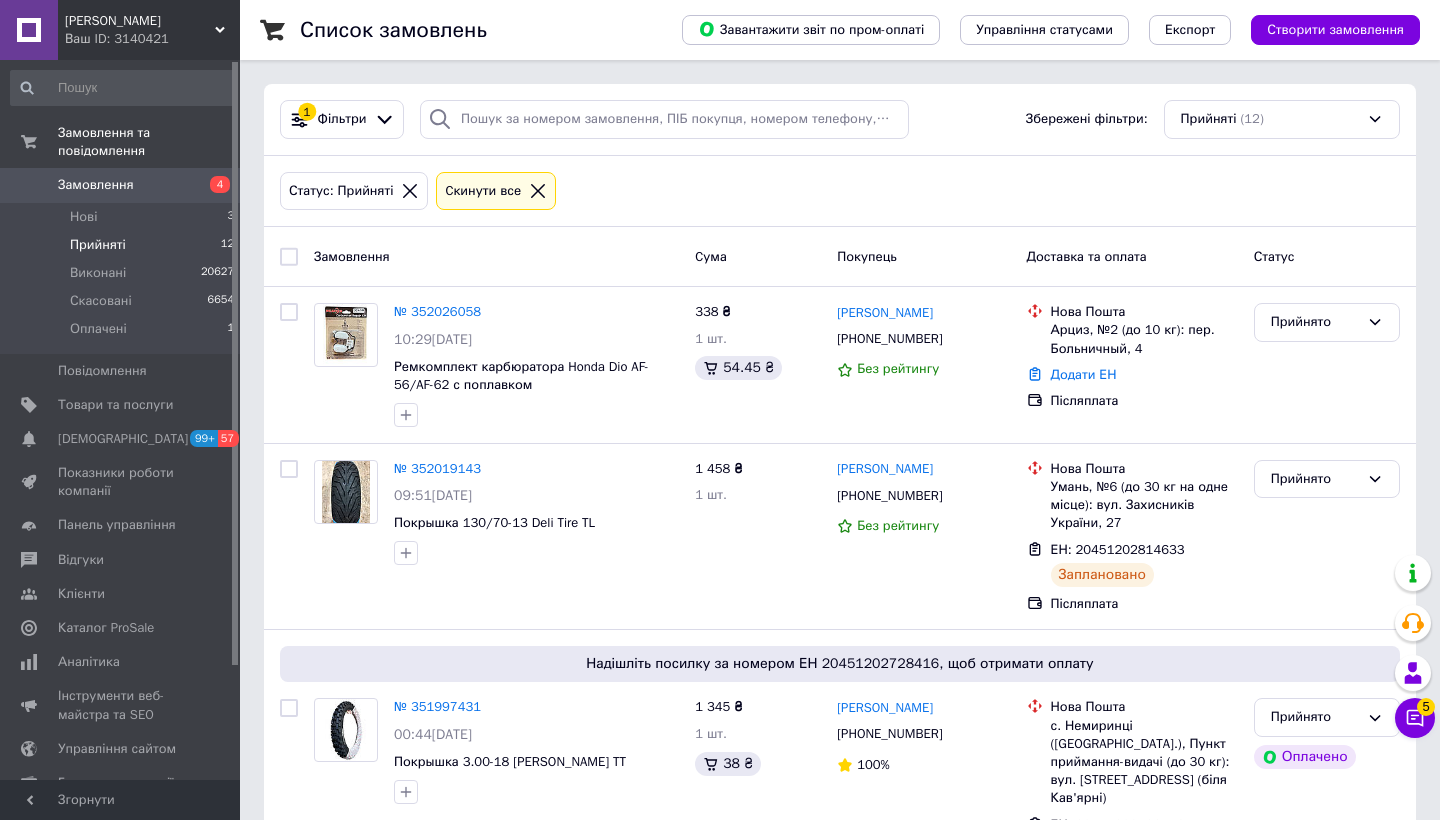 scroll, scrollTop: 0, scrollLeft: 0, axis: both 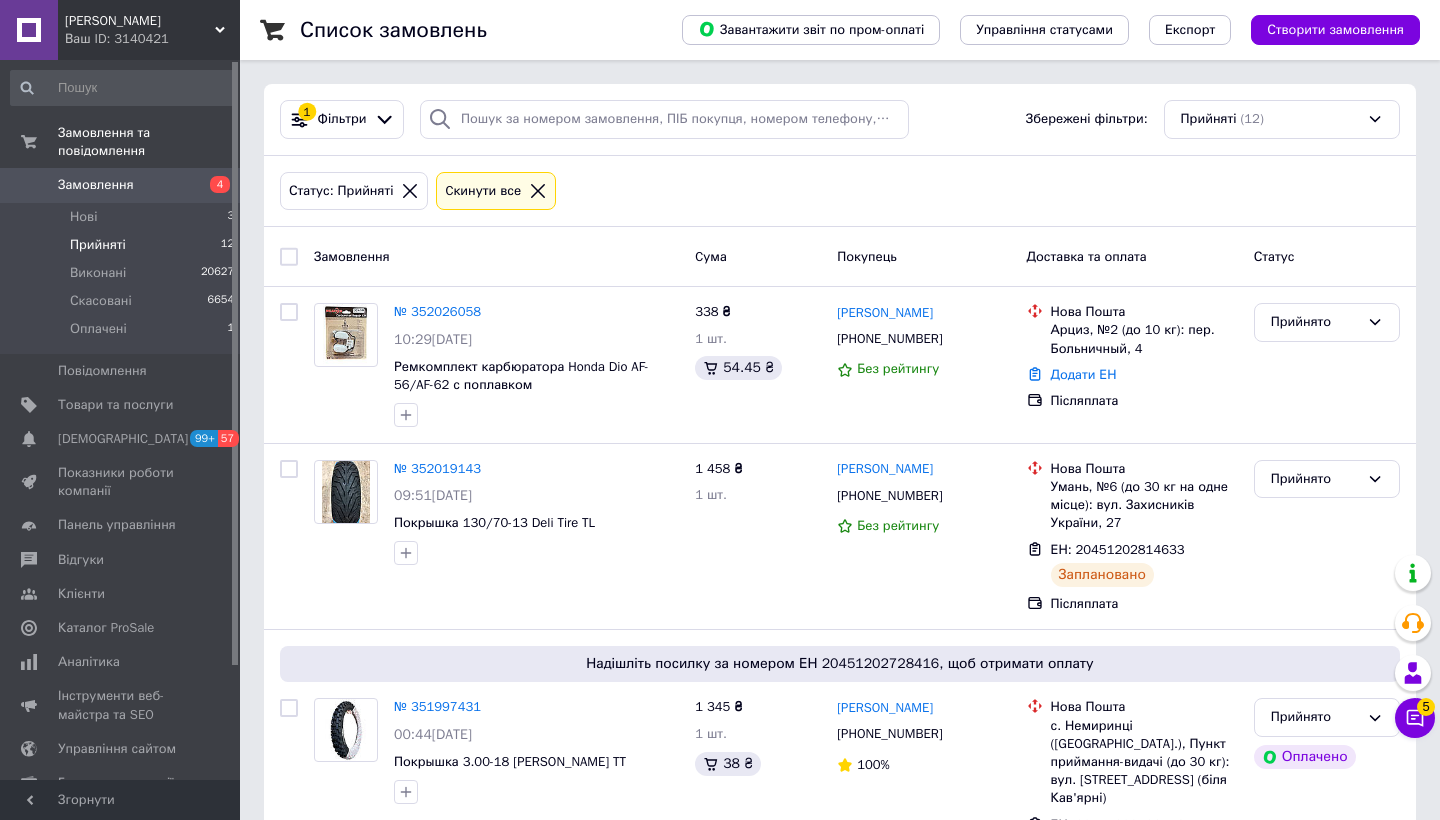 click on "Прийняті" at bounding box center [98, 245] 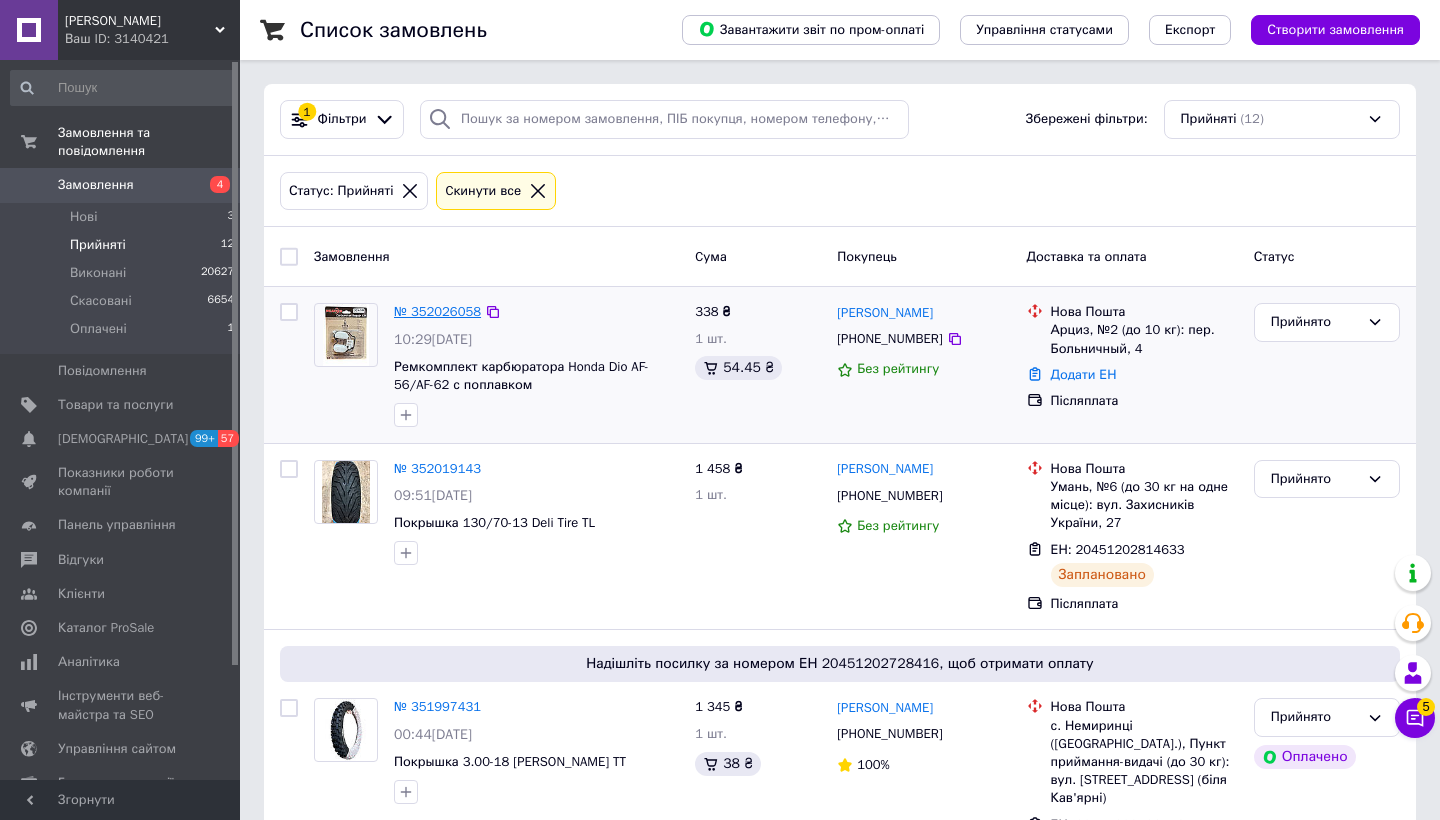 click on "№ 352026058" at bounding box center (437, 311) 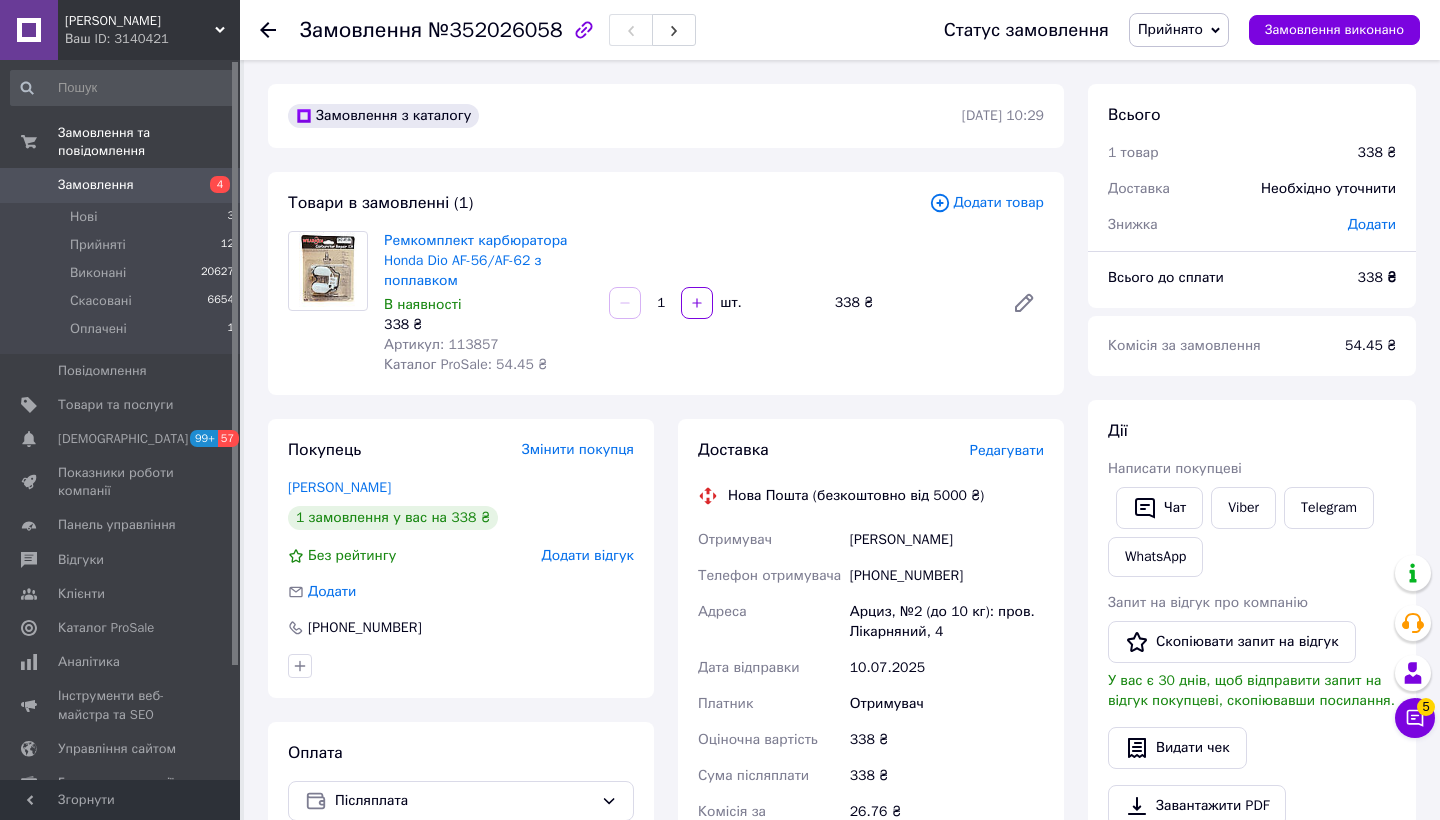 click on "Редагувати" at bounding box center (1007, 450) 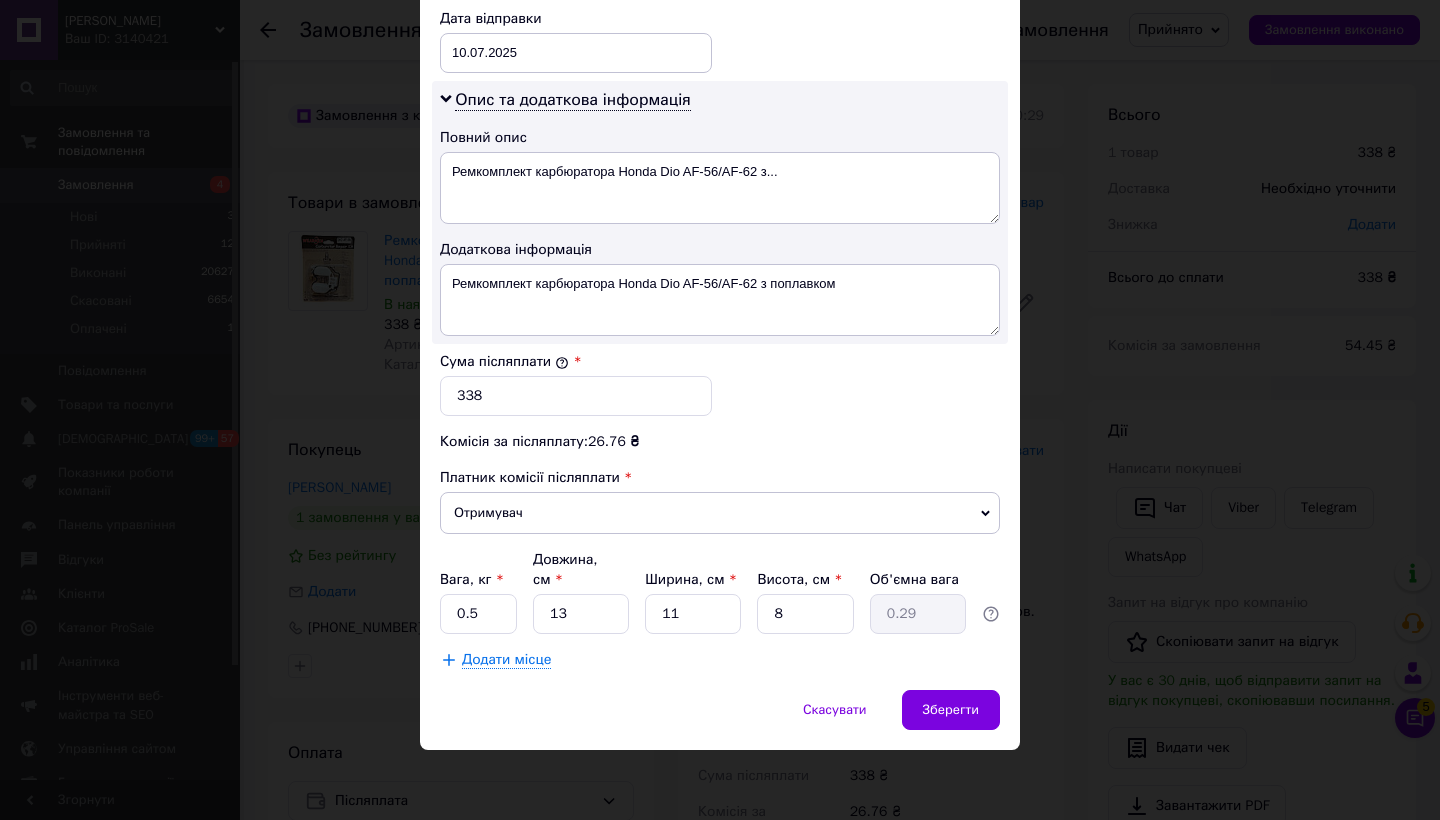 scroll, scrollTop: 949, scrollLeft: 0, axis: vertical 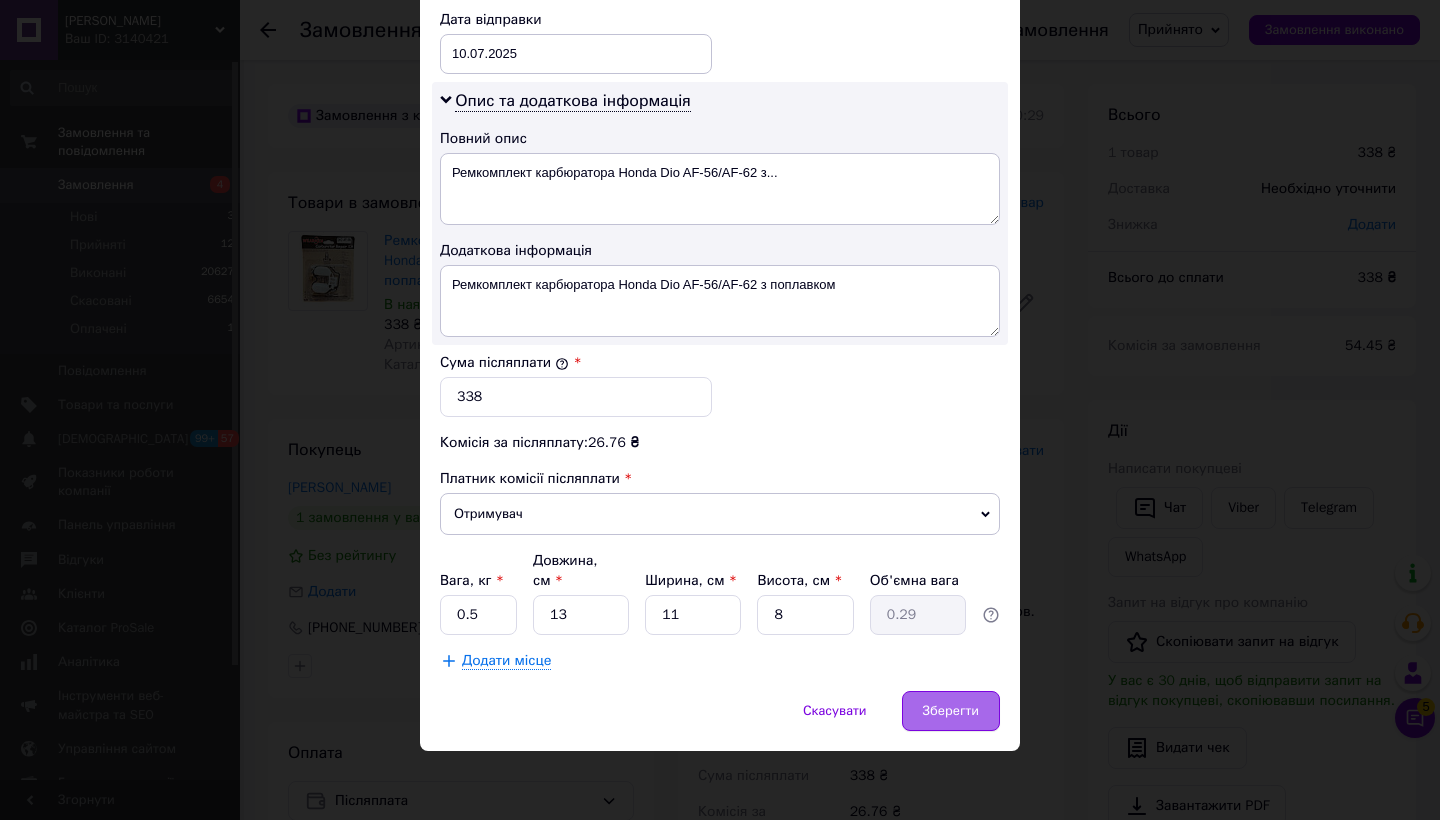 click on "Зберегти" at bounding box center [951, 711] 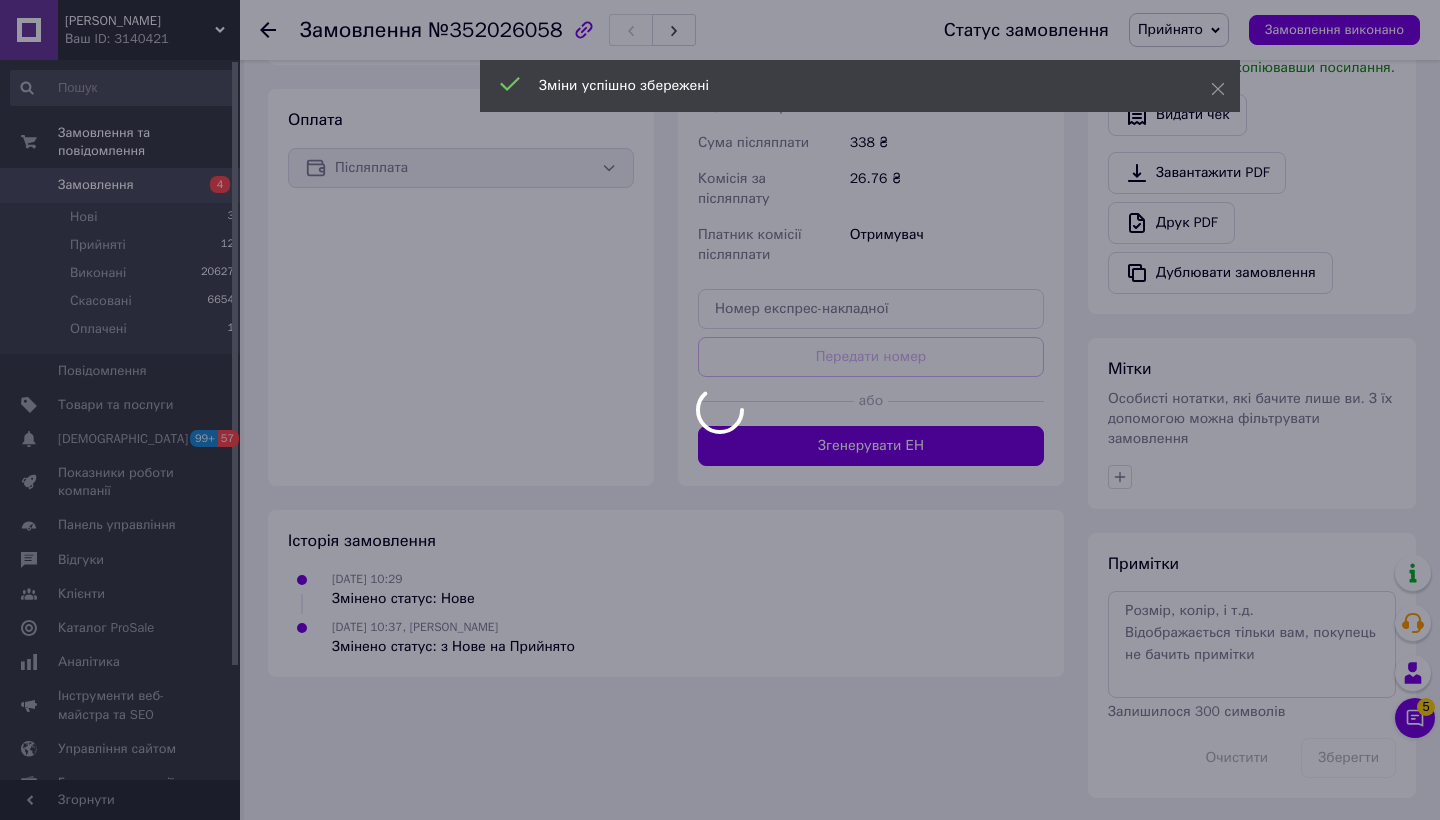 scroll, scrollTop: 632, scrollLeft: 0, axis: vertical 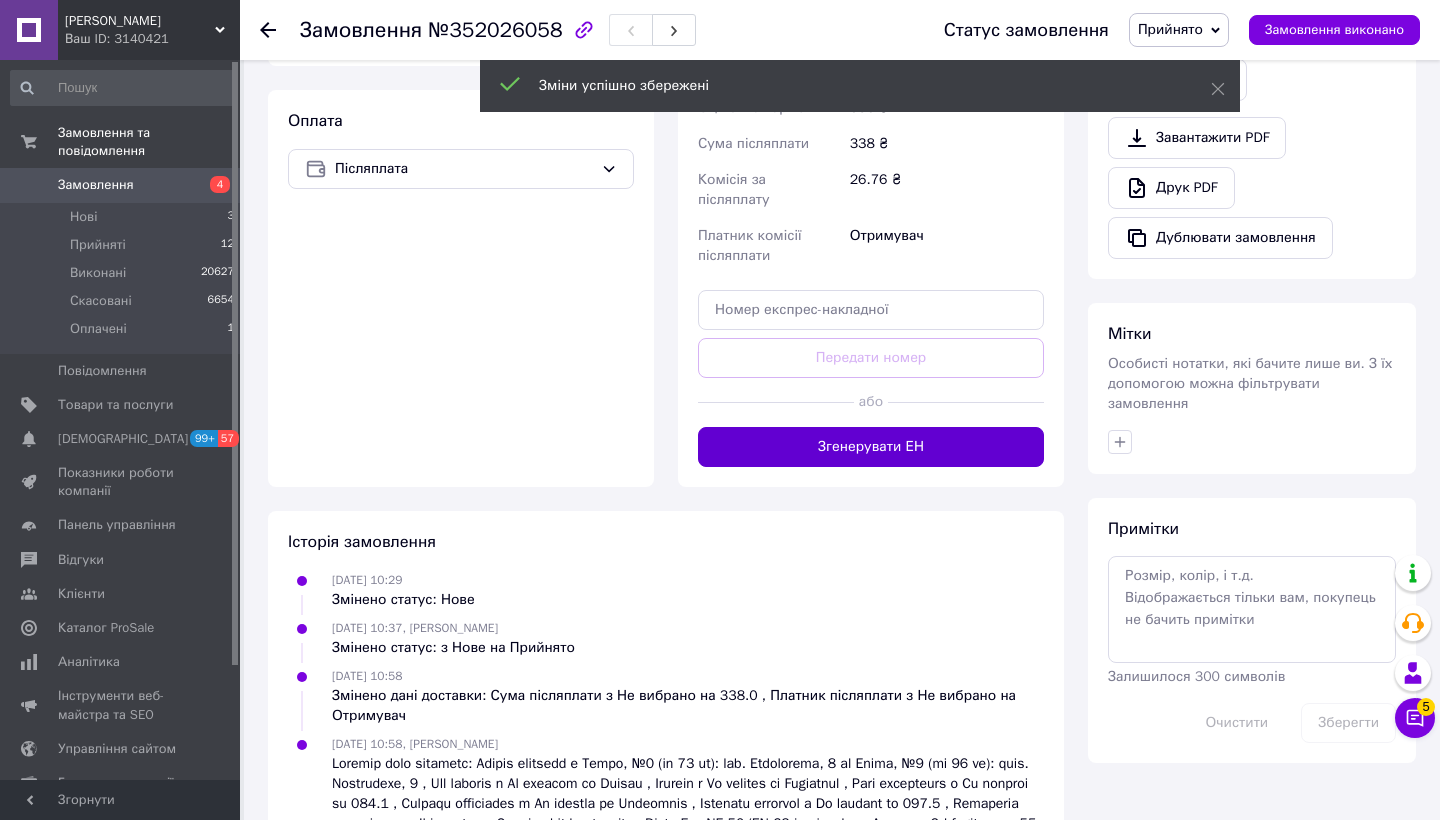 click on "Згенерувати ЕН" at bounding box center [871, 447] 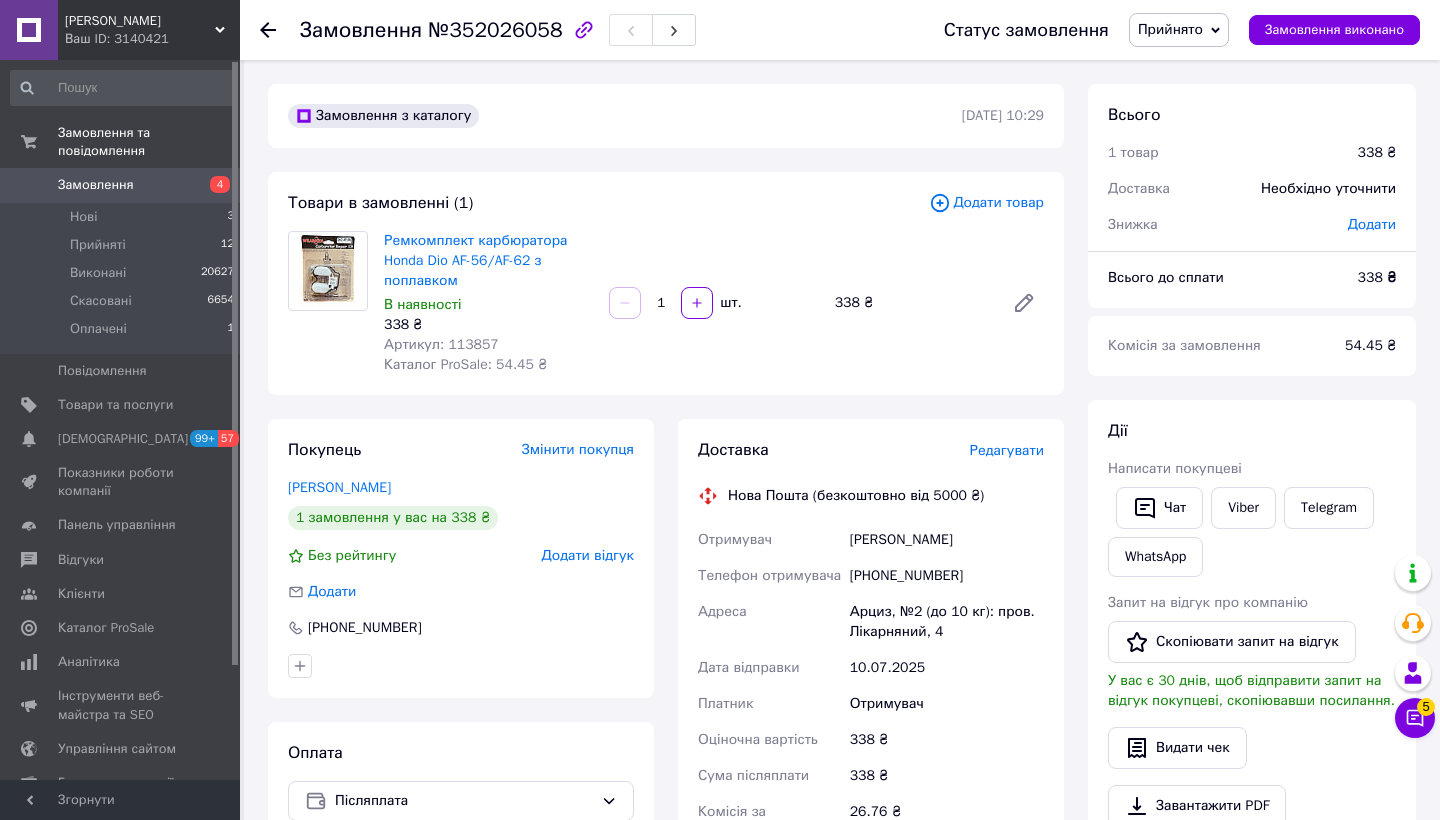 scroll, scrollTop: 0, scrollLeft: 0, axis: both 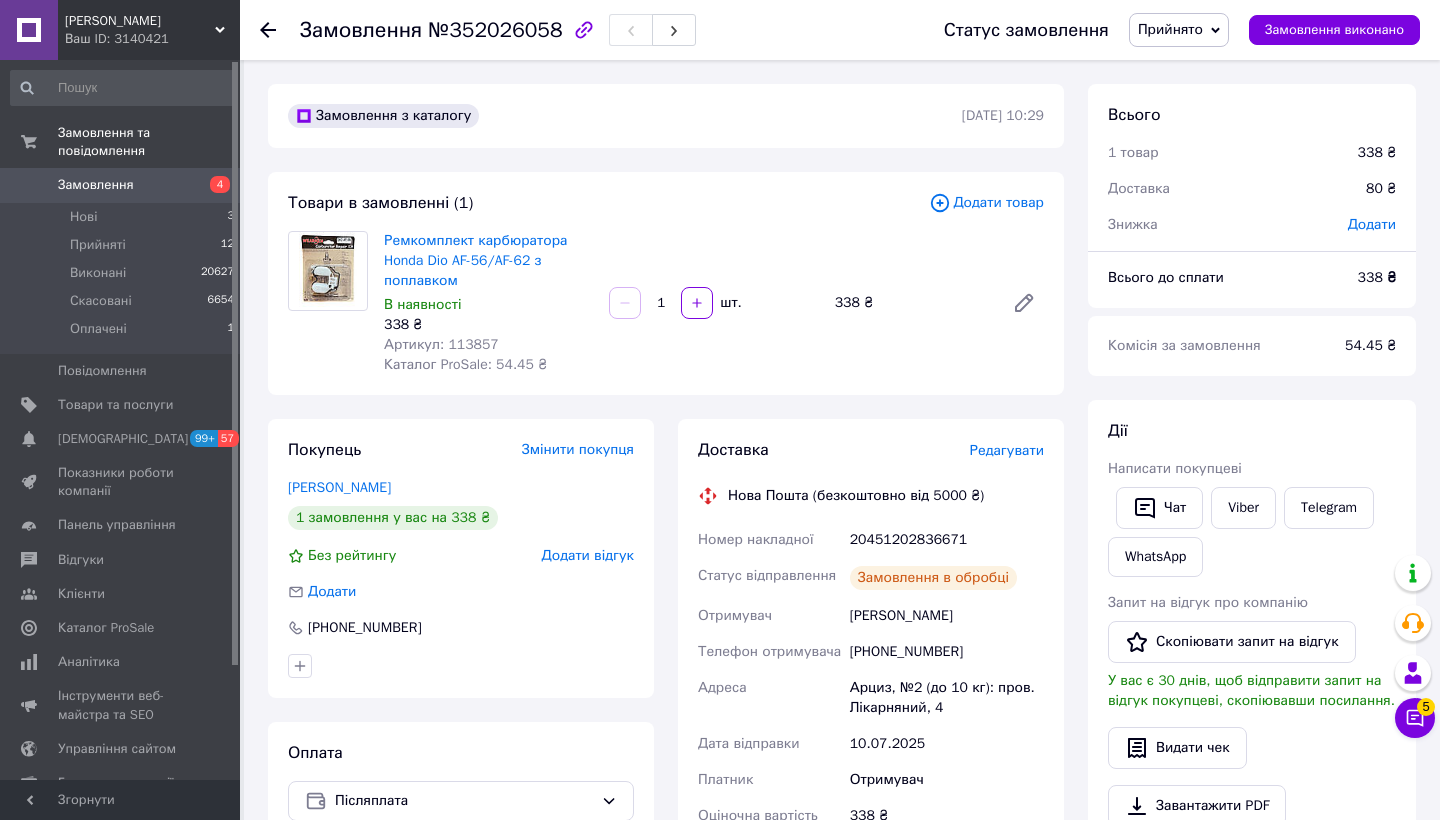 click on "Чат з покупцем 5" at bounding box center [1415, 718] 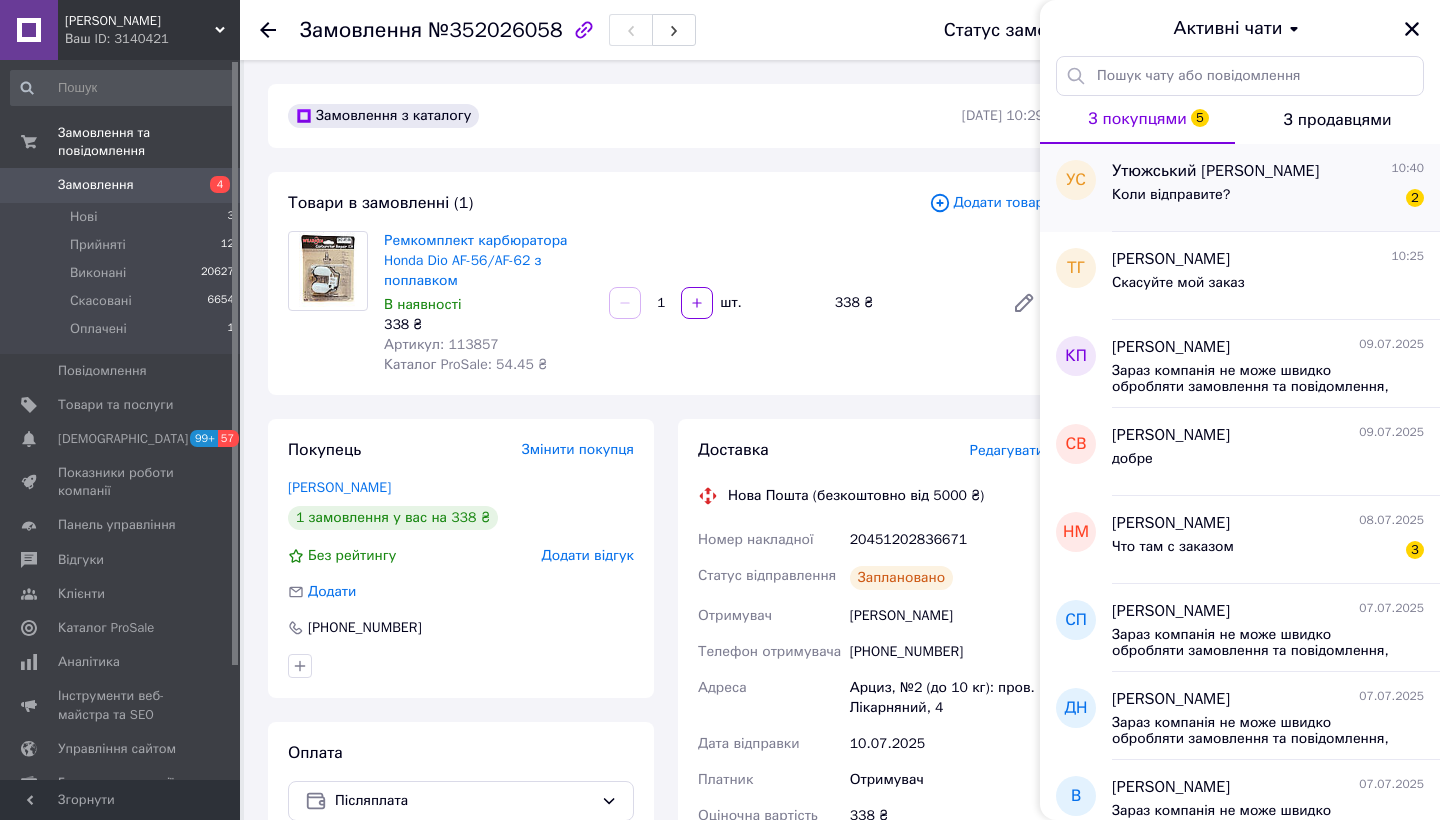 click on "Коли відправите?" at bounding box center [1171, 195] 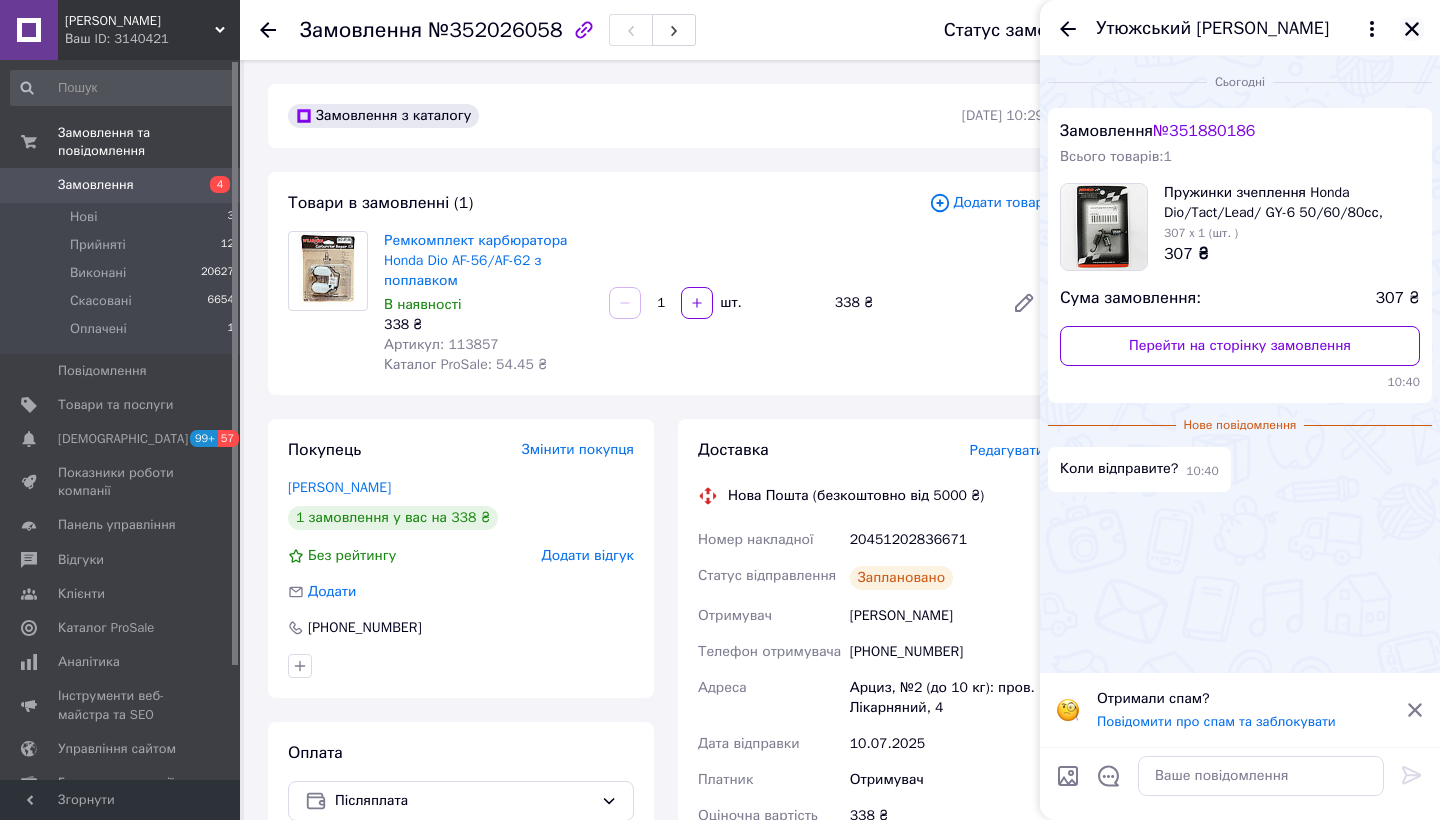 click 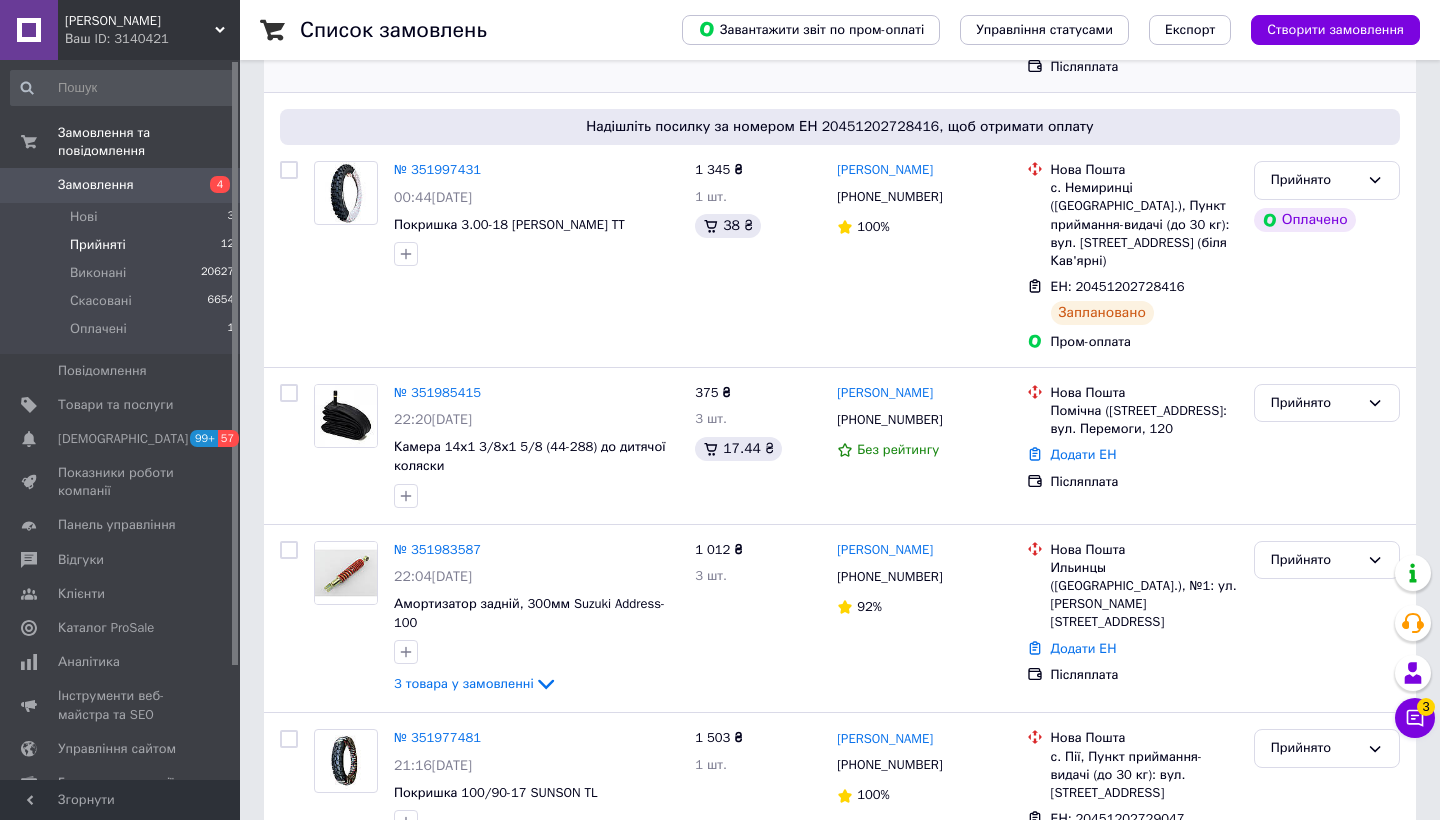 scroll, scrollTop: 813, scrollLeft: 0, axis: vertical 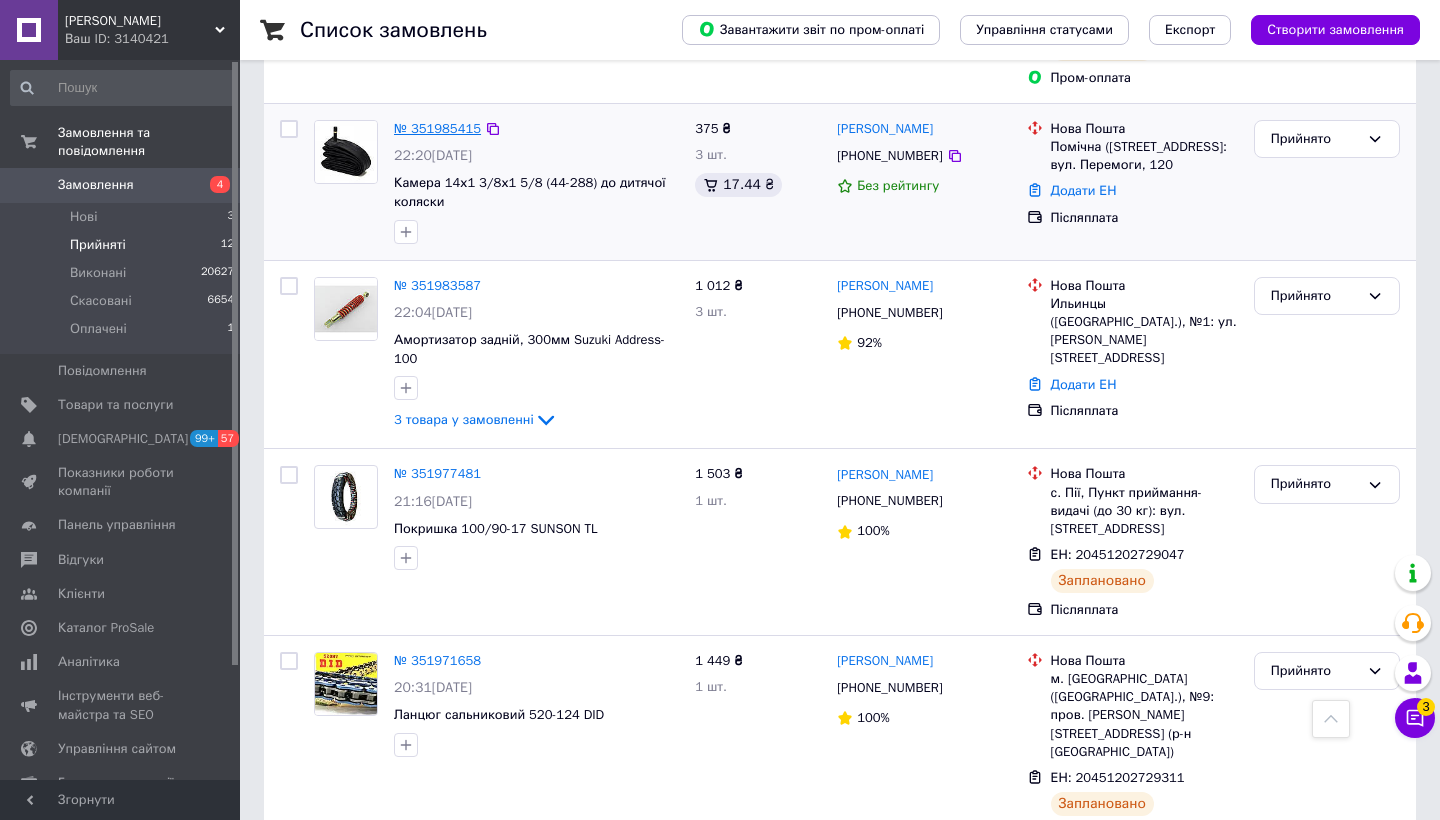 click on "№ 351985415" at bounding box center (437, 128) 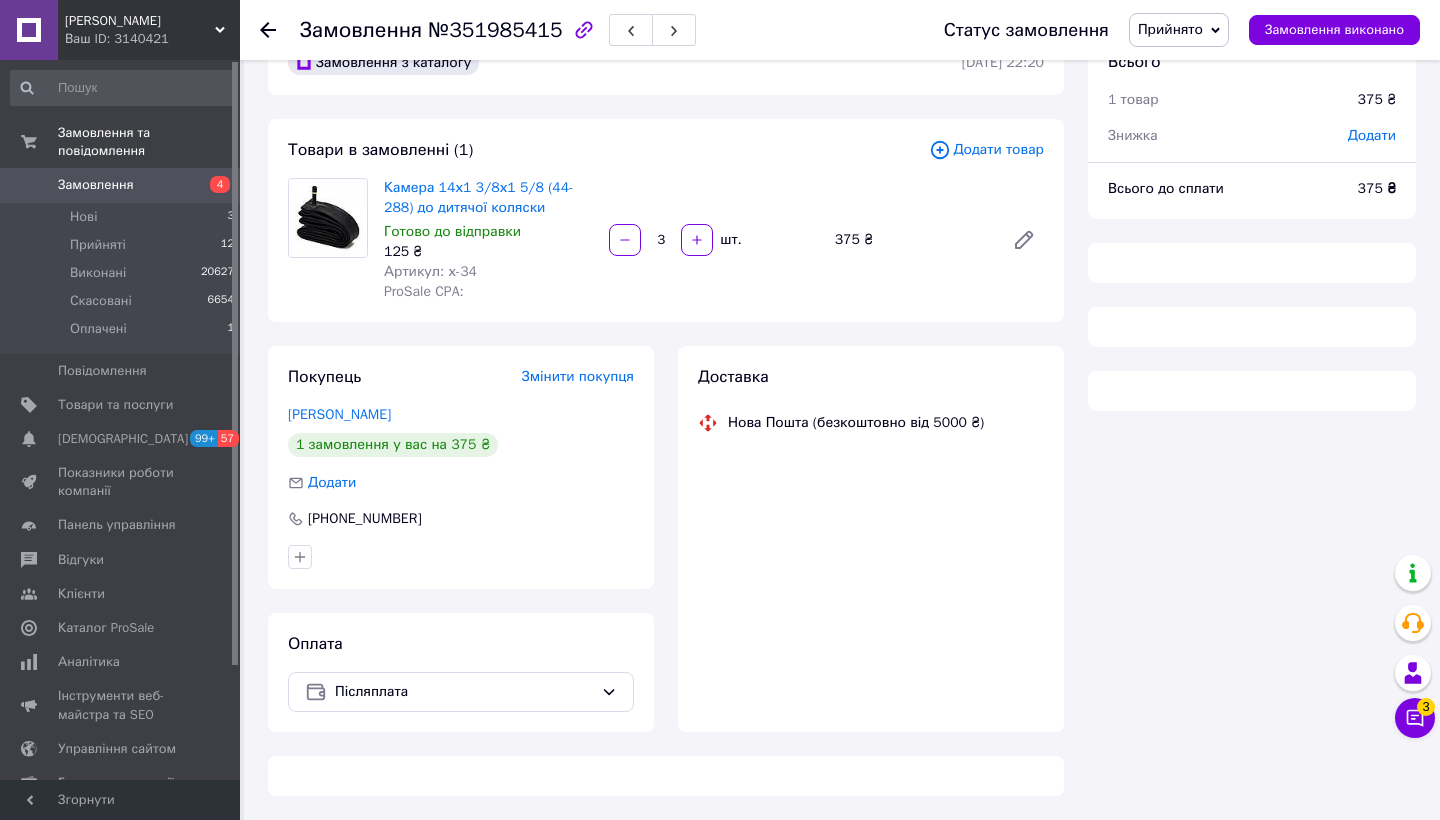 scroll, scrollTop: 50, scrollLeft: 0, axis: vertical 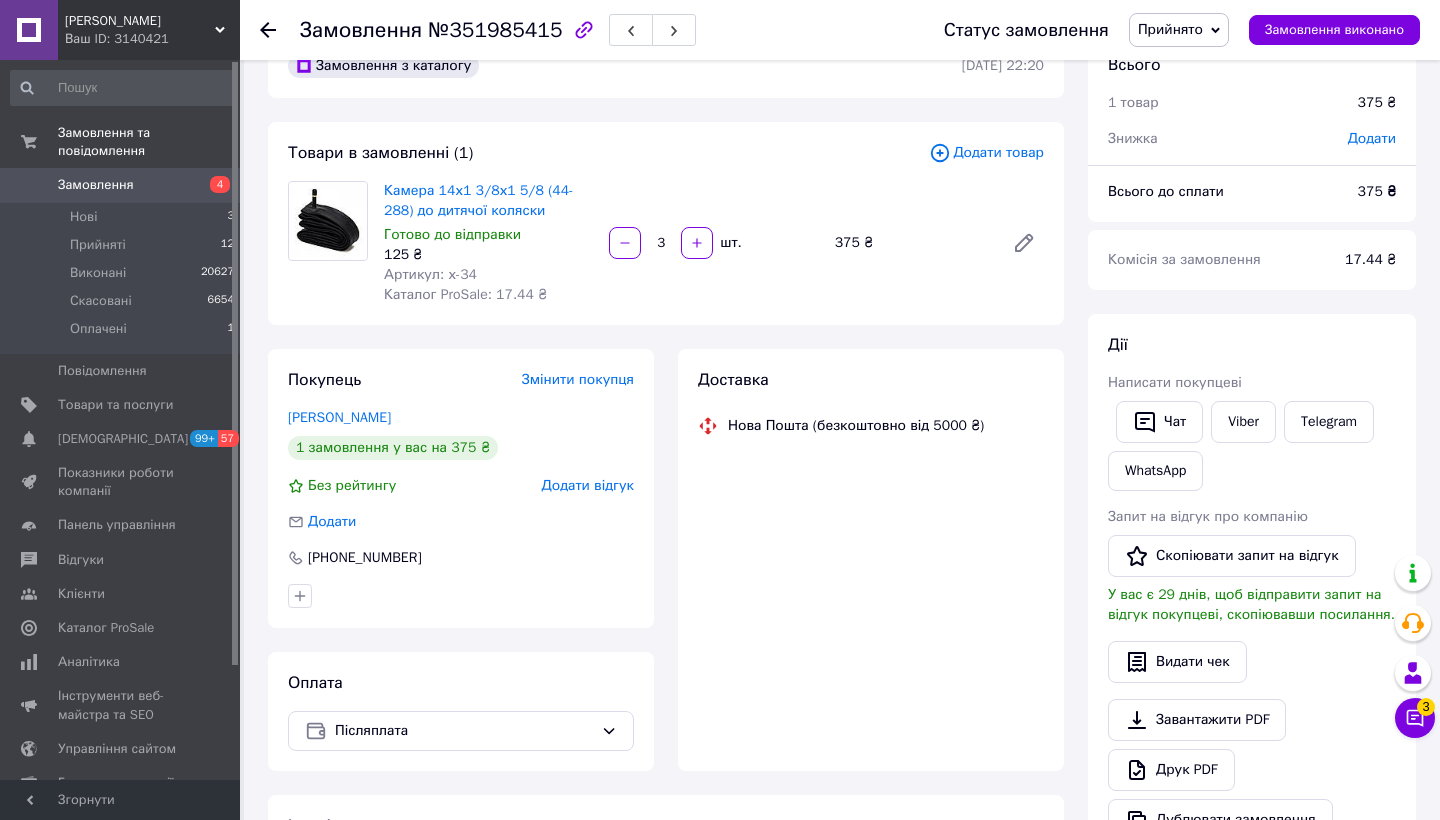 click on "Доставка" at bounding box center (871, 380) 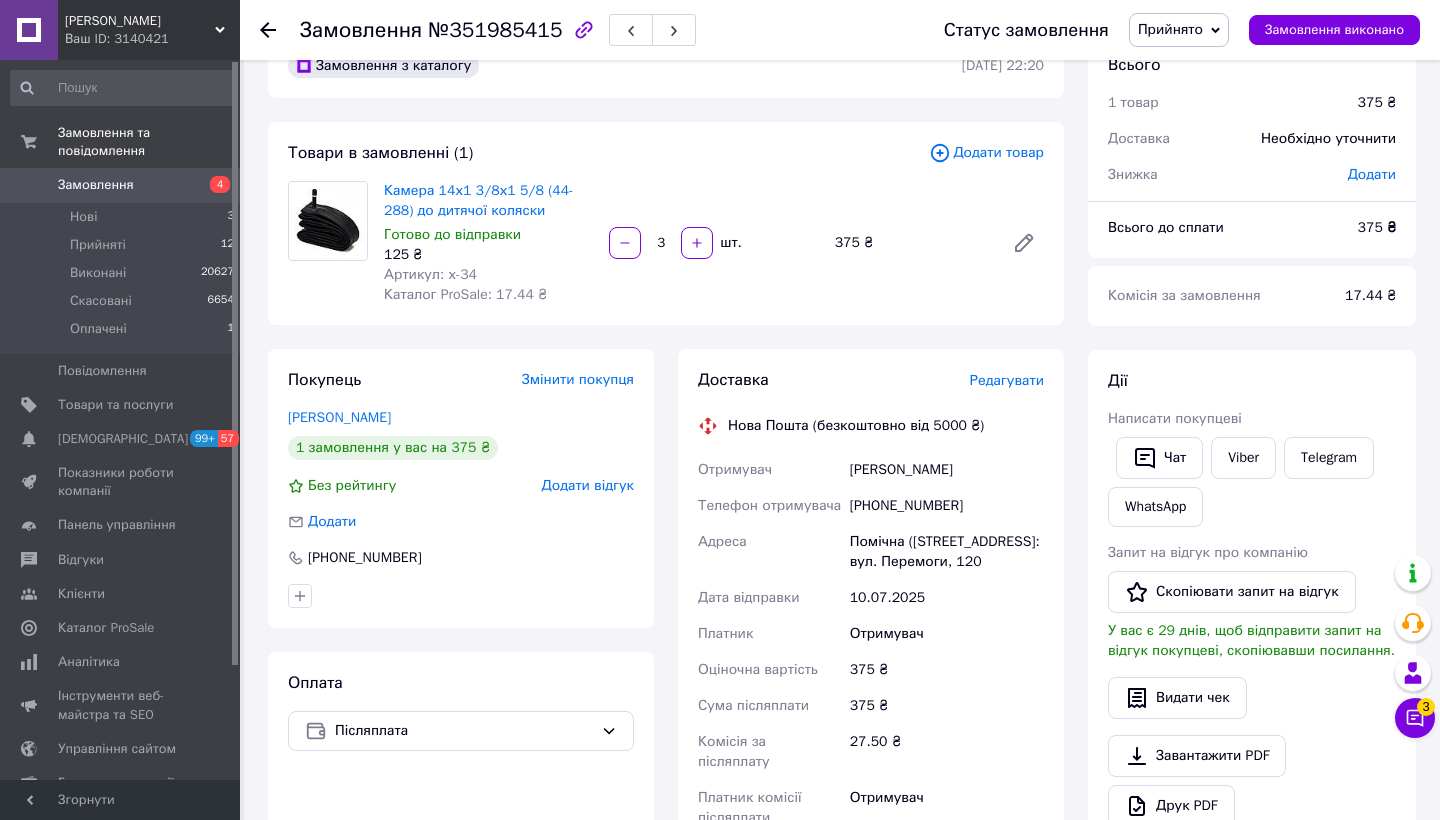 click on "Доставка Редагувати Нова Пошта (безкоштовно від 5000 ₴) Отримувач Тищенко Марія Телефон отримувача +380681330569 Адреса Помічна (Кіровоградська обл., Новоукраїнський р-н.), №1: вул. Перемоги, 120 Дата відправки 10.07.2025 Платник Отримувач Оціночна вартість 375 ₴ Сума післяплати 375 ₴ Комісія за післяплату 27.50 ₴ Платник комісії післяплати Отримувач Передати номер або Згенерувати ЕН" at bounding box center (871, 699) 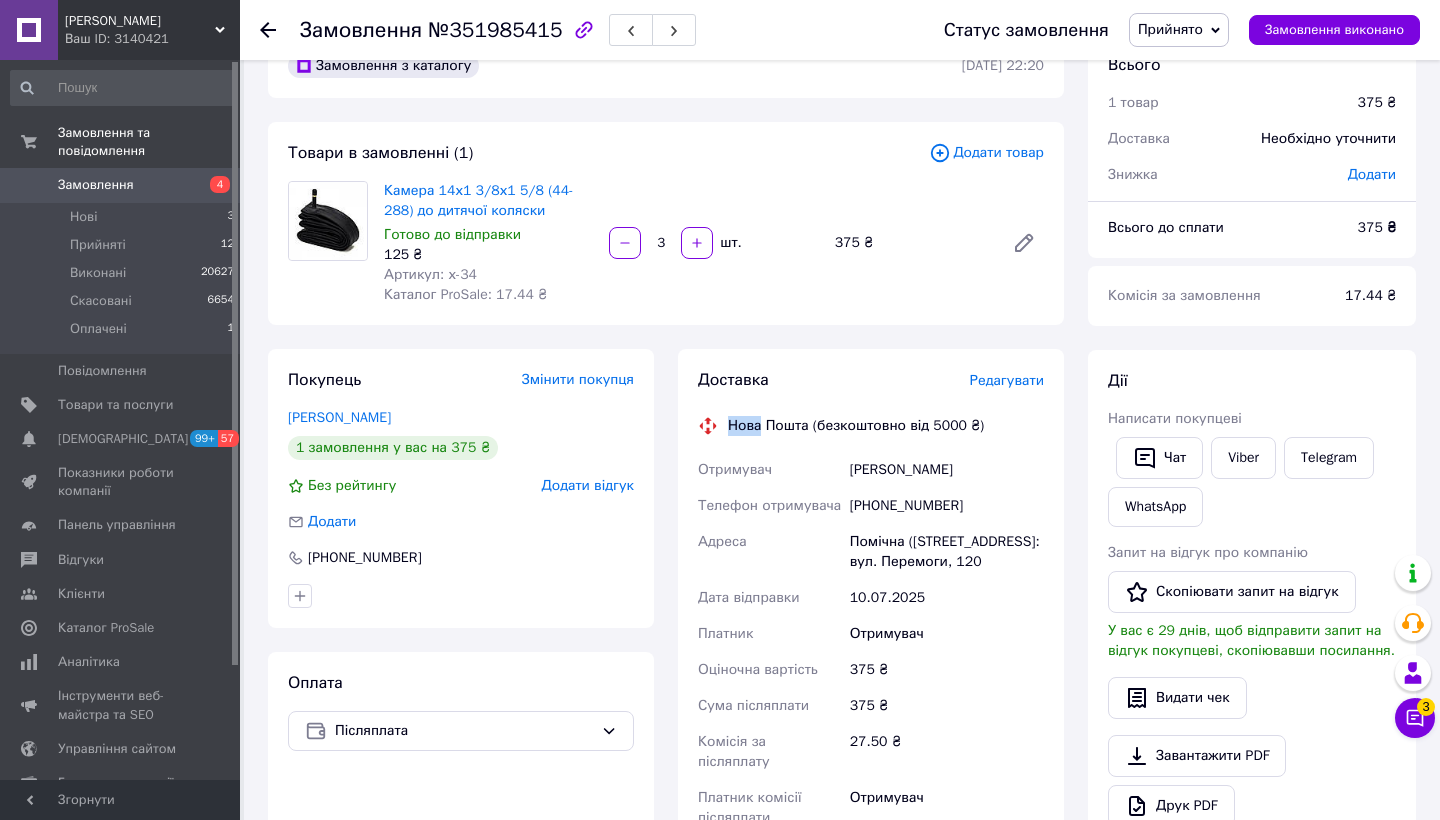 click on "Доставка Редагувати Нова Пошта (безкоштовно від 5000 ₴) Отримувач Тищенко Марія Телефон отримувача +380681330569 Адреса Помічна (Кіровоградська обл., Новоукраїнський р-н.), №1: вул. Перемоги, 120 Дата відправки 10.07.2025 Платник Отримувач Оціночна вартість 375 ₴ Сума післяплати 375 ₴ Комісія за післяплату 27.50 ₴ Платник комісії післяплати Отримувач Передати номер або Згенерувати ЕН" at bounding box center [871, 699] 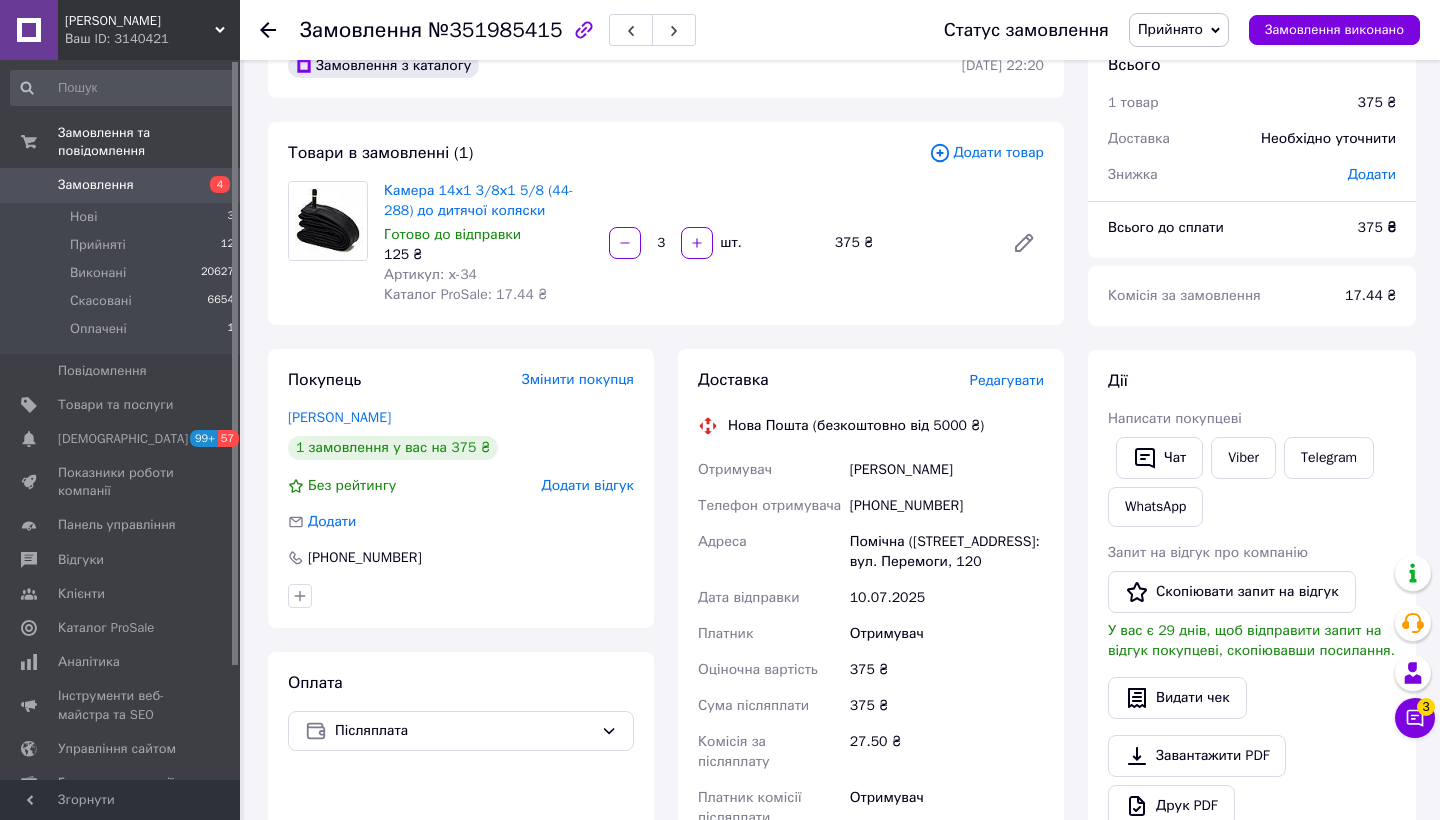 click on "Редагувати" at bounding box center (1007, 380) 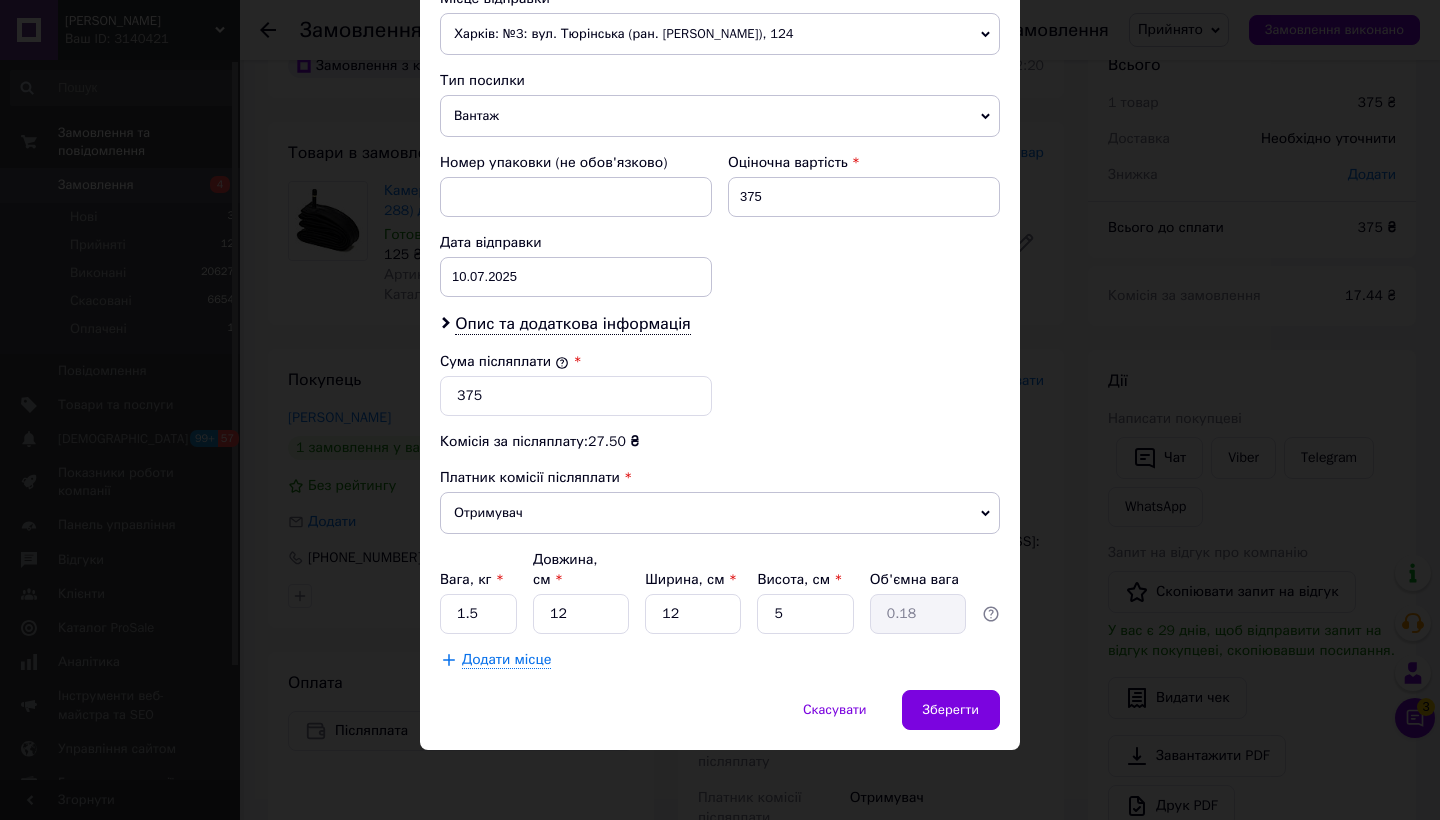 scroll, scrollTop: 725, scrollLeft: 0, axis: vertical 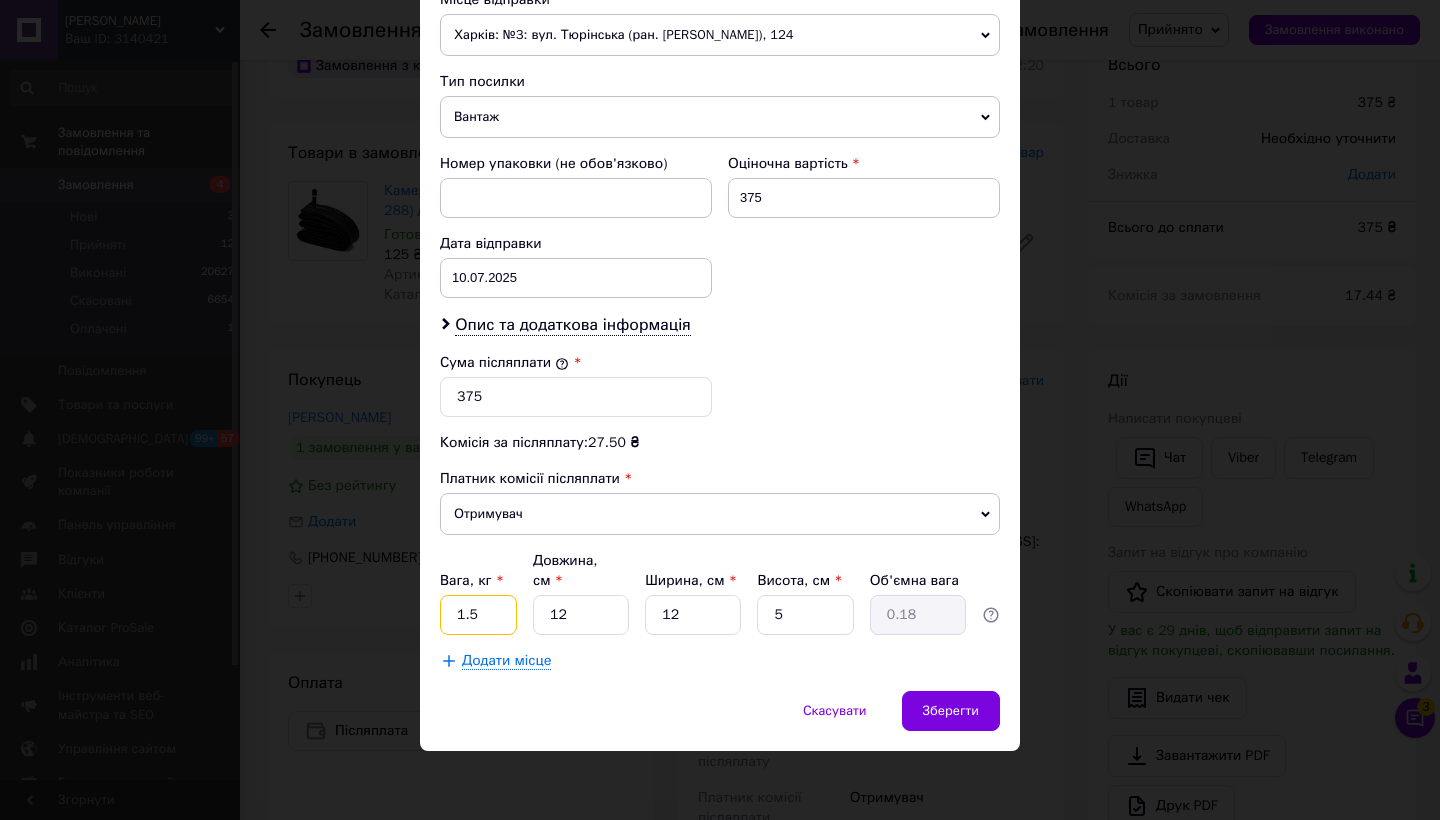 click on "1.5" at bounding box center [478, 615] 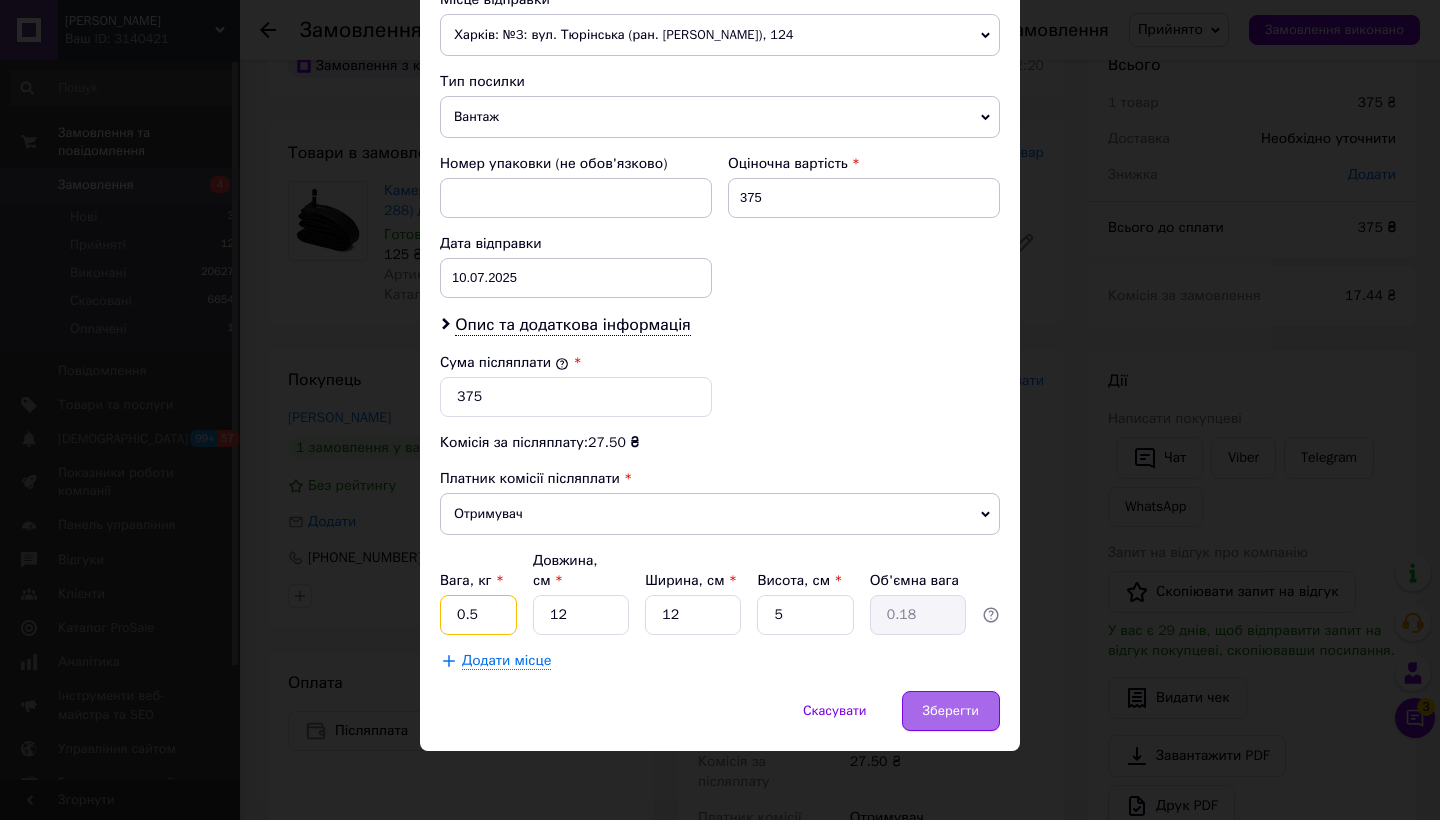 type on "0.5" 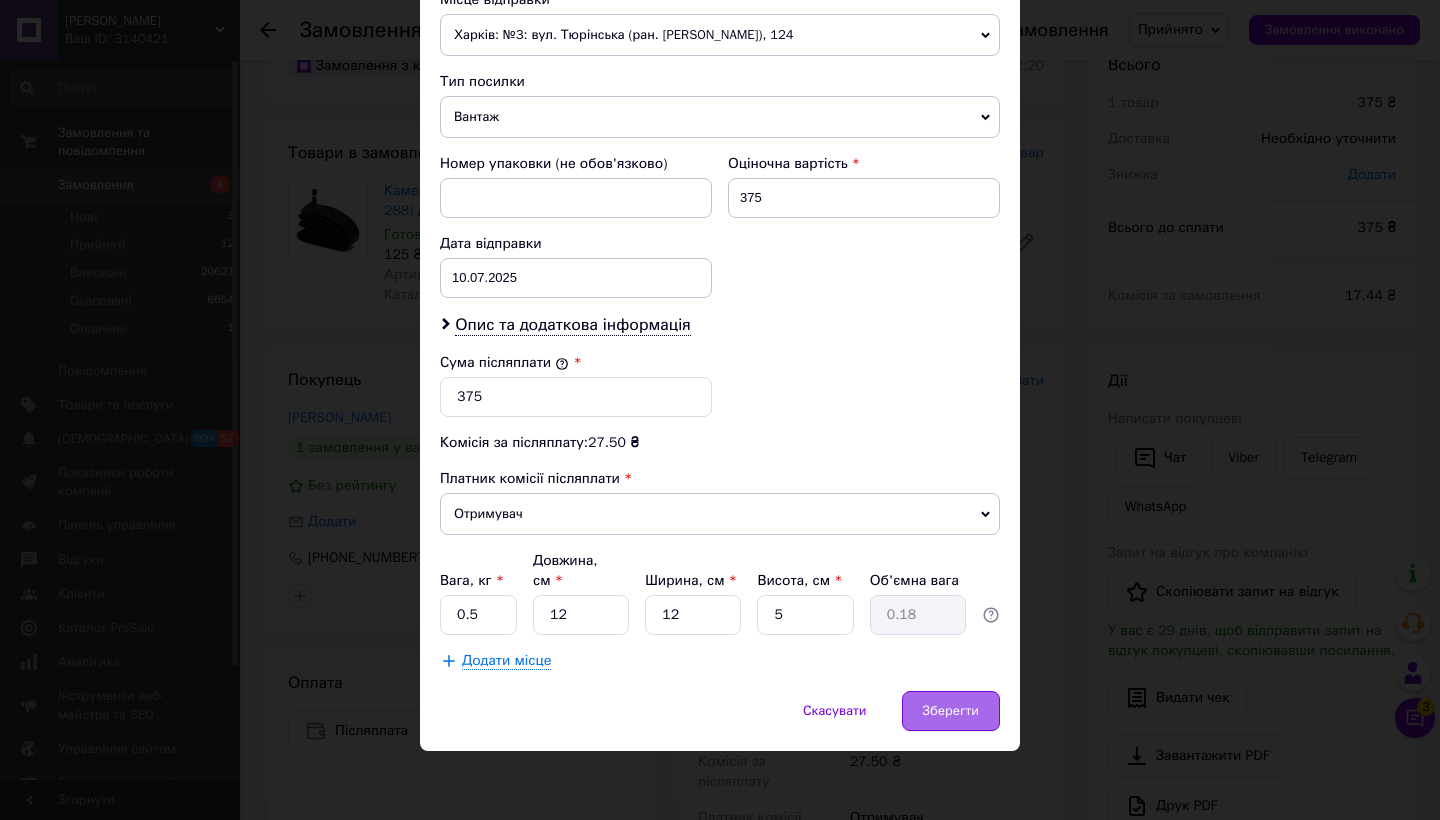 click on "Зберегти" at bounding box center [951, 711] 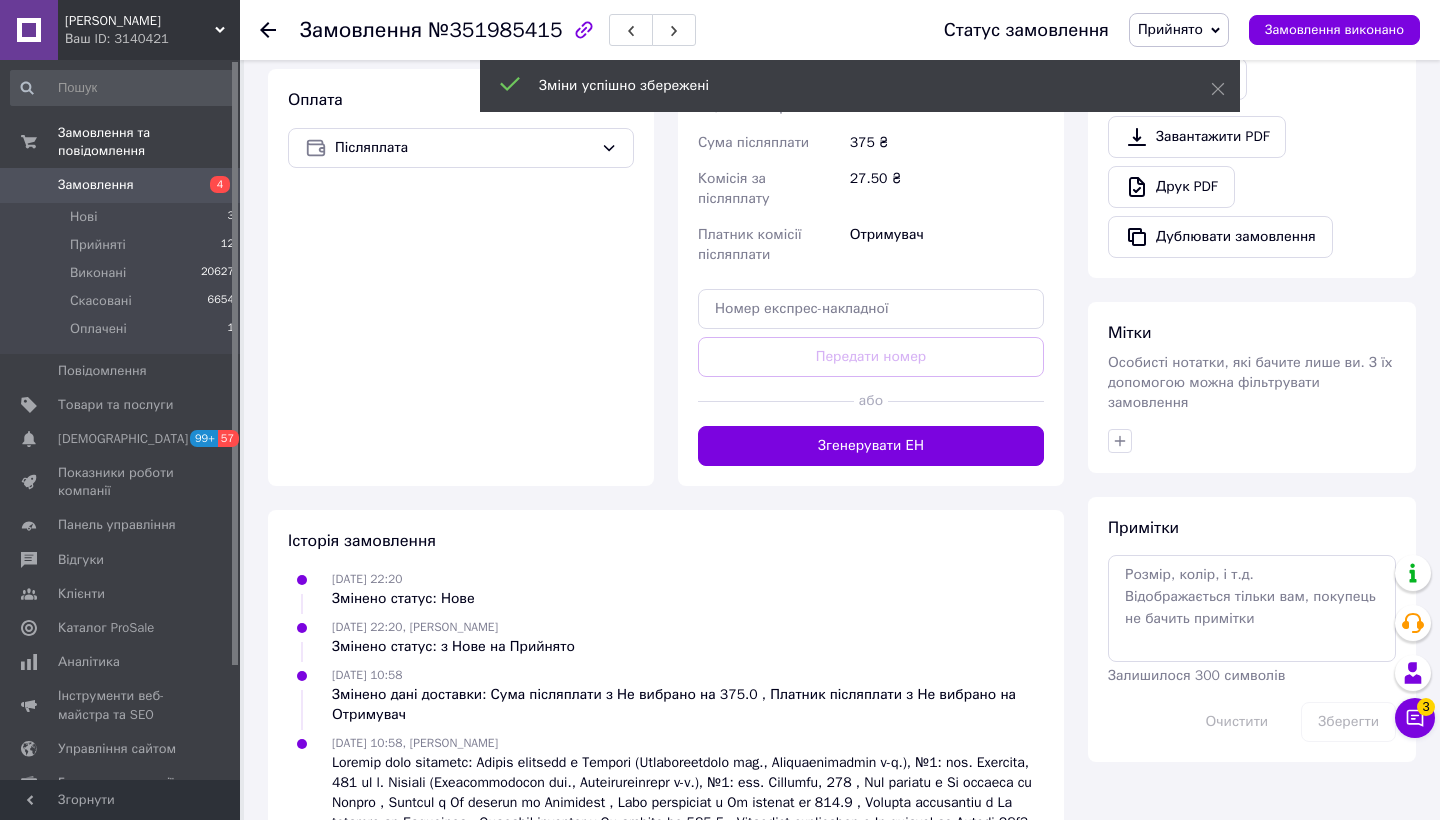 scroll, scrollTop: 632, scrollLeft: 0, axis: vertical 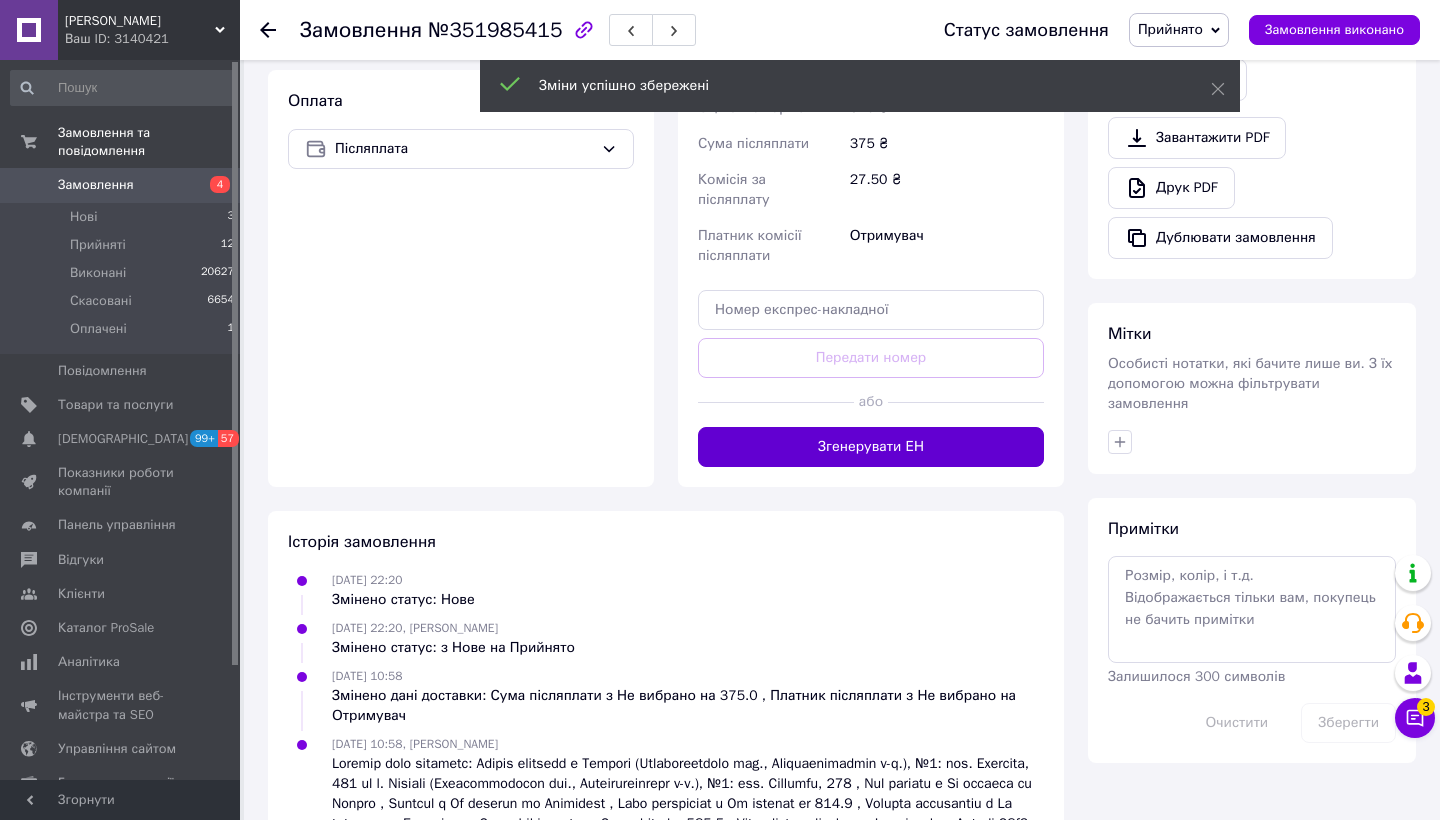 click on "Згенерувати ЕН" at bounding box center [871, 447] 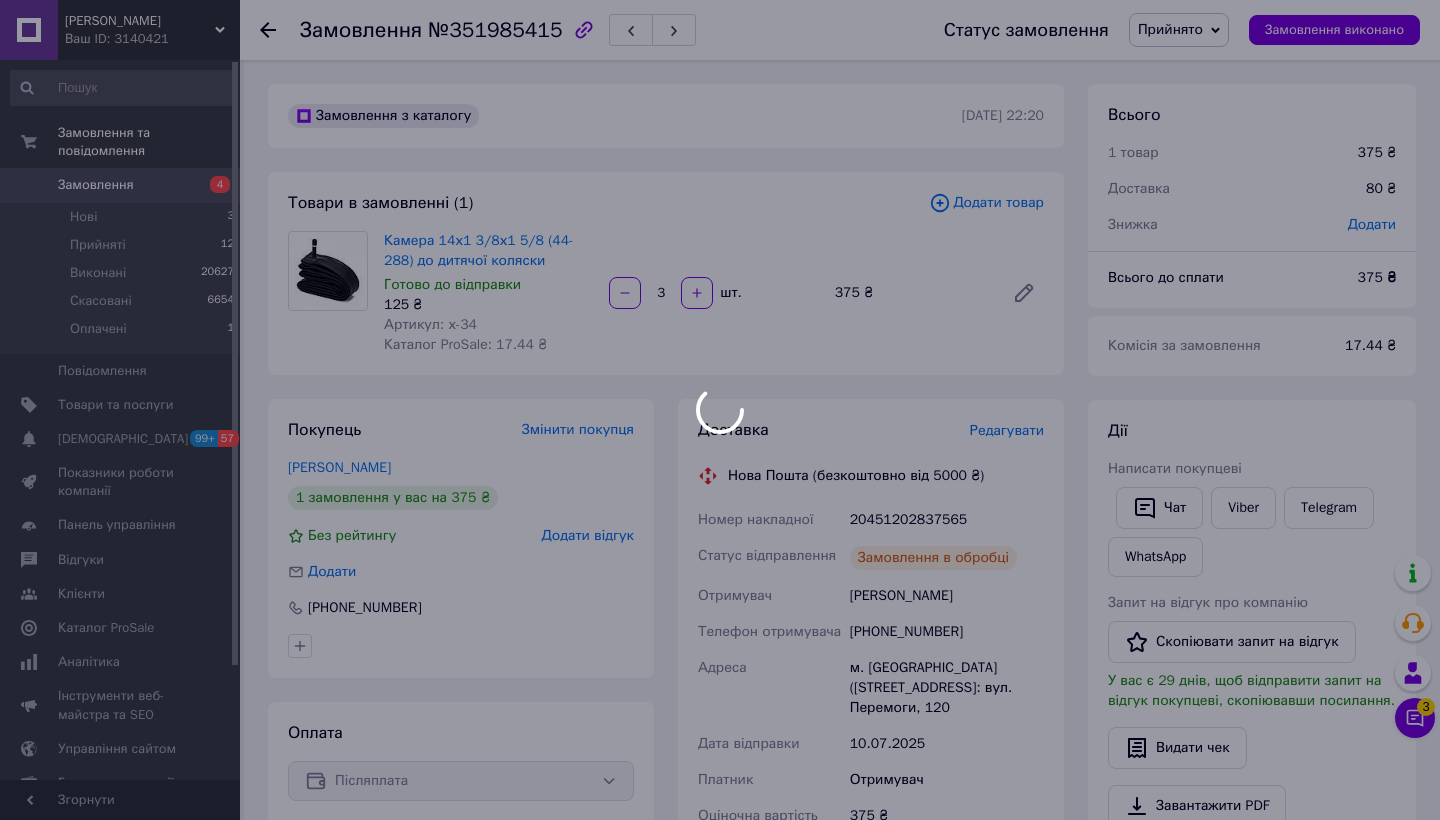 scroll, scrollTop: 0, scrollLeft: 0, axis: both 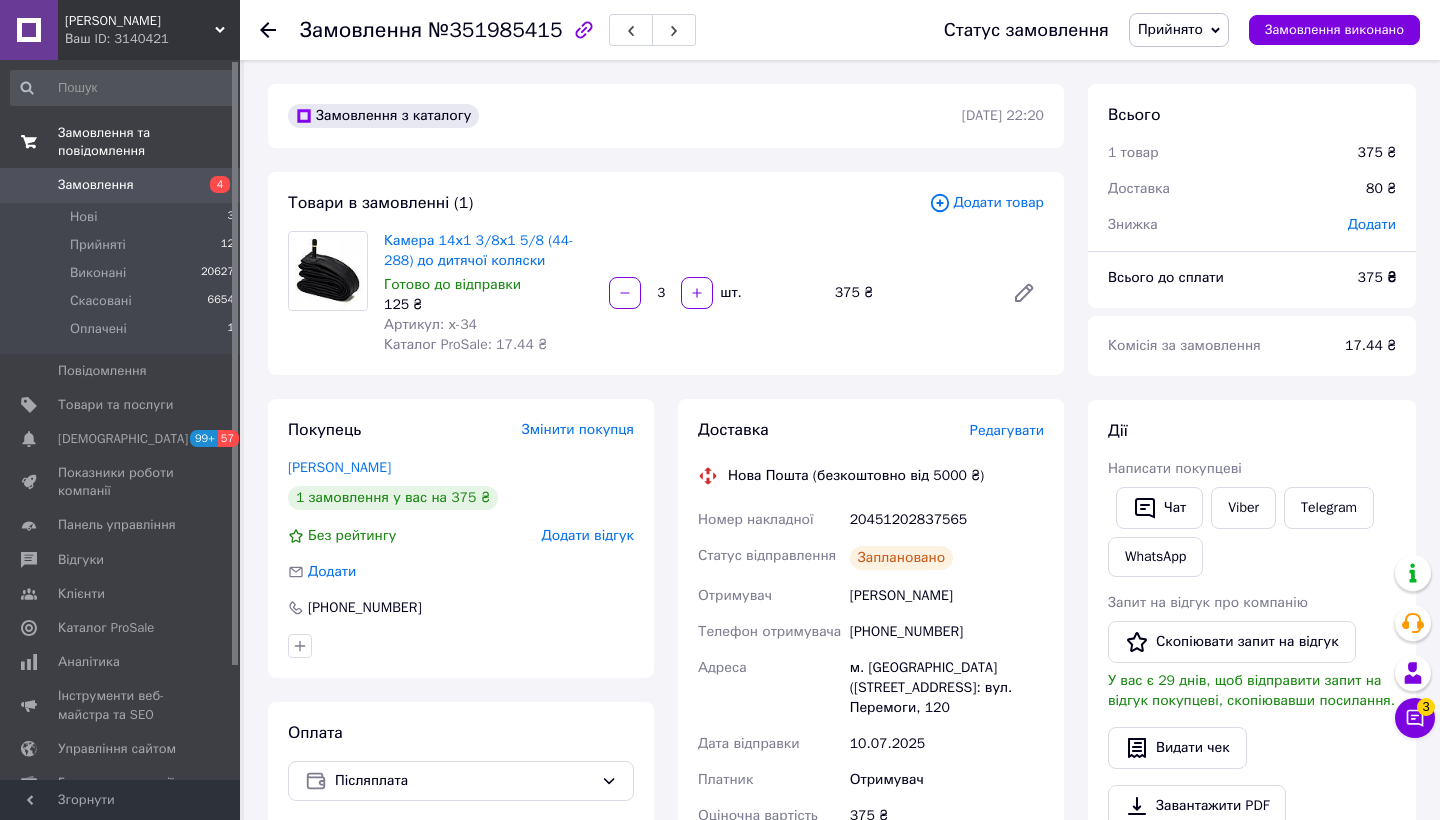 click on "Замовлення та повідомлення" at bounding box center [149, 142] 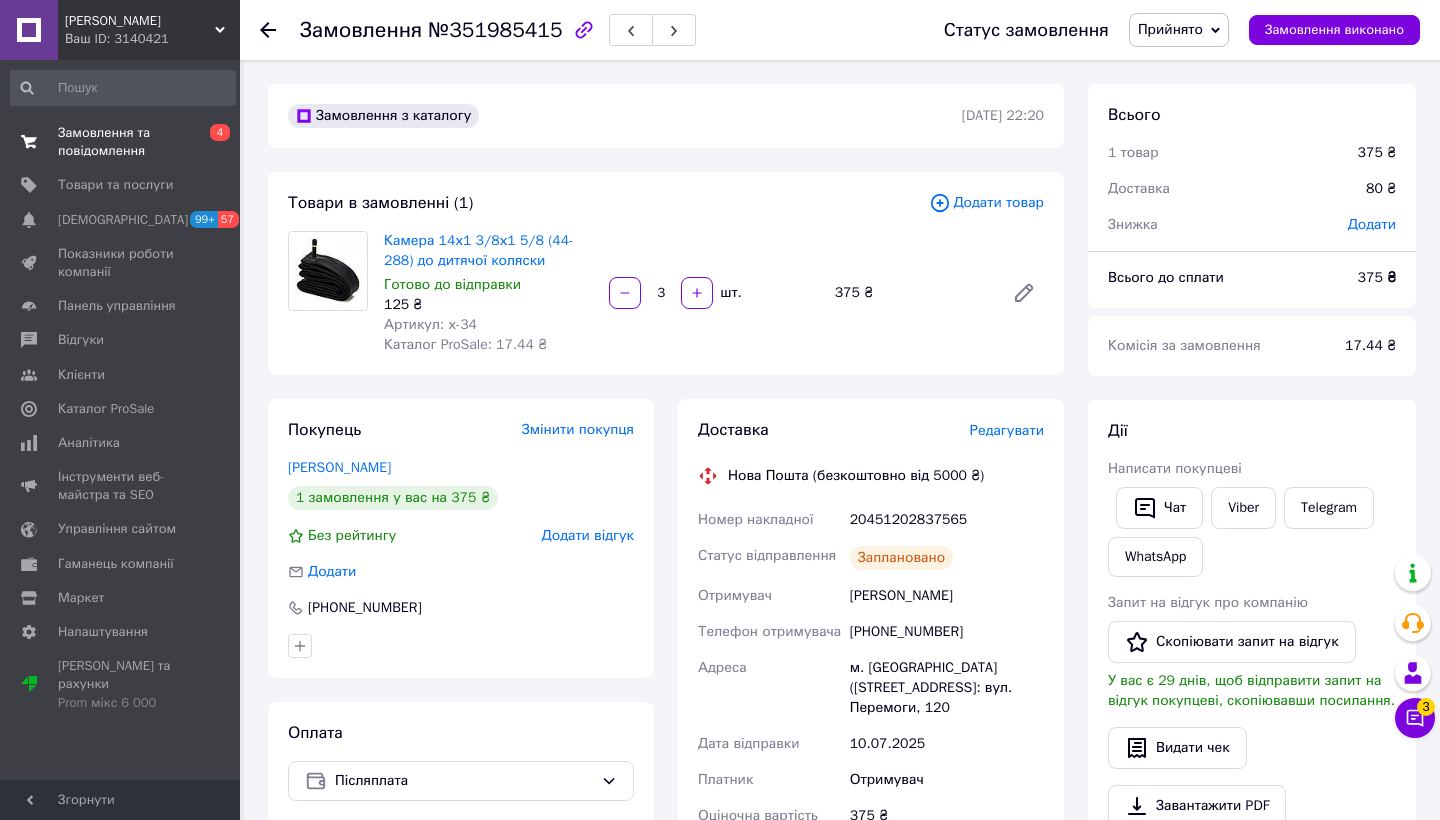 click on "Замовлення та повідомлення" at bounding box center [121, 142] 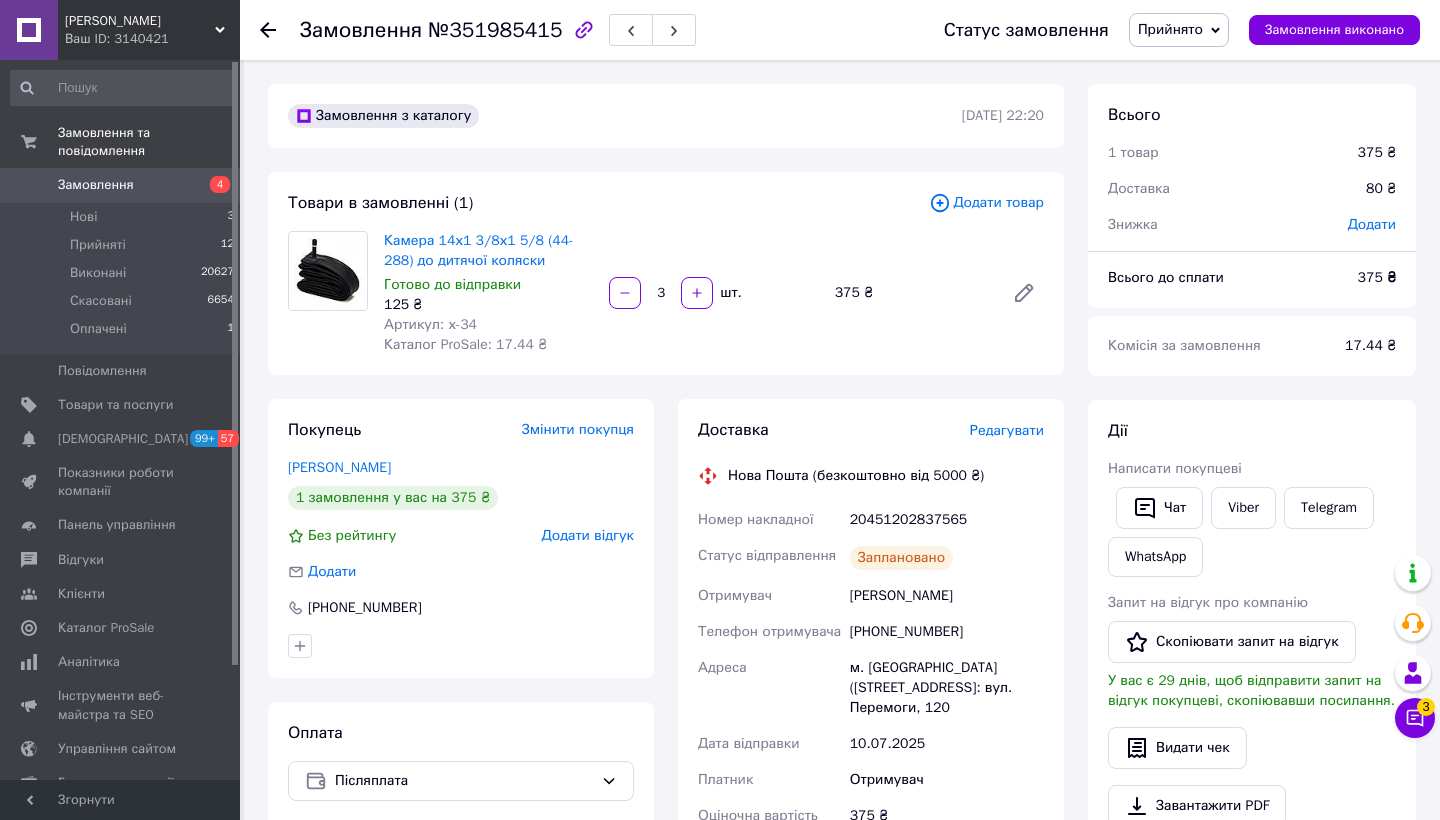 click on "Замовлення" at bounding box center [121, 185] 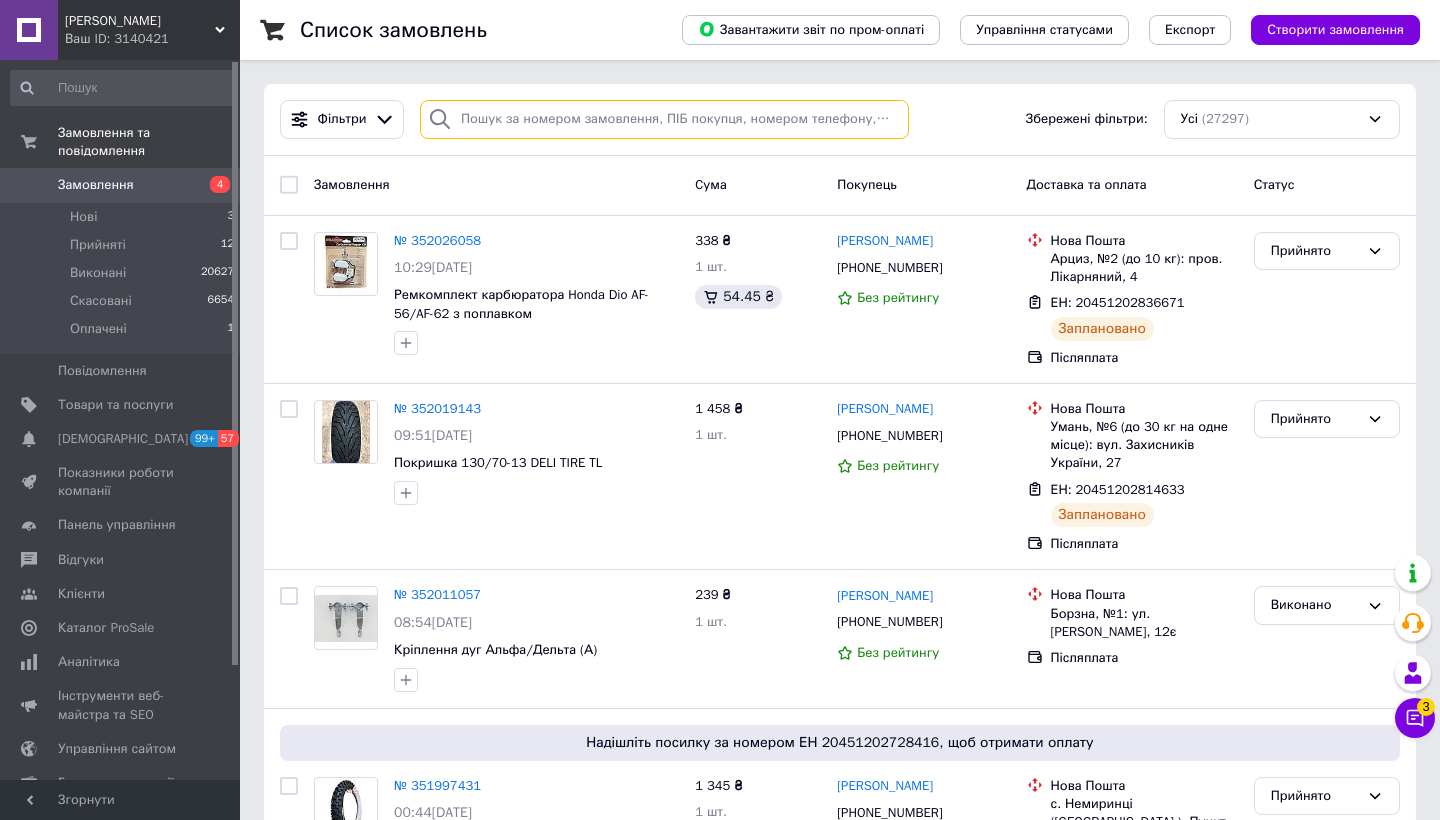 click at bounding box center (664, 119) 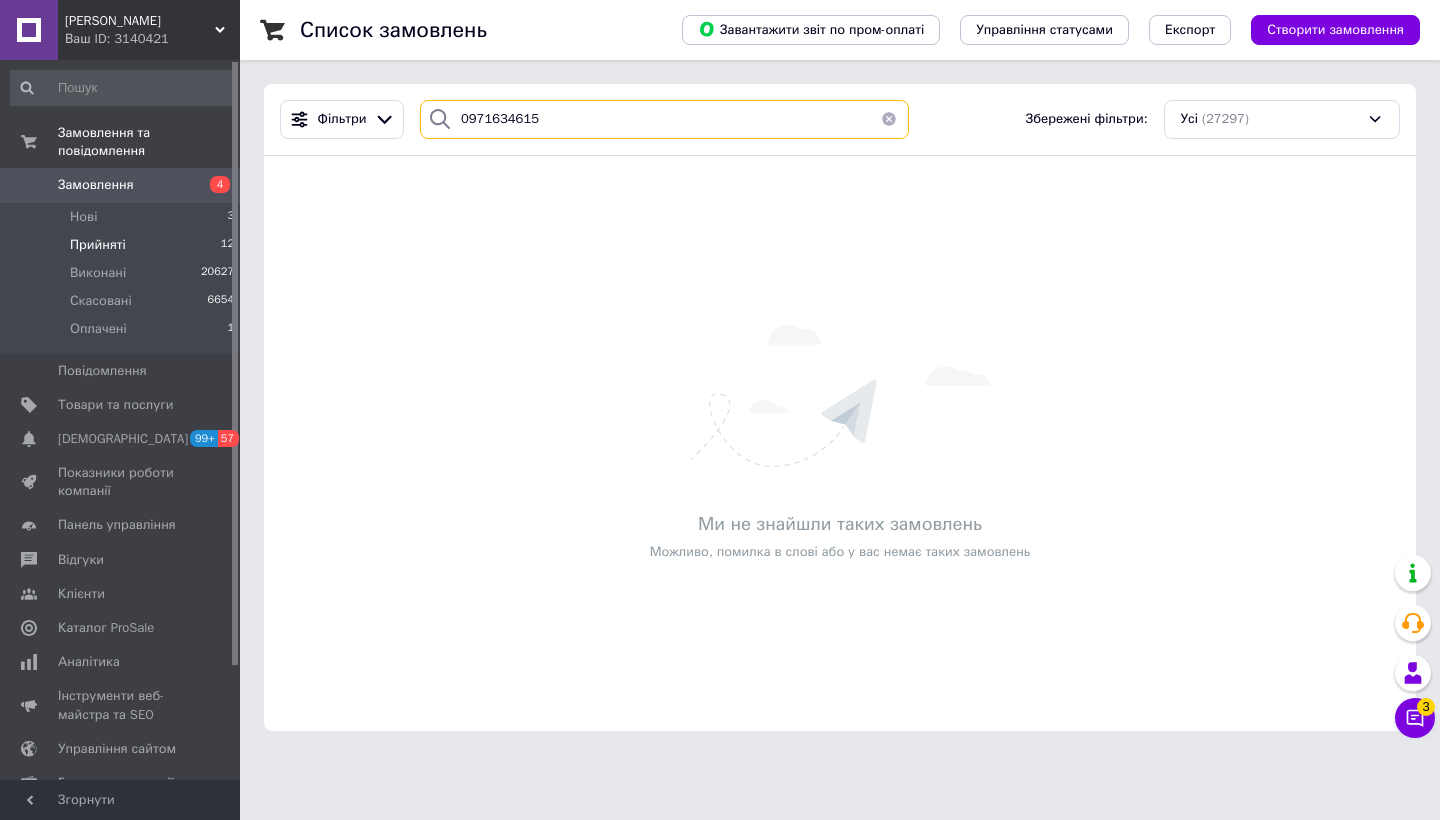 type on "0971634615" 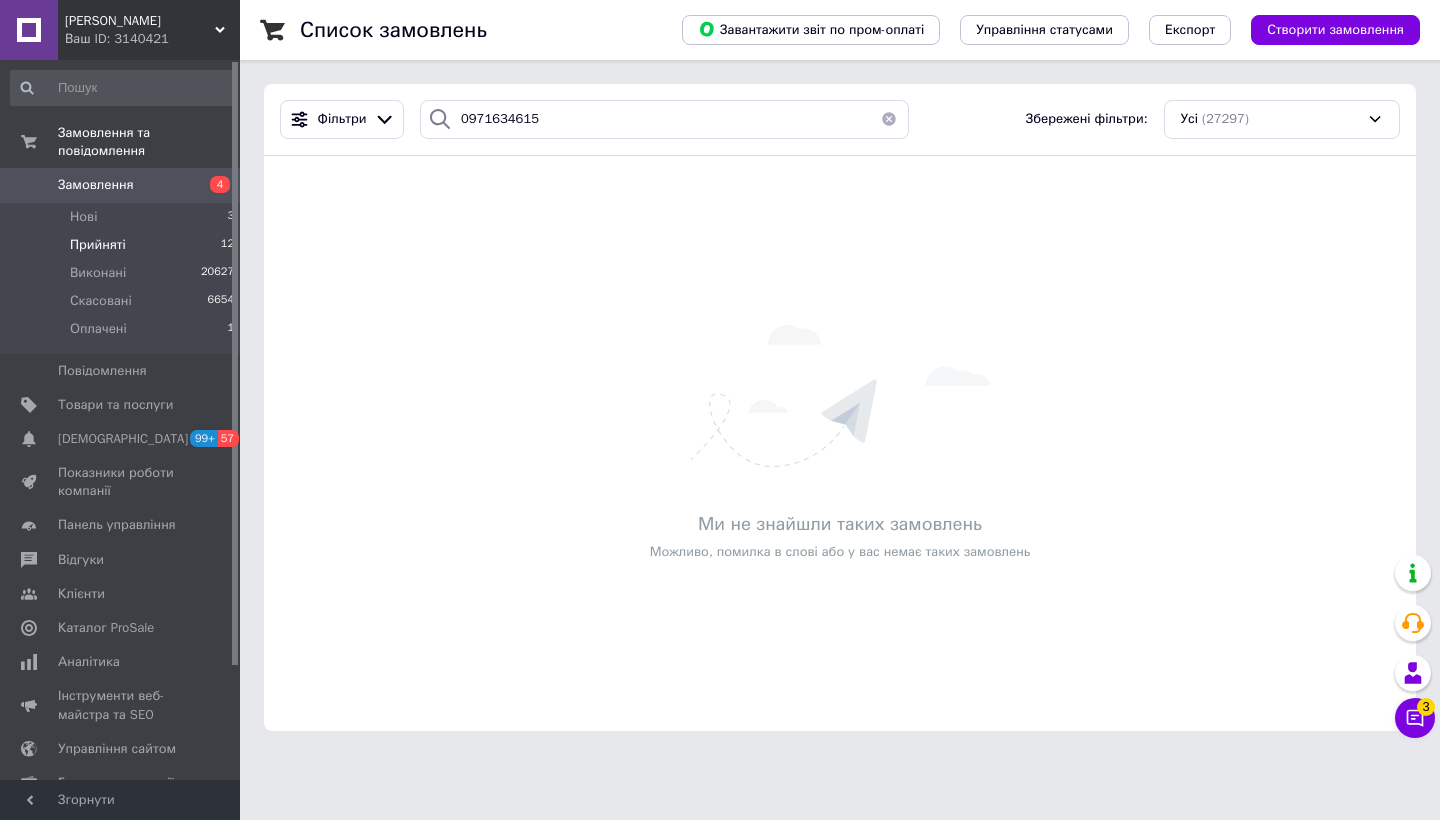 click on "Прийняті 12" at bounding box center (123, 245) 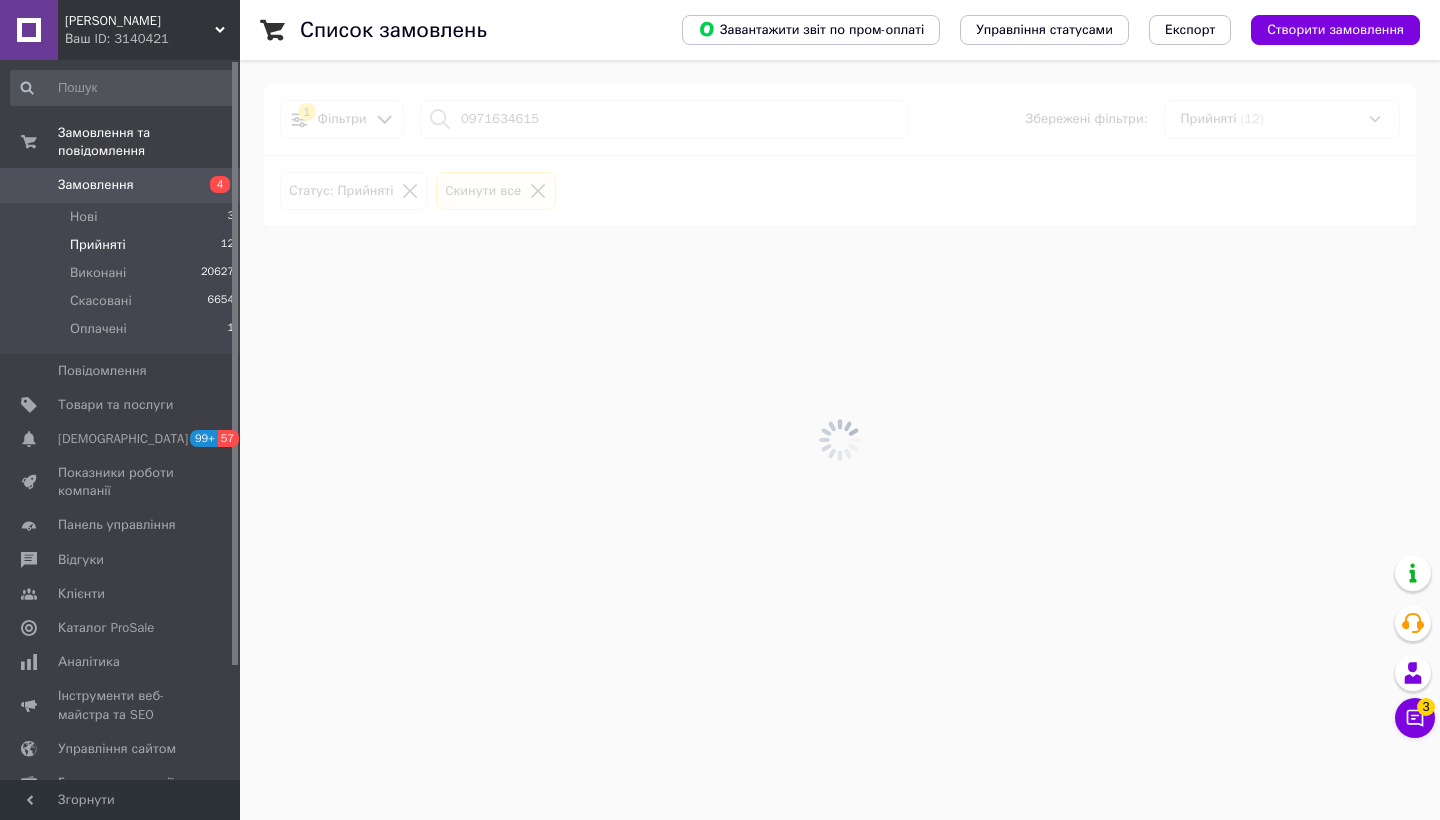 type 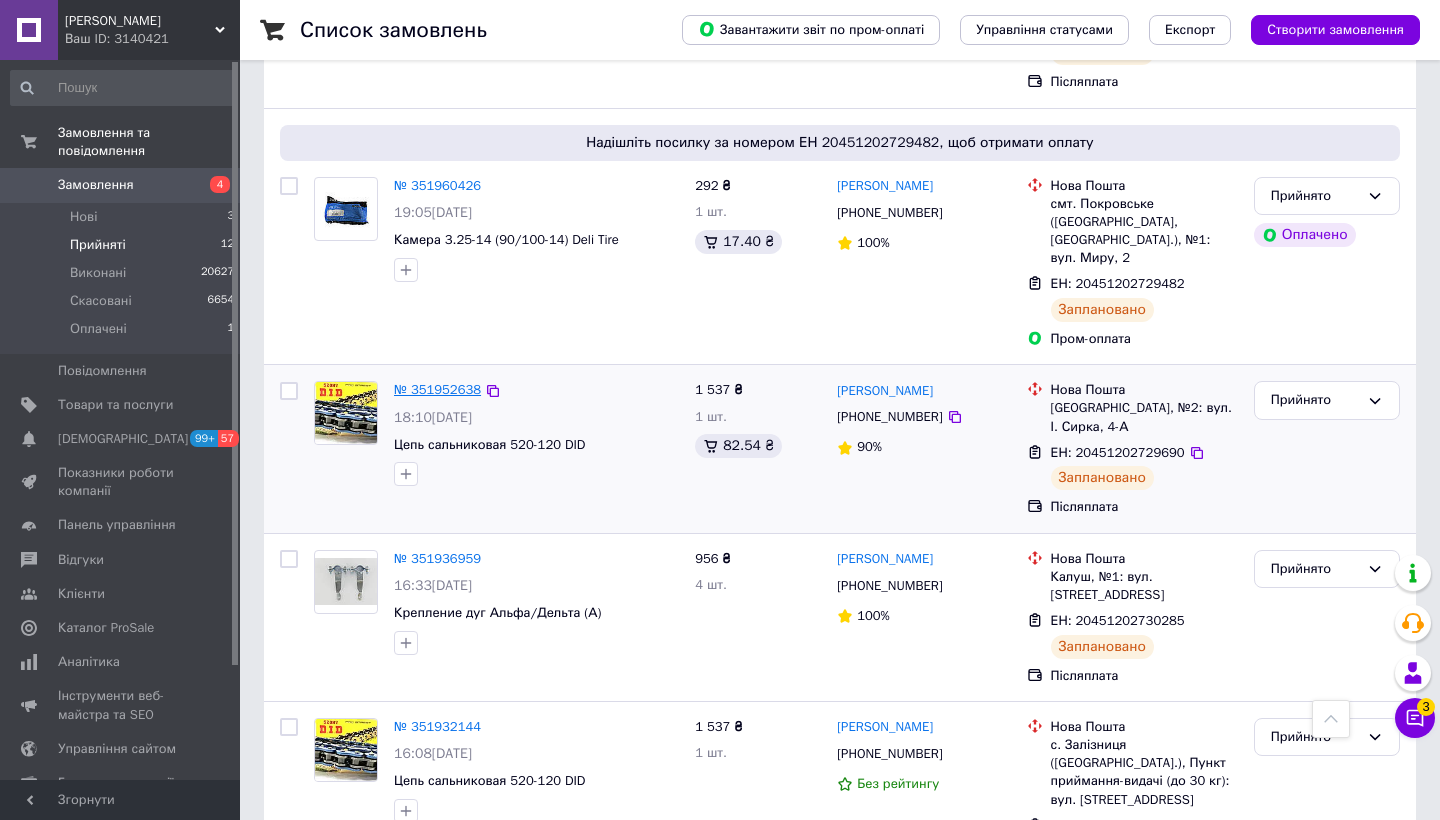 scroll, scrollTop: 1559, scrollLeft: 0, axis: vertical 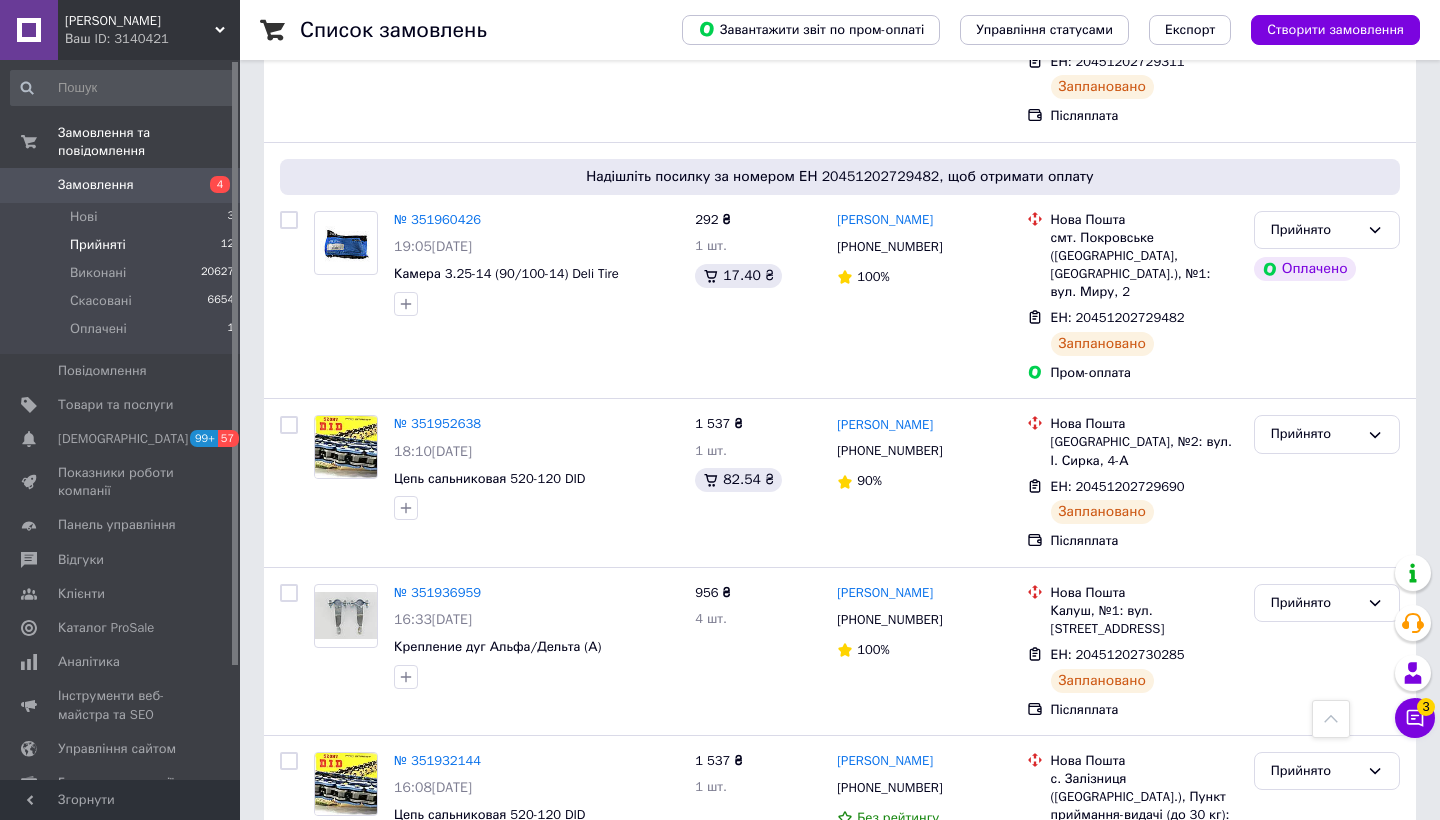 click on "Прийняті 12" at bounding box center [123, 245] 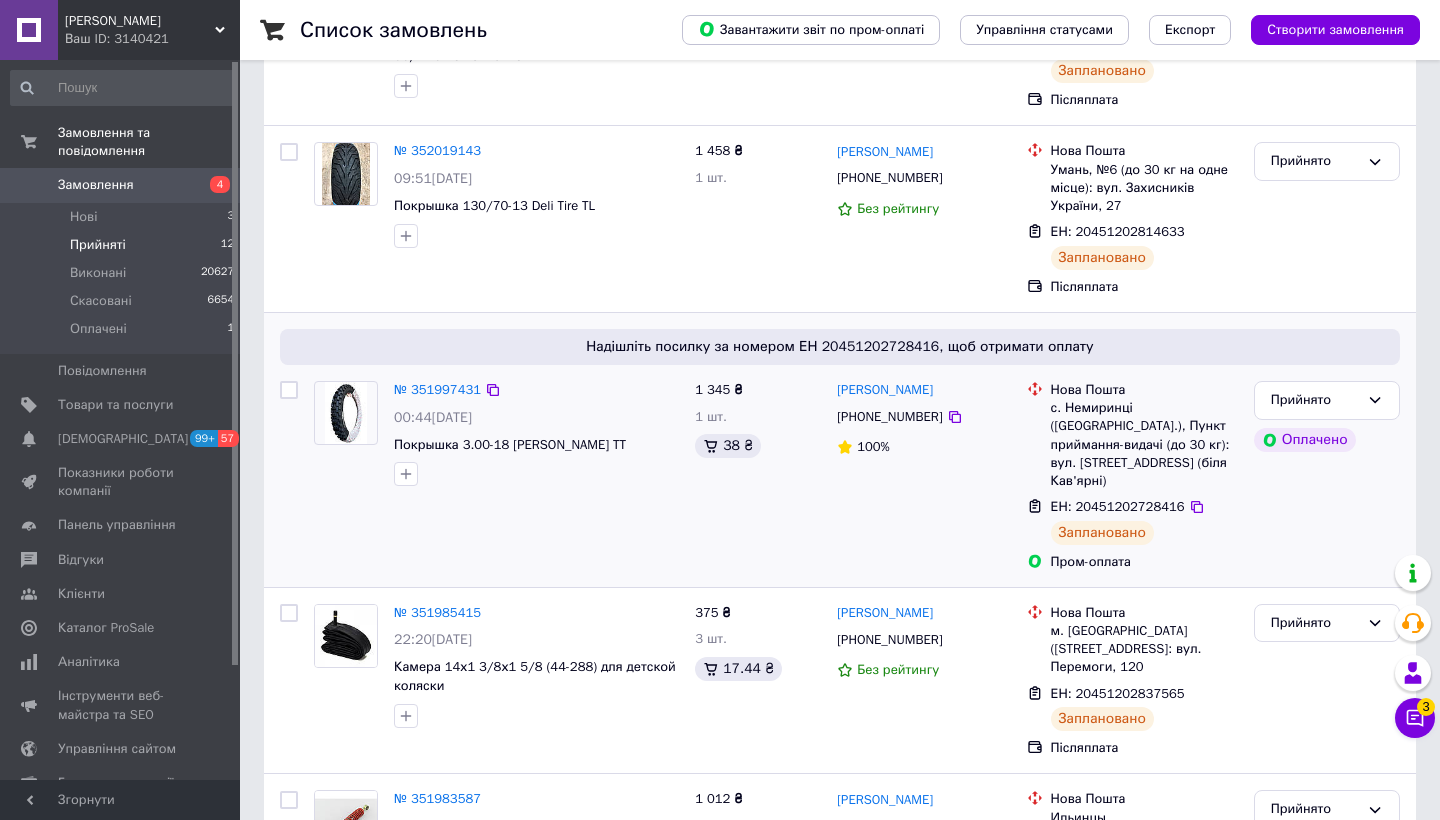 scroll, scrollTop: 330, scrollLeft: 0, axis: vertical 